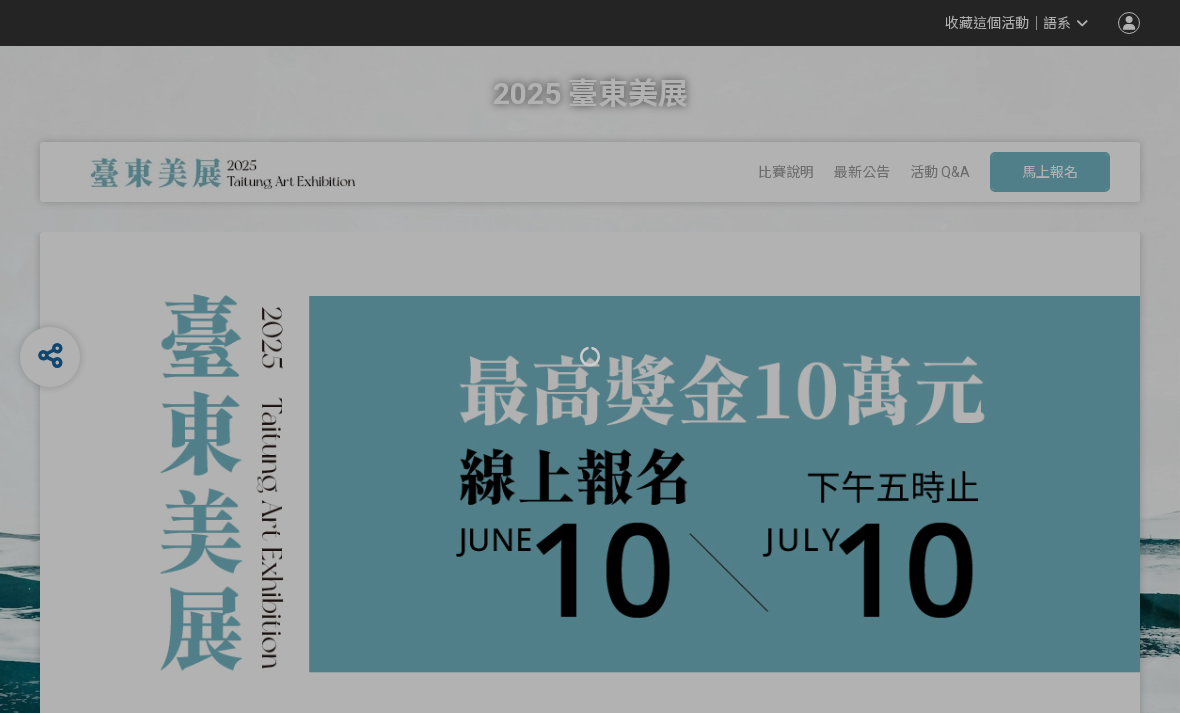 scroll, scrollTop: 0, scrollLeft: 0, axis: both 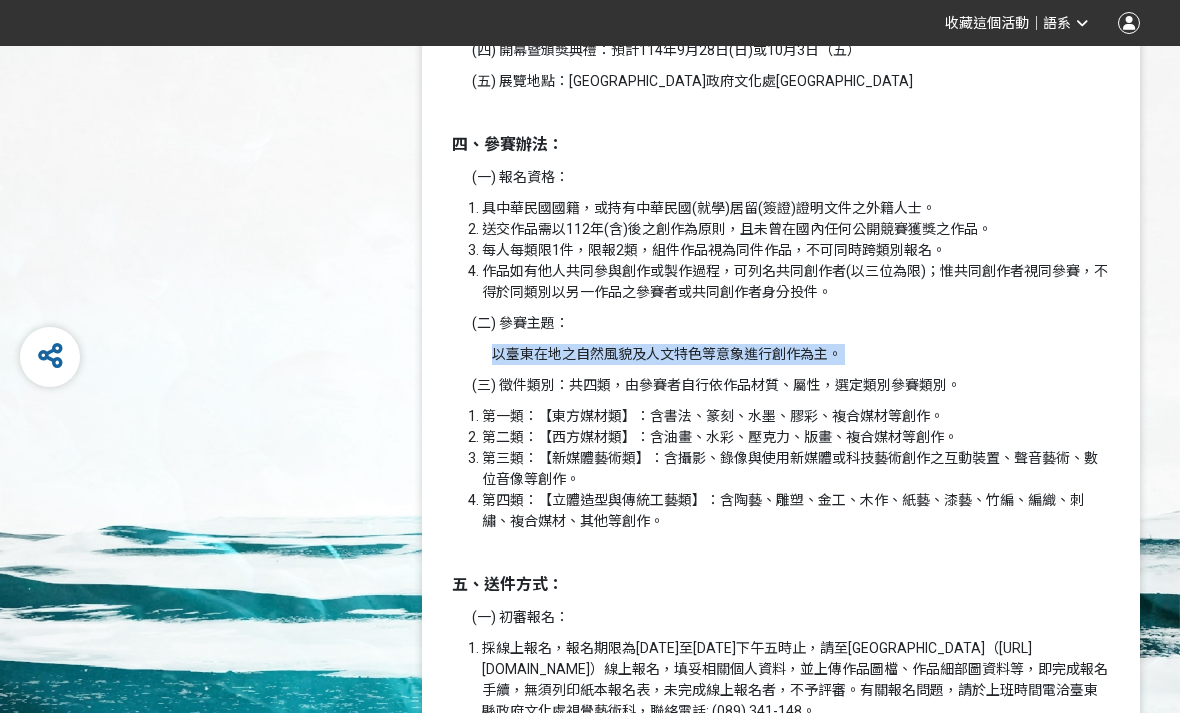 click on "第四類：【立體造型與傳統工藝類】：含陶藝、雕塑、金工、木作、紙藝、漆藝、竹編、編織、刺繡、複合媒材、其他等創作。" at bounding box center (796, 511) 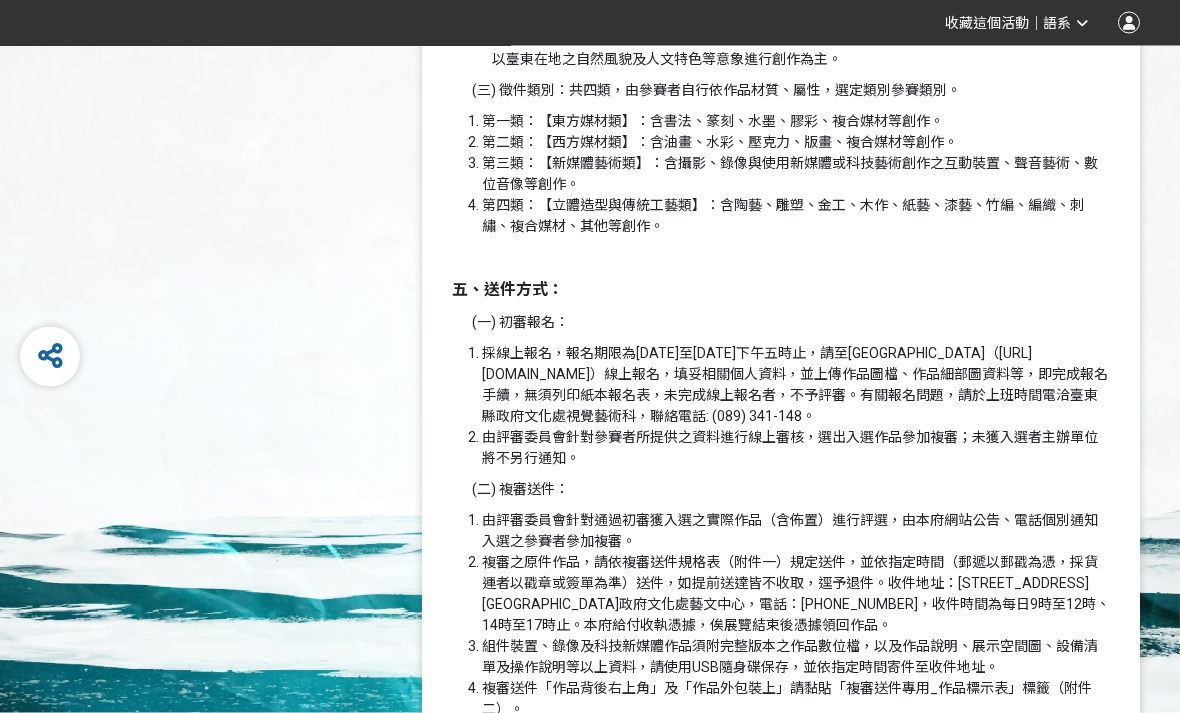 scroll, scrollTop: 1599, scrollLeft: 0, axis: vertical 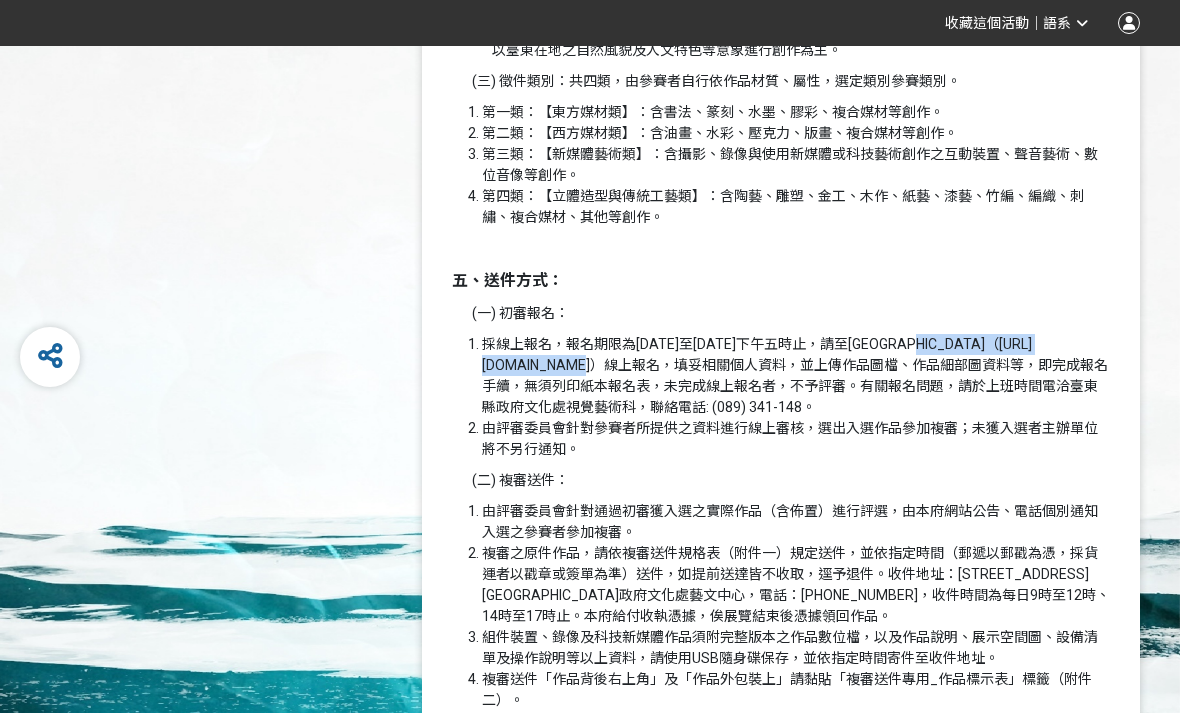 copy on "[URL][DOMAIN_NAME]" 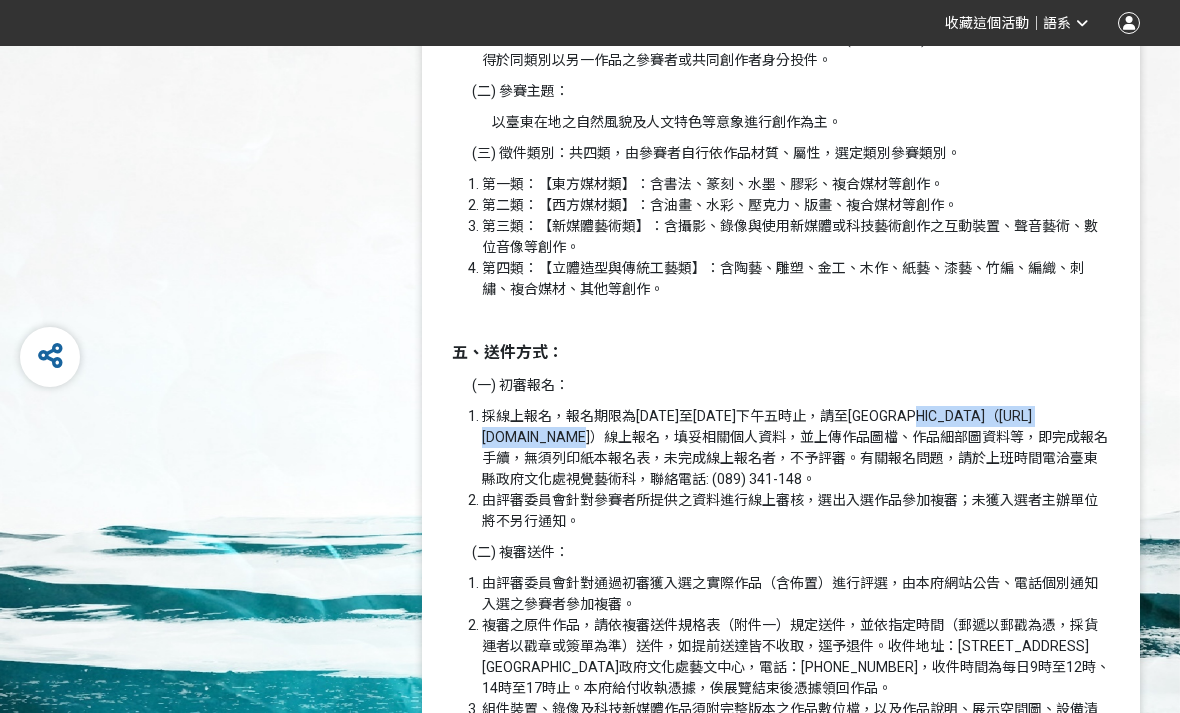 scroll, scrollTop: 1525, scrollLeft: 0, axis: vertical 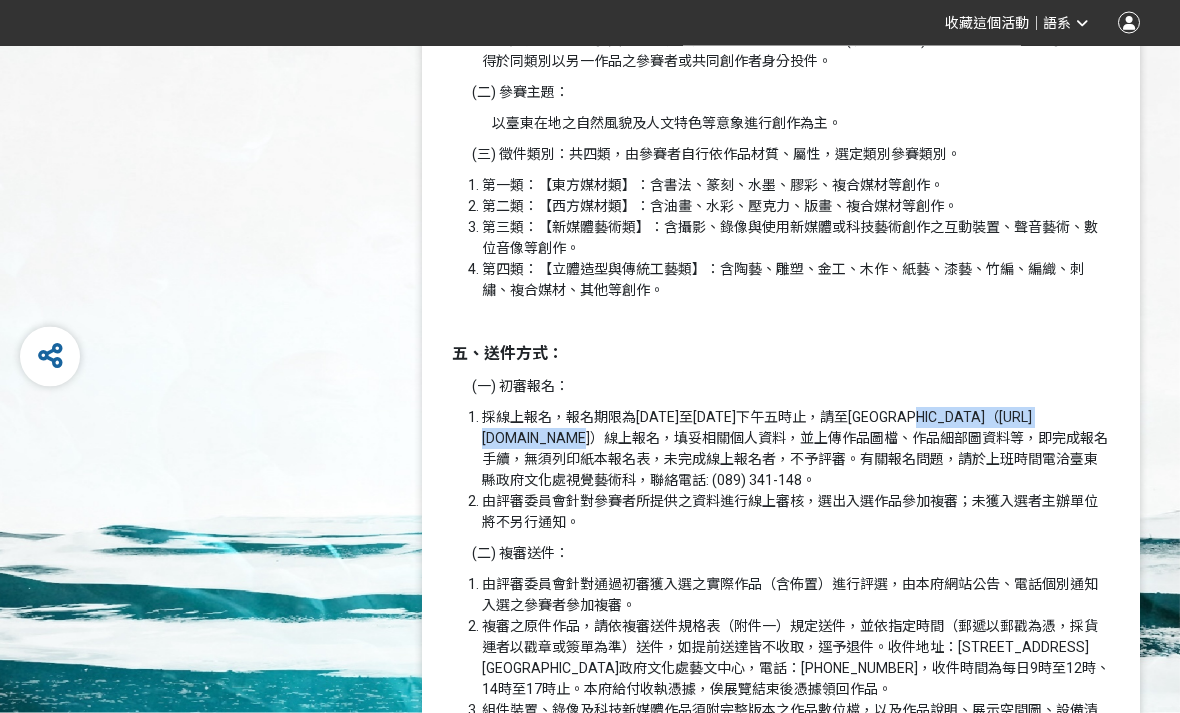 click on "採線上報名，報名期限為[DATE]至[DATE]下午五時止，請至[GEOGRAPHIC_DATA]（[URL][DOMAIN_NAME]）線上報名，填妥相關個人資料，並上傳作品圖檔、作品細部圖資料等，即完成報名手續，無須列印紙本報名表，未完成線上報名者，不予評審。有關報名問題，請於上班時間電洽臺東縣政府文化處視覺藝術科，聯絡電話: (089) 341-148。" at bounding box center [796, 450] 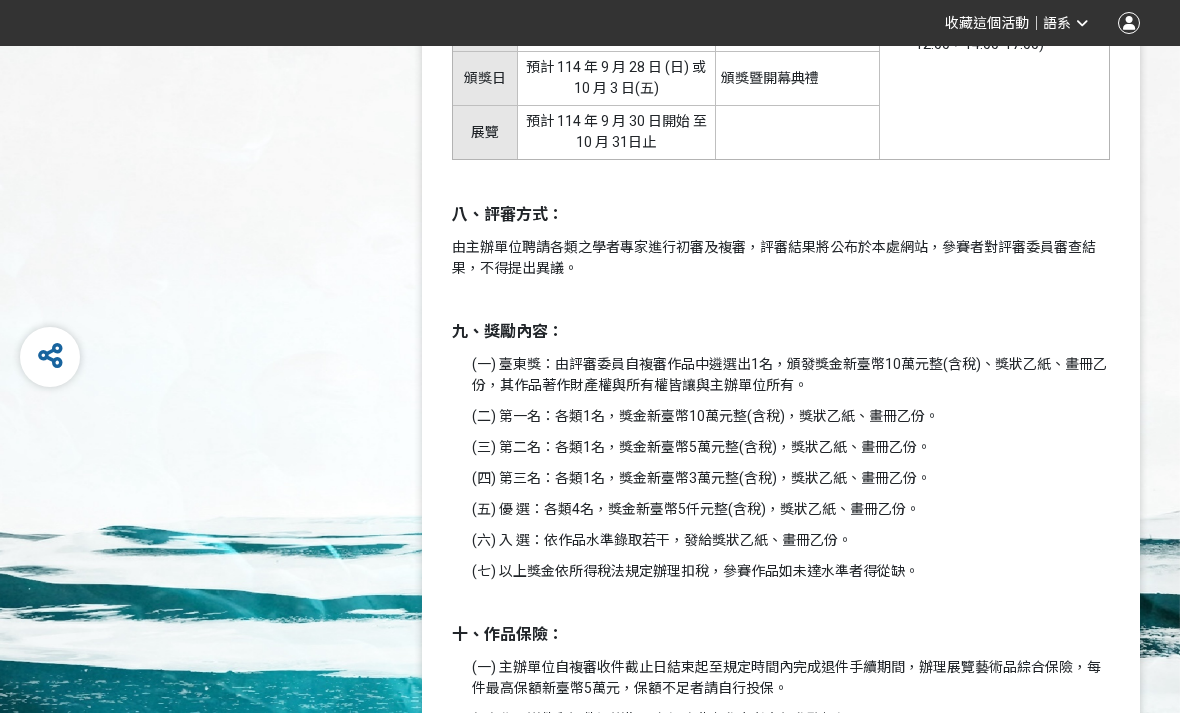 scroll, scrollTop: 3434, scrollLeft: 0, axis: vertical 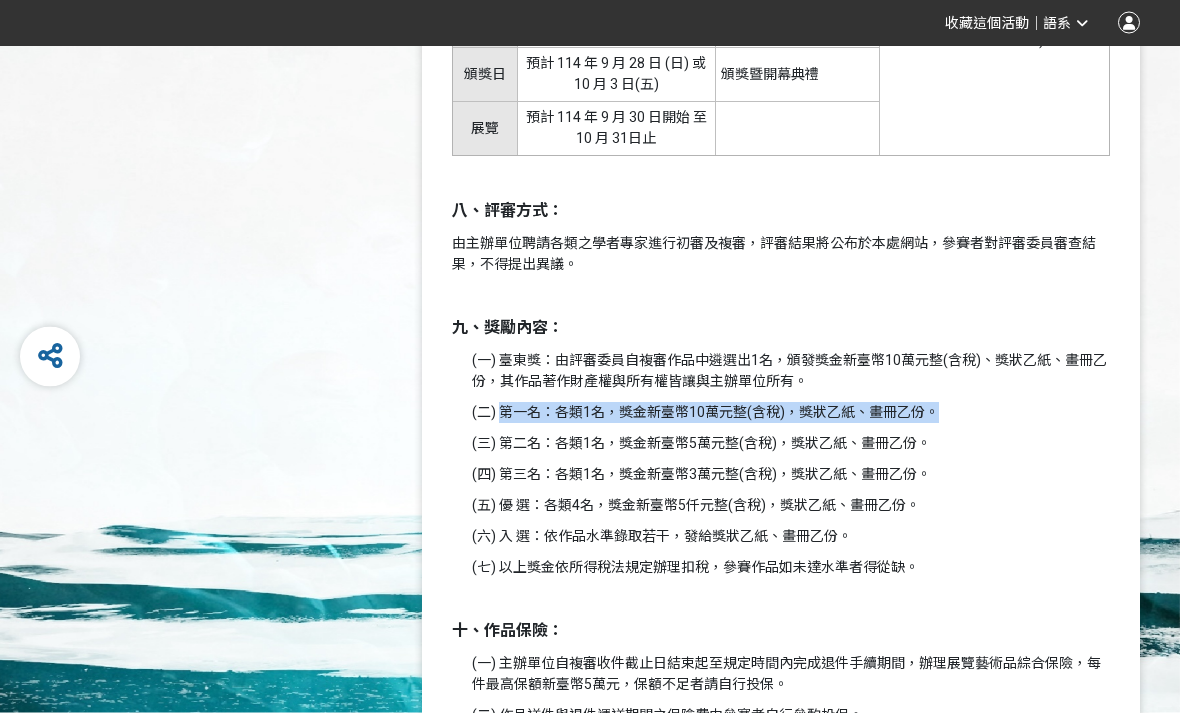 copy on "第一名：各類1名，獎金新臺幣10萬元整(含稅)，獎狀乙紙、畫冊乙份。" 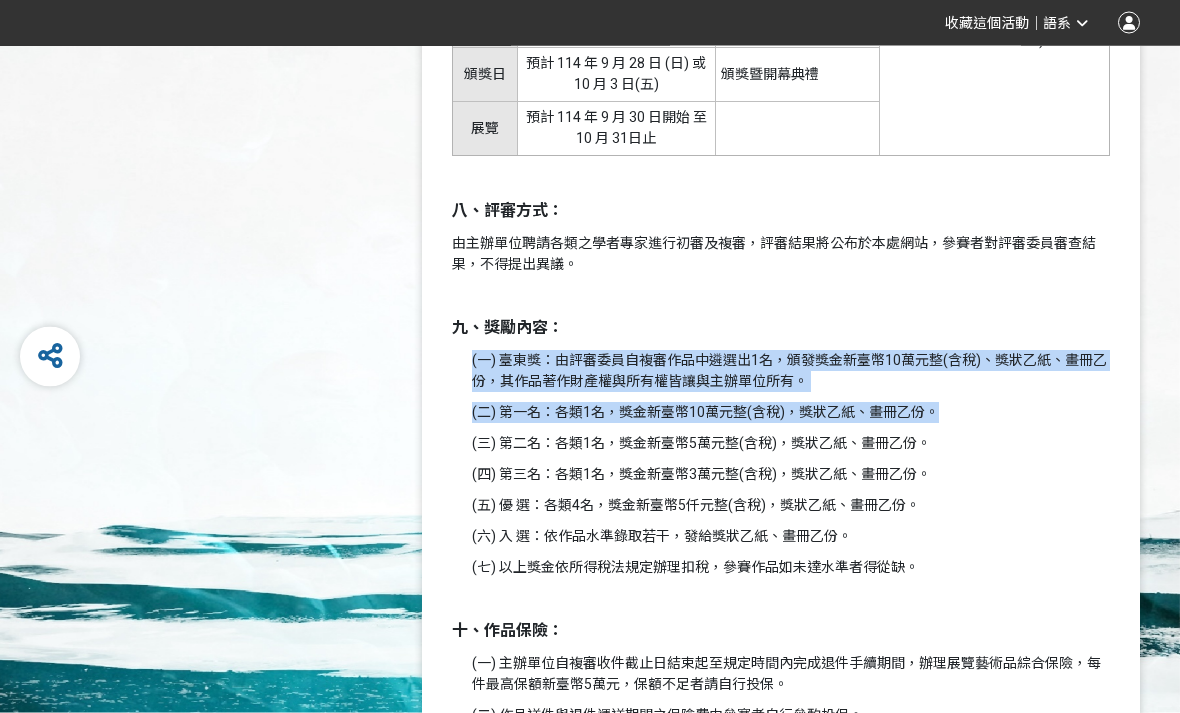 copy on "(一) 臺東獎：由評審委員自複審作品中遴選出1名，頒發獎金新臺幣10萬元整(含稅)、獎狀乙紙、畫冊乙份，其作品著作財產權與所有權皆讓與主辦單位所有。 (二) 第一名：各類1名，獎金新臺幣10萬元整(含稅)，獎狀乙紙、畫冊乙份。" 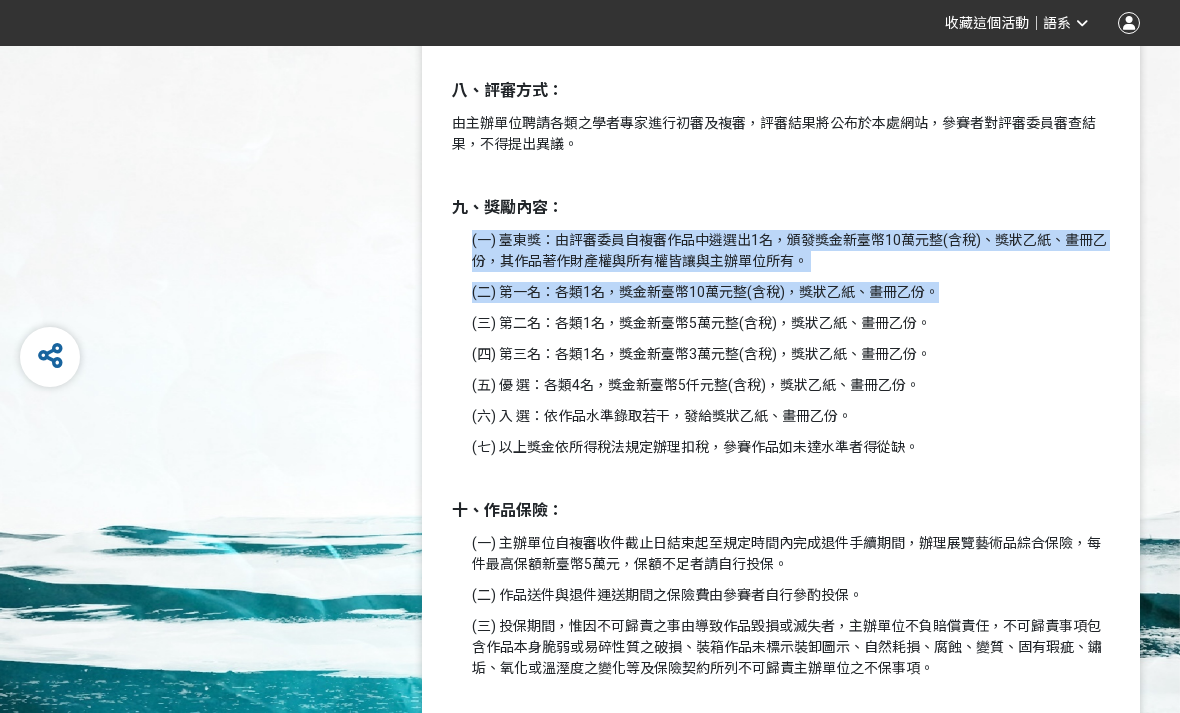 scroll, scrollTop: 3634, scrollLeft: 0, axis: vertical 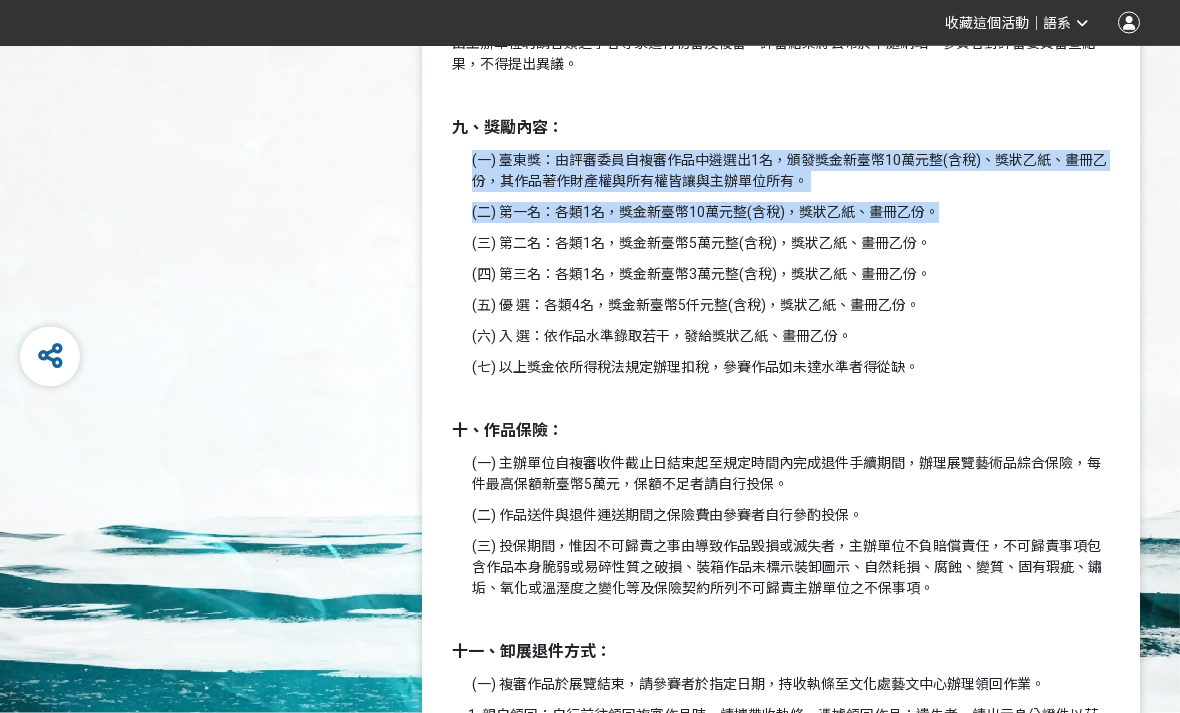 click on "十一、卸展退件方式：" at bounding box center [781, 653] 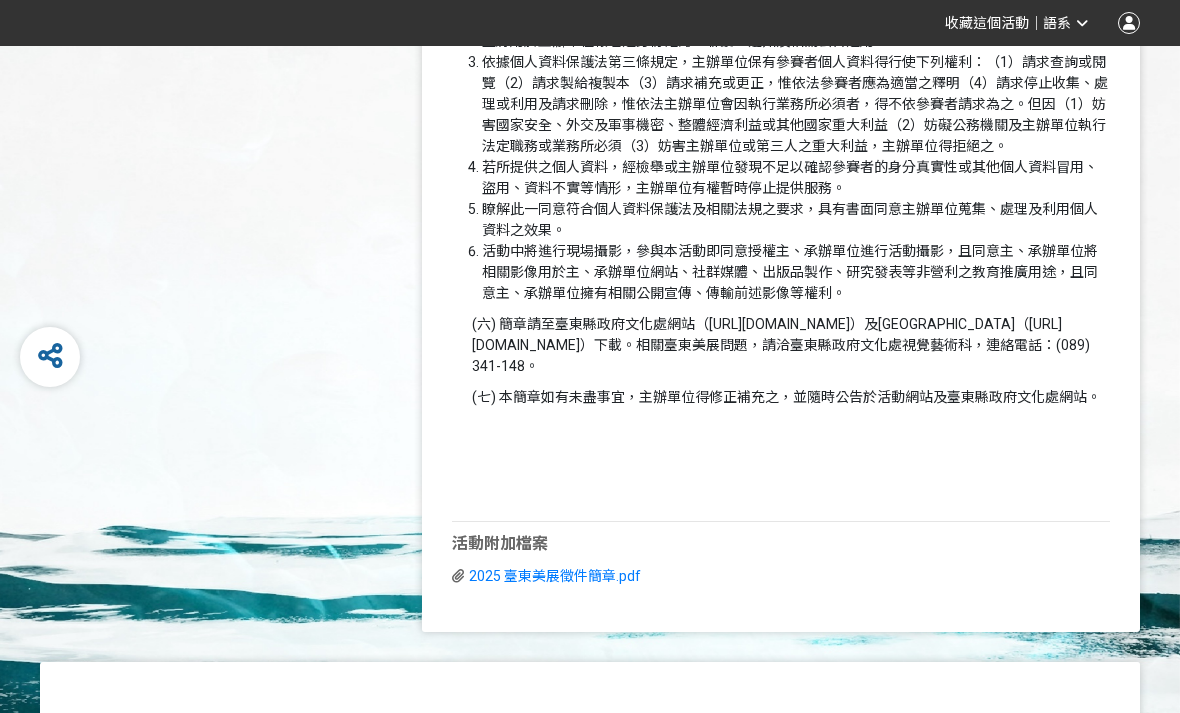 scroll, scrollTop: 5150, scrollLeft: 0, axis: vertical 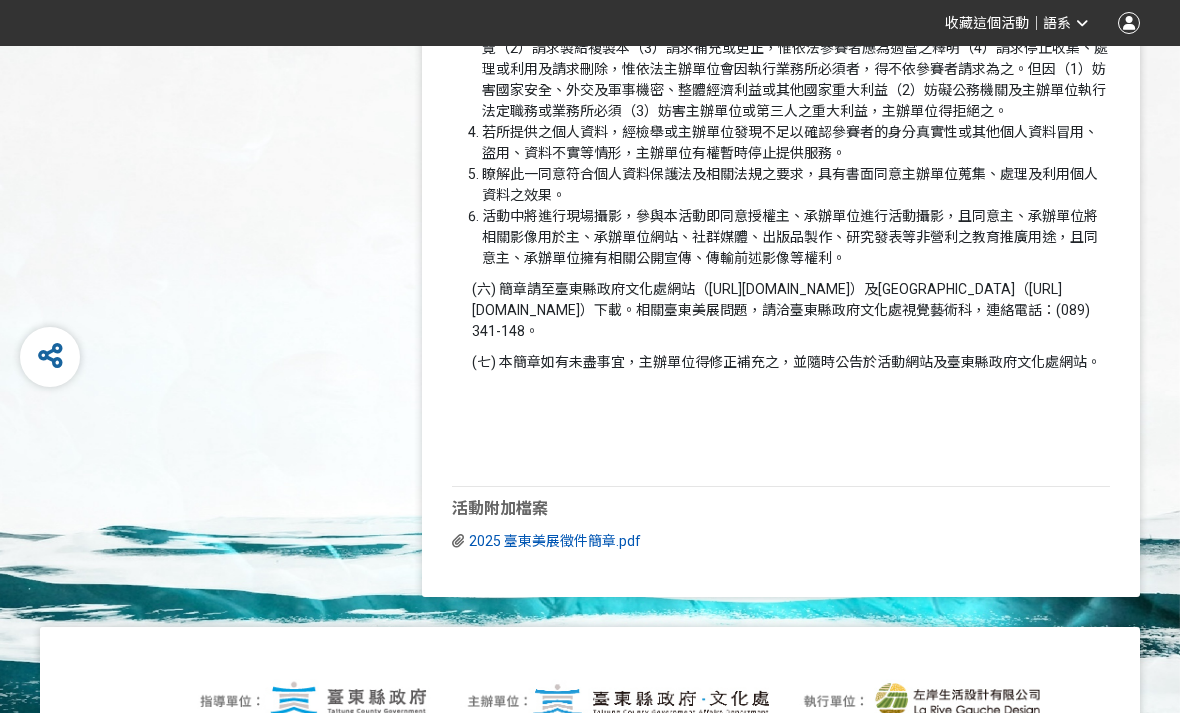 click on "2025 臺東美展徵件簡章.pdf" at bounding box center [555, 541] 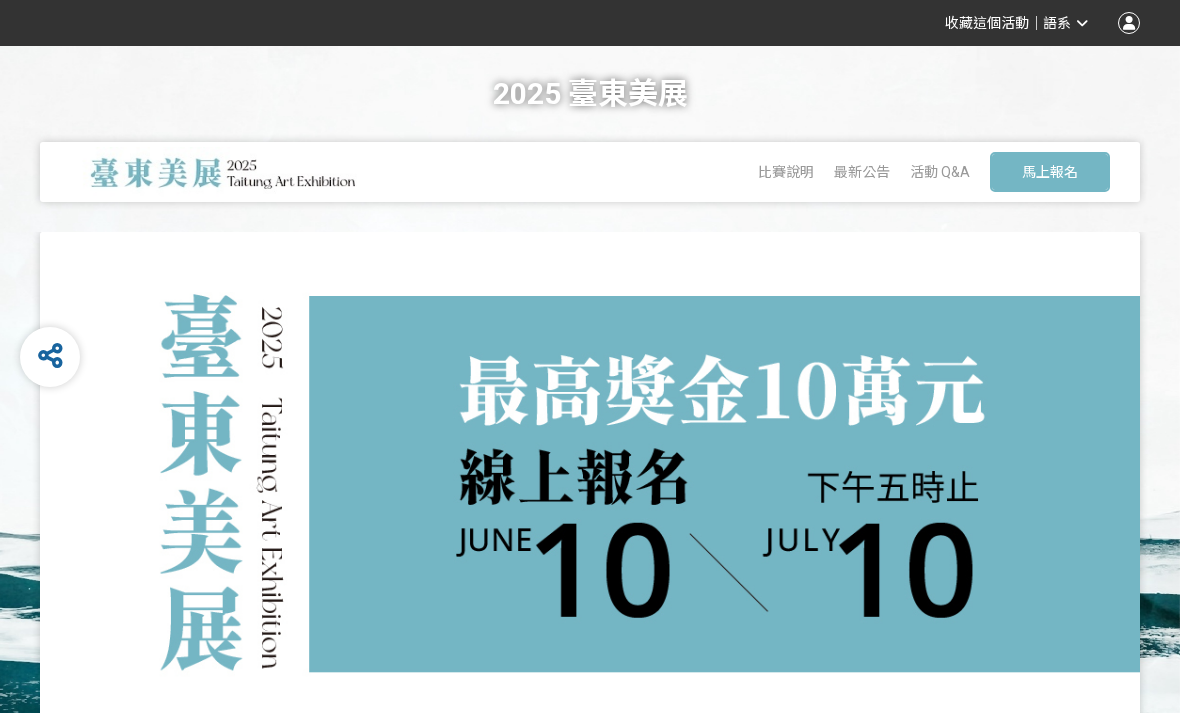 scroll, scrollTop: 0, scrollLeft: 0, axis: both 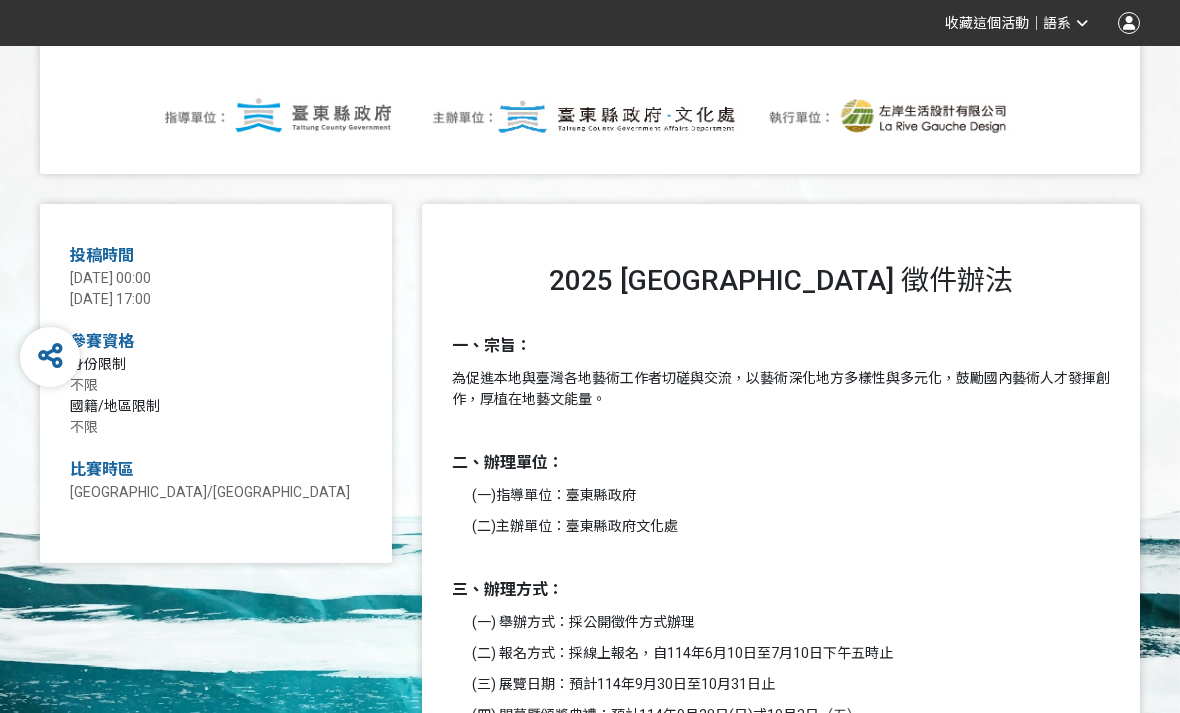 click on "身份限制 不限" at bounding box center (216, 375) 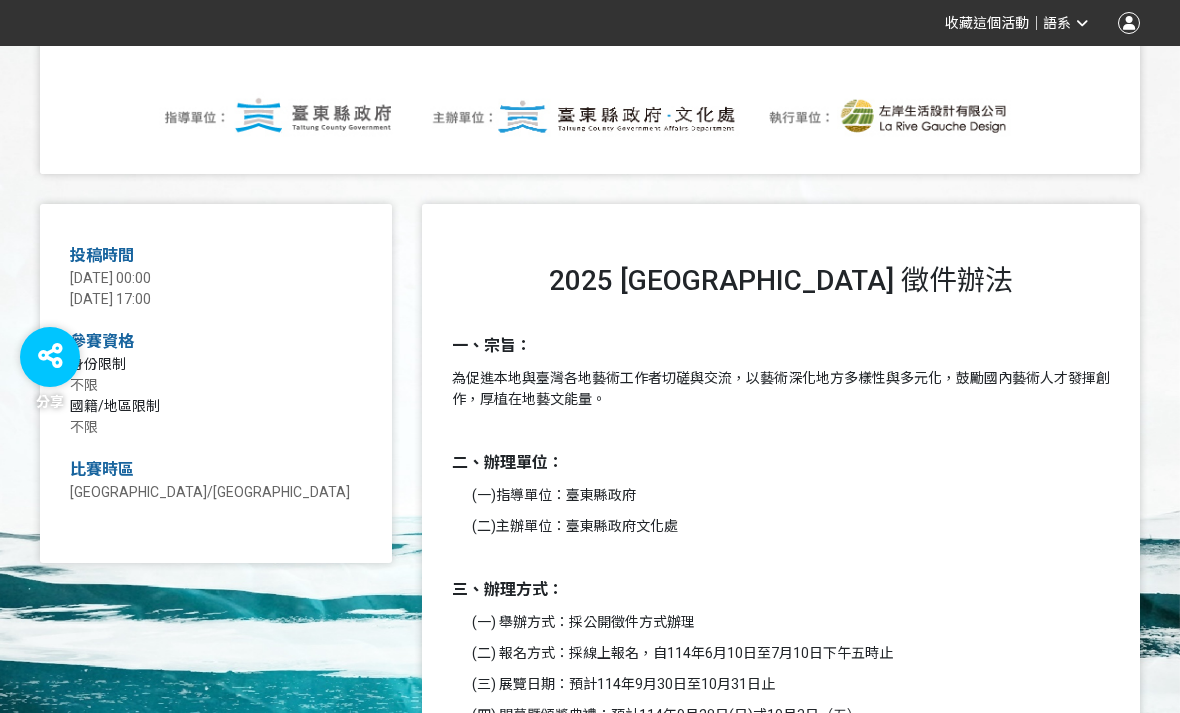 click on "分享" at bounding box center (50, 357) 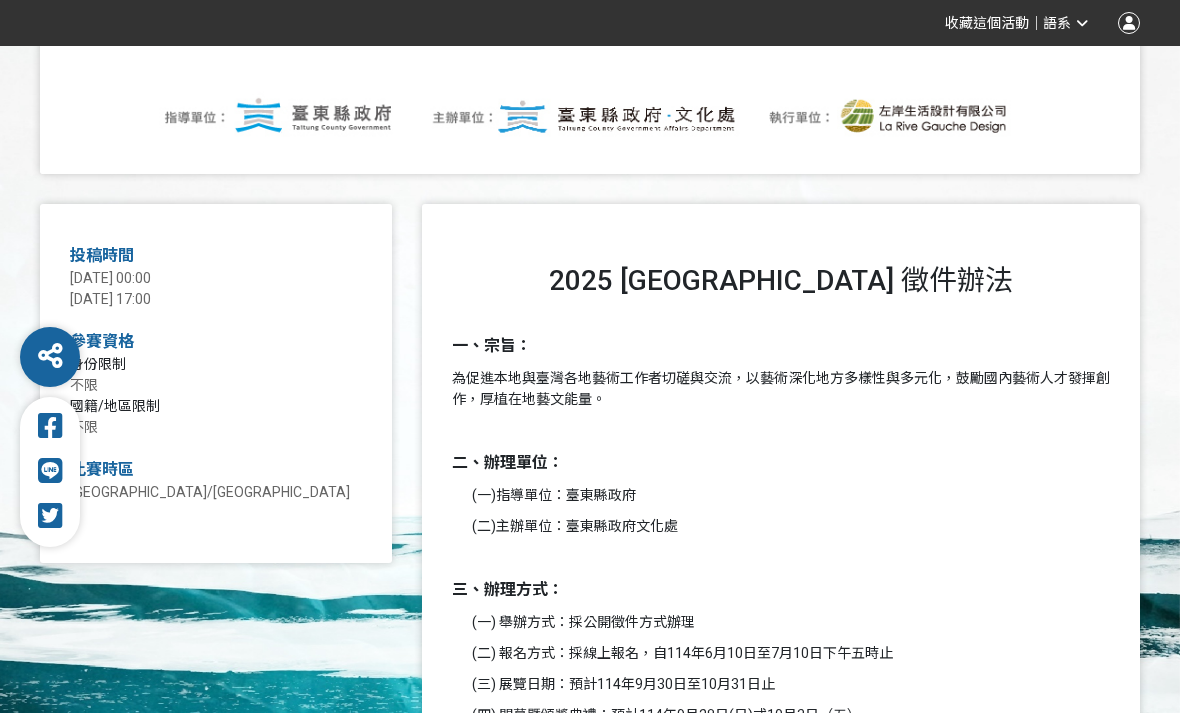 click on "身份限制 不限" at bounding box center [216, 375] 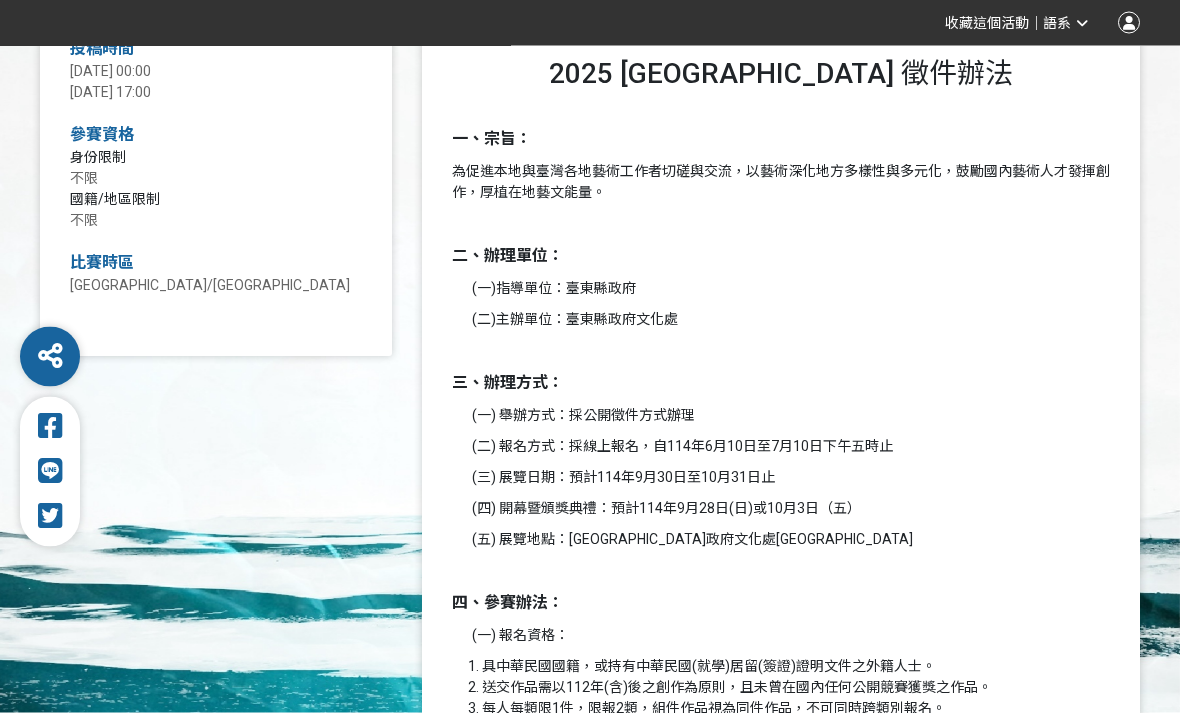 scroll, scrollTop: 841, scrollLeft: 0, axis: vertical 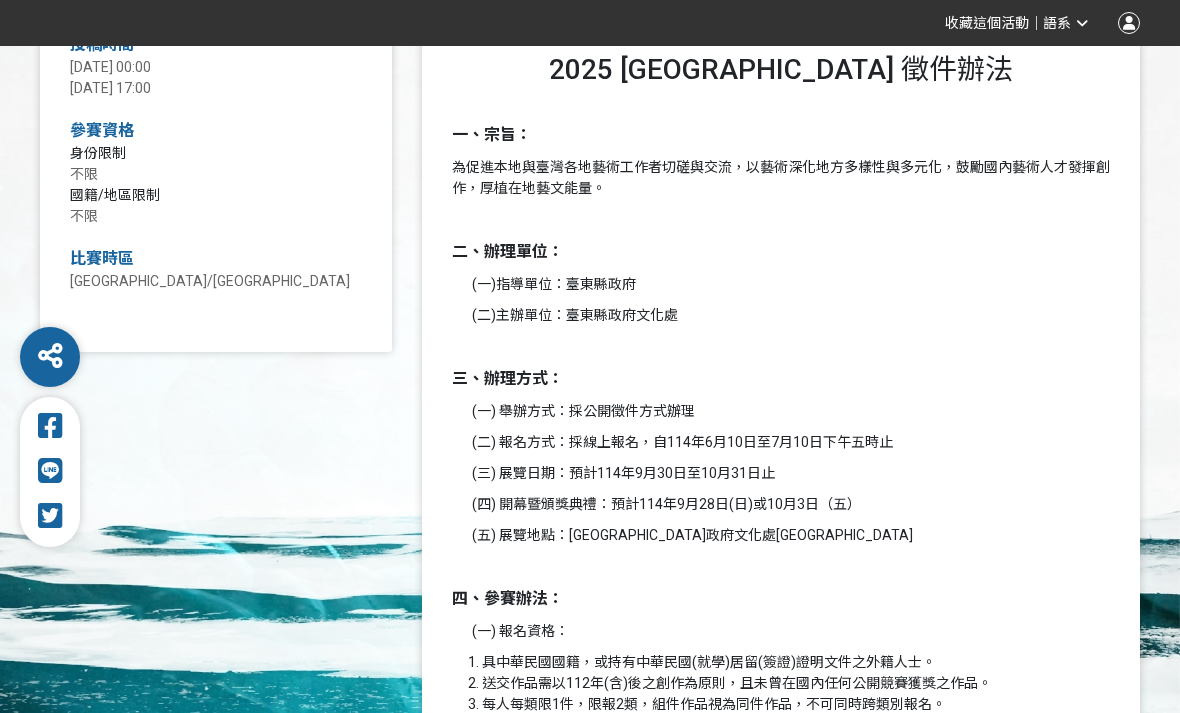 click on "投稿時間 2025-06-10 00:00 2025-07-10 17:00 參賽資格 身份限制 不限 國籍/地區限制 不限 比賽時區 Asia/Taipei" at bounding box center [216, 172] 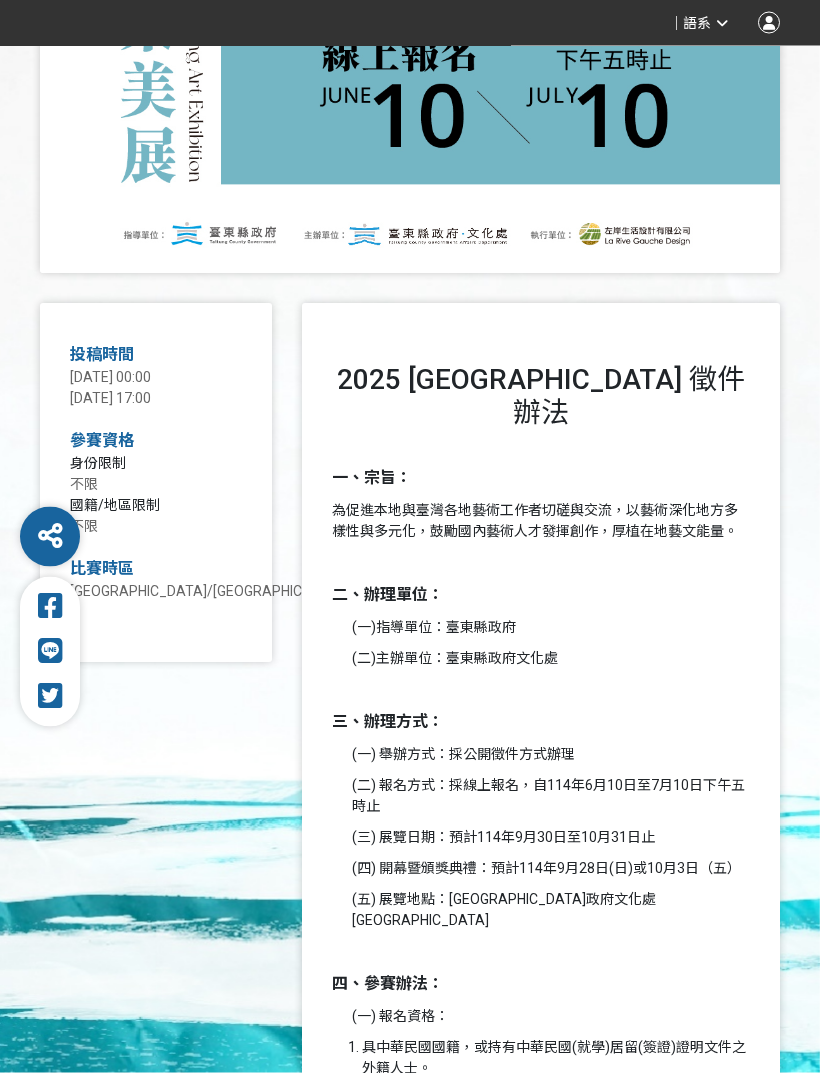 scroll, scrollTop: 583, scrollLeft: 0, axis: vertical 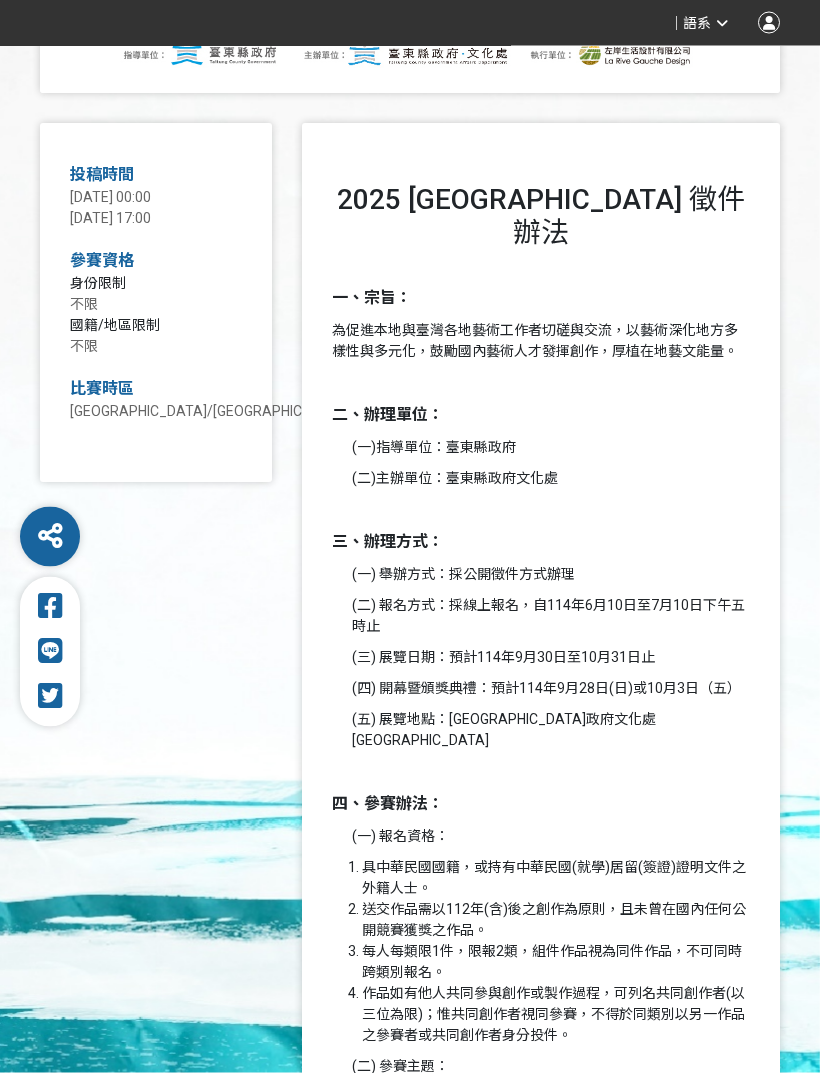 click on "國籍/地區限制 不限" at bounding box center [156, 337] 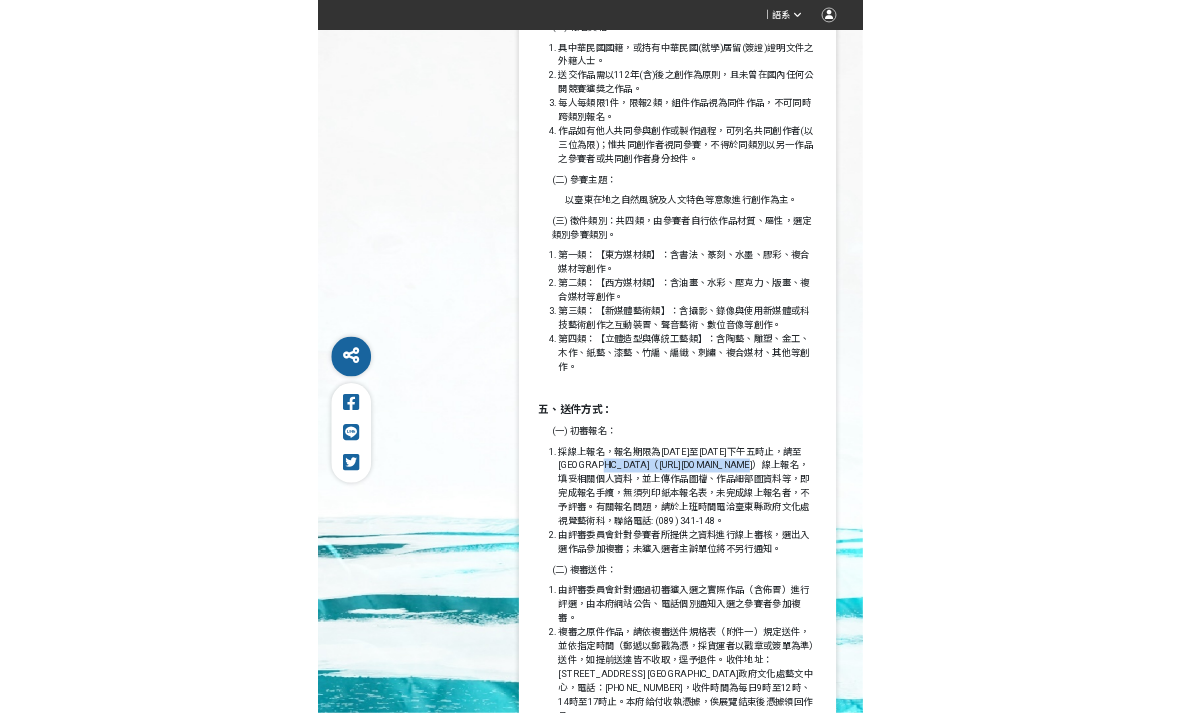 scroll, scrollTop: 1530, scrollLeft: 0, axis: vertical 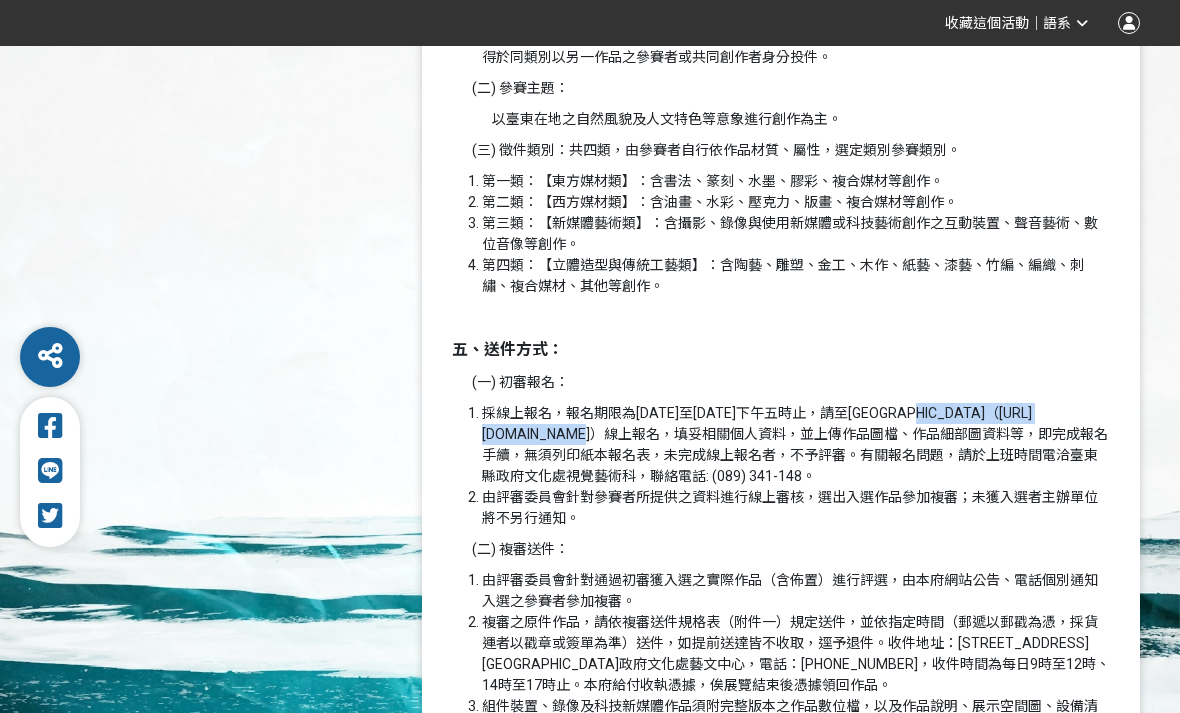 click on "採線上報名，報名期限為[DATE]至[DATE]下午五時止，請至[GEOGRAPHIC_DATA]（[URL][DOMAIN_NAME]）線上報名，填妥相關個人資料，並上傳作品圖檔、作品細部圖資料等，即完成報名手續，無須列印紙本報名表，未完成線上報名者，不予評審。有關報名問題，請於上班時間電洽臺東縣政府文化處視覺藝術科，聯絡電話: (089) 341-148。" at bounding box center [796, 445] 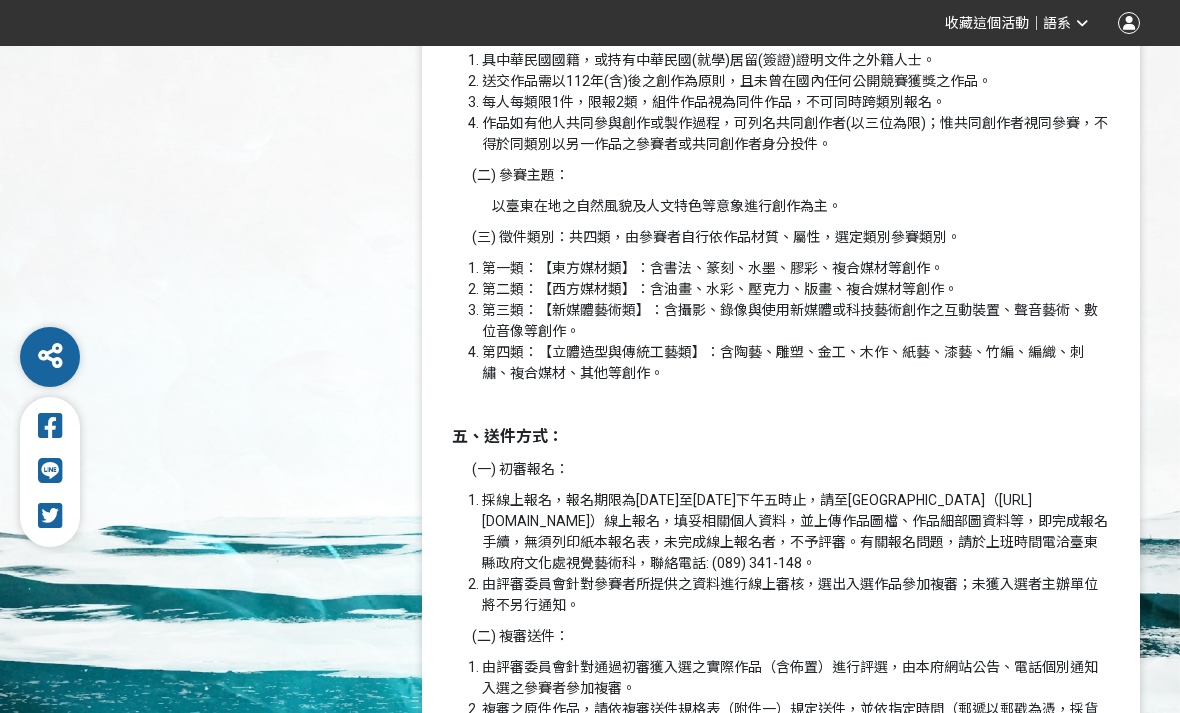 scroll, scrollTop: 1446, scrollLeft: 0, axis: vertical 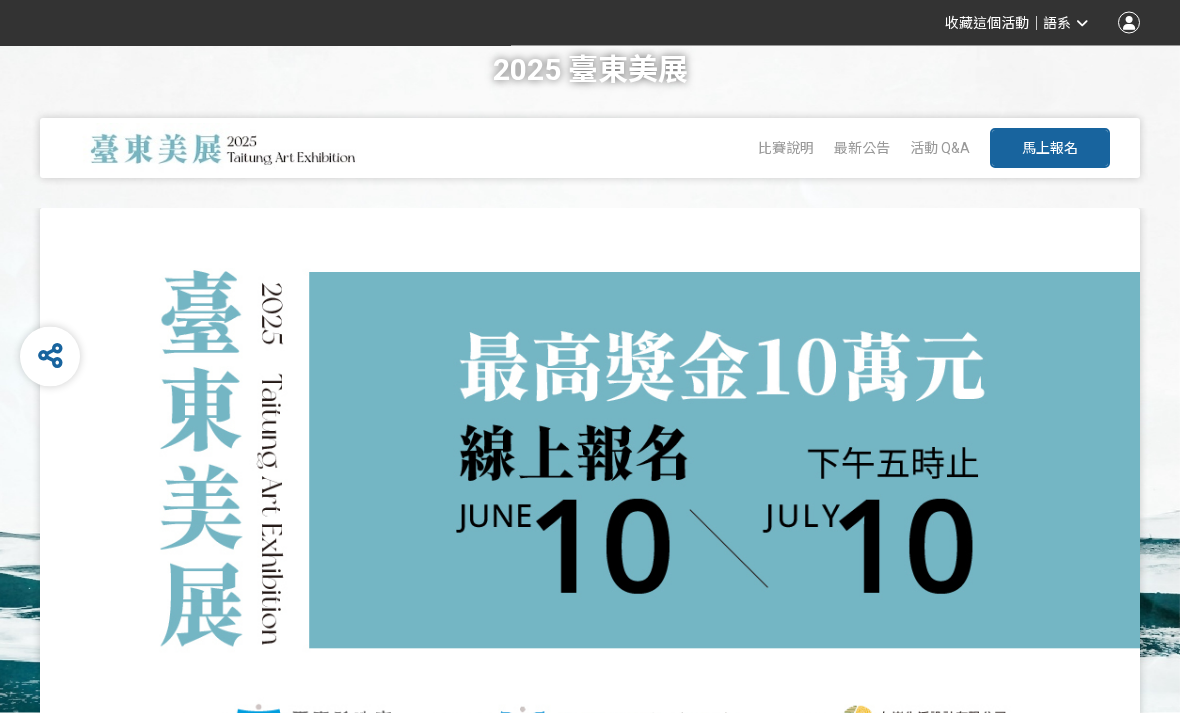 click on "馬上報名" at bounding box center (1050, 149) 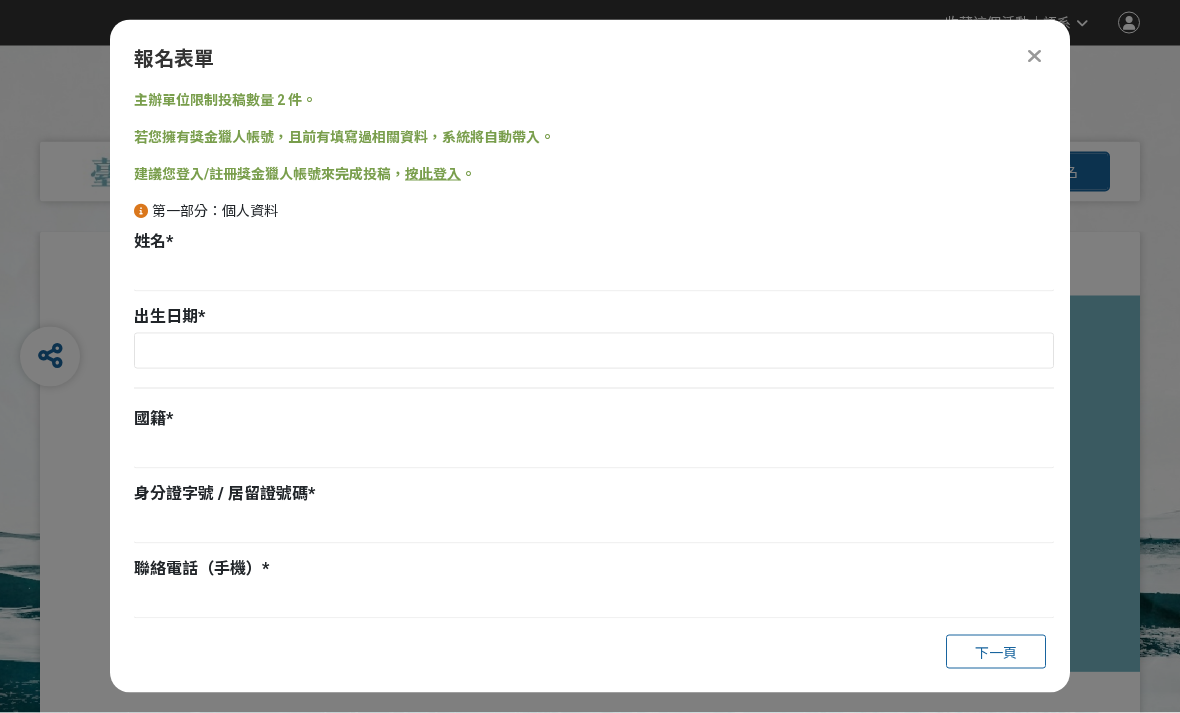 scroll, scrollTop: 0, scrollLeft: 0, axis: both 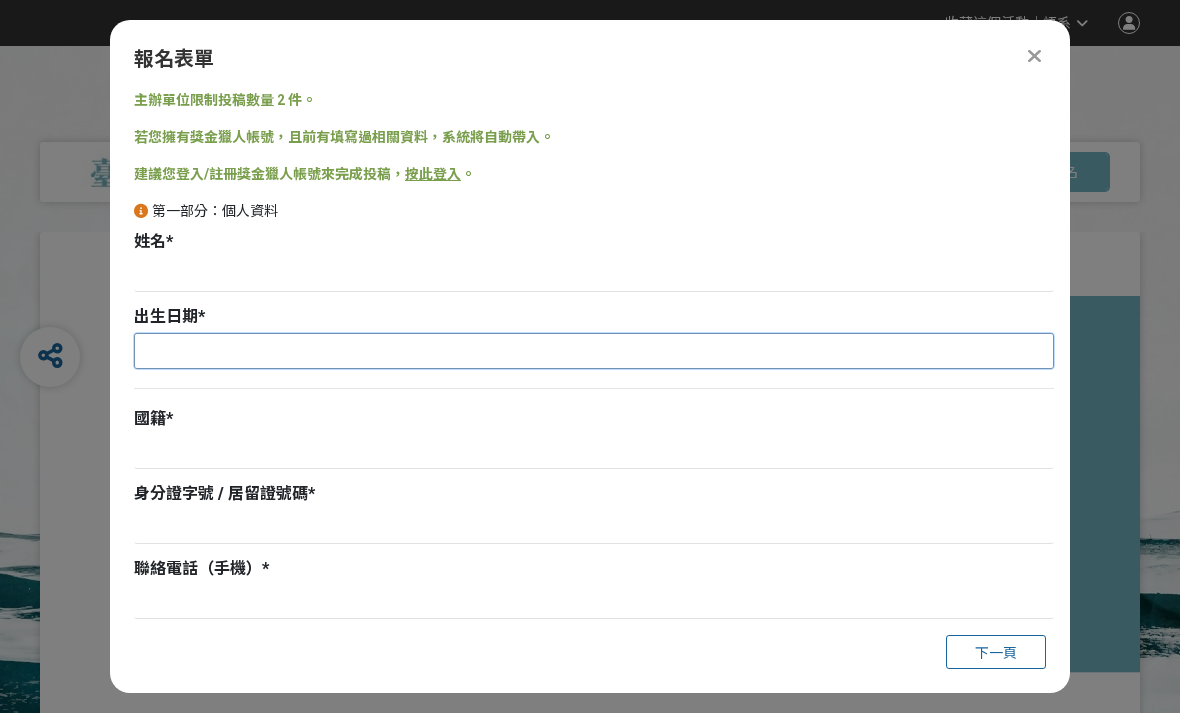 click at bounding box center (594, 351) 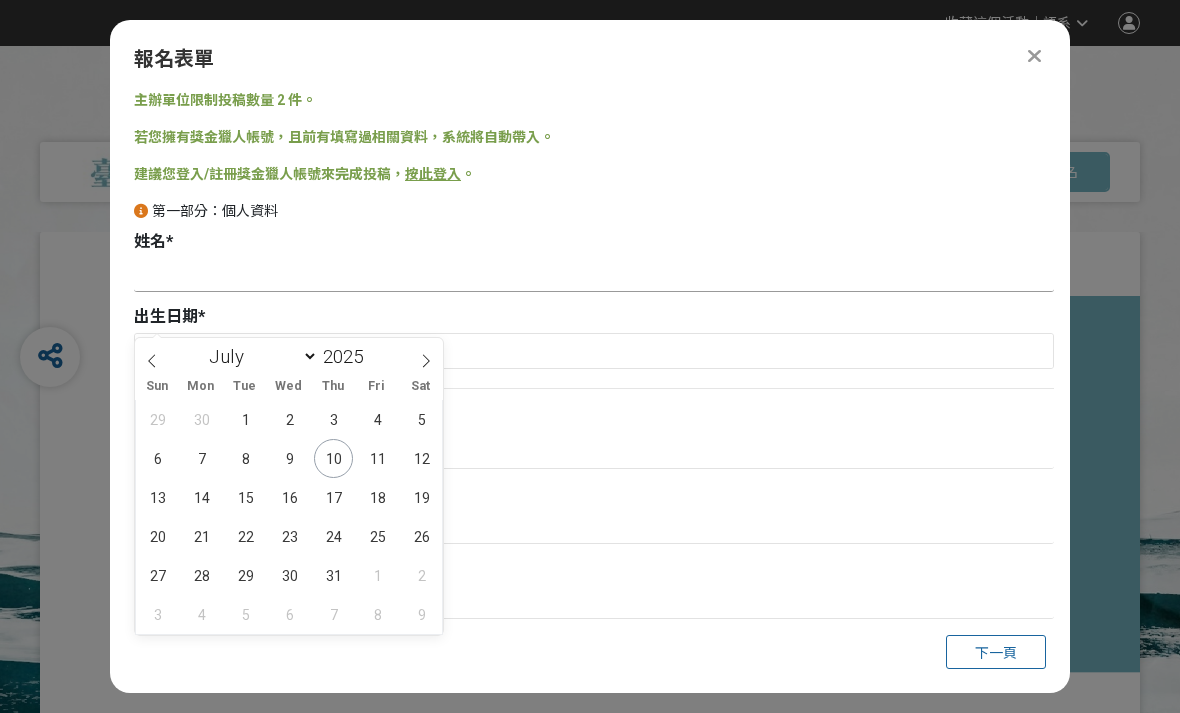 click at bounding box center (594, 275) 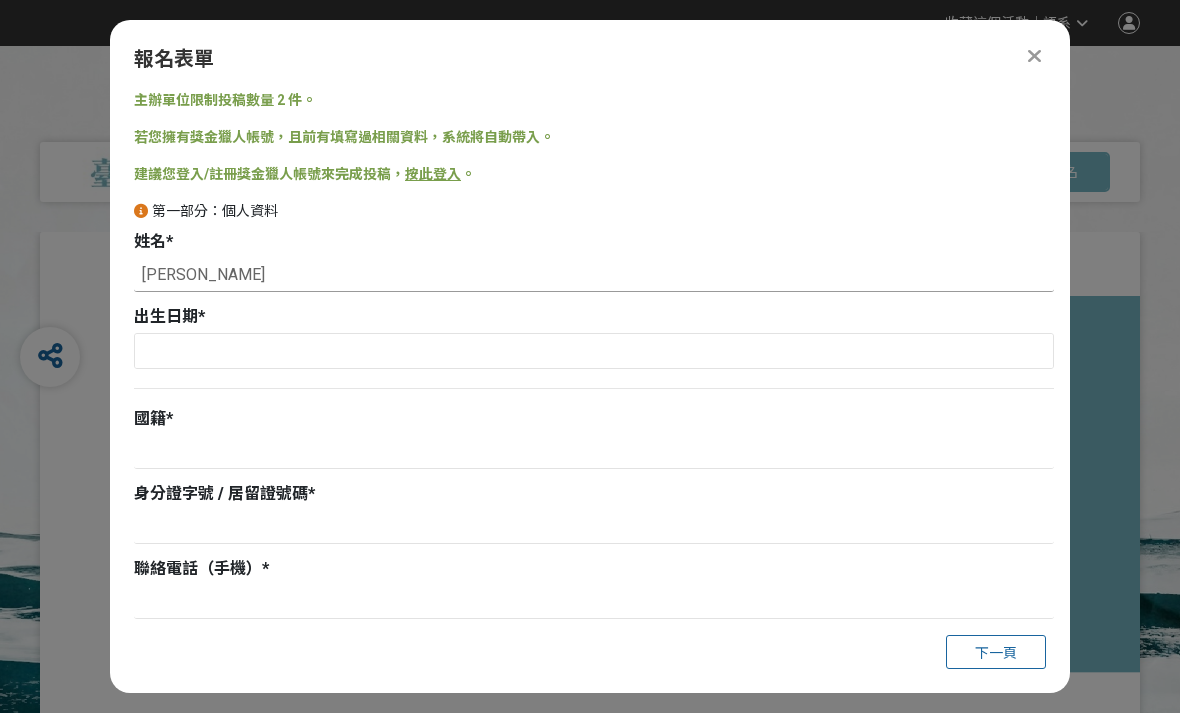 type on "黃品潔" 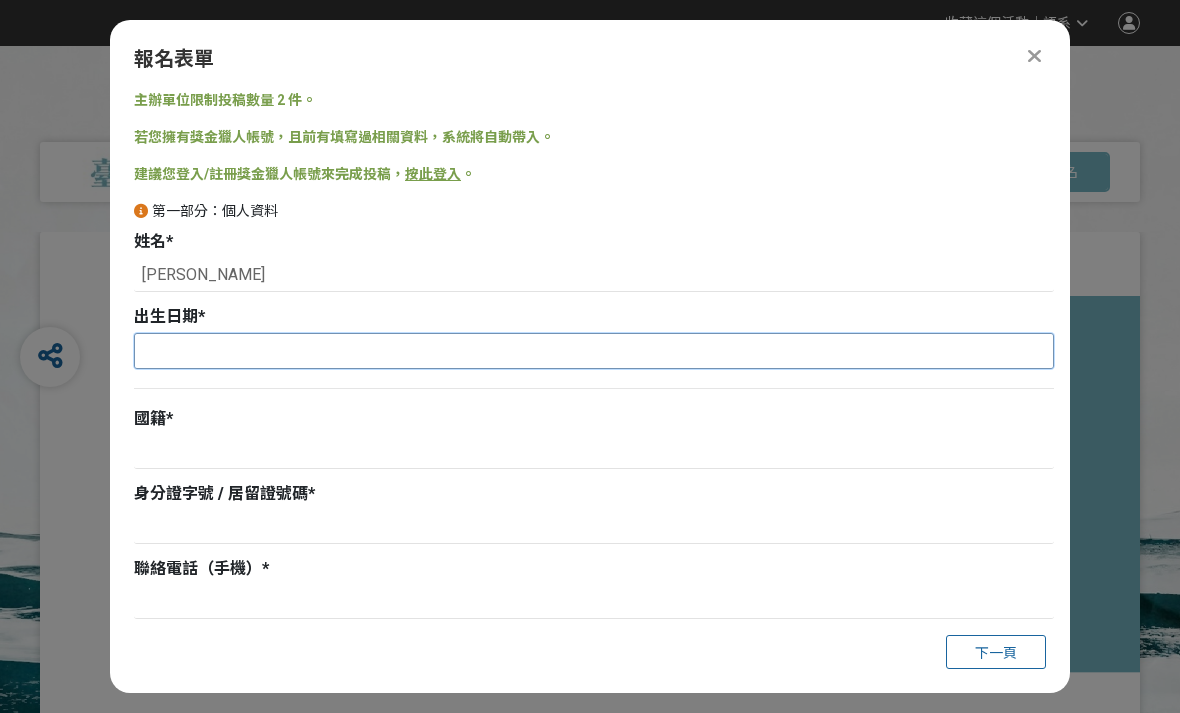 click on "收藏這個活動 ｜ 語系 此網站由獎金獵人建置，若有網站建置需求 可洽 LINE:  @irv0112w 分享 報名表單 主辦單位限制投稿數量 2 件。 若您擁有獎金獵人帳號，且前有填寫過相關資料，系統將自動帶入。 建議您登入/註冊獎金獵人帳號來完成投稿， 按此登入 。 第一部分：個人資料 姓名 * 黃品潔 出生日期 * 國籍 * 身分證字號 / 居留證號碼 * 聯絡電話（手機） * 文字格式：數字 聯絡電話（住家） 電子郵件信箱 * 文字格式：電子郵件 通訊地址 * 學歷 / 藝術背景 0 個字元 職業 你在哪裡看到這個比賽？ * 請選擇... 獎金獵人網站 Facebook / Instagram 校園講座 / 老師系上推薦 電子郵件 海報 其他 下一頁
2025 臺東美展 比賽說明 最新公告 活動 Q&A 馬上報名 投稿時間 2025-06-10 00:00 2025-07-10 17:00 參賽資格 身份限制 不限 國籍/地區限制 不限" at bounding box center (590, 2972) 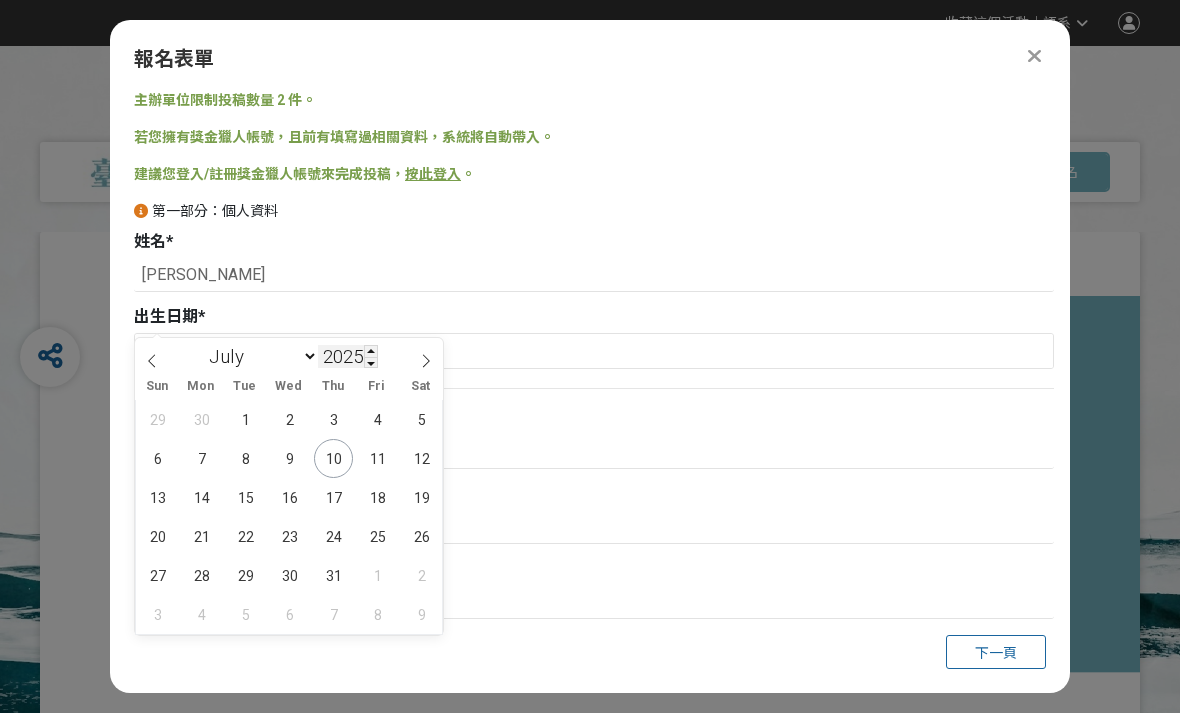 click on "2025" at bounding box center (348, 356) 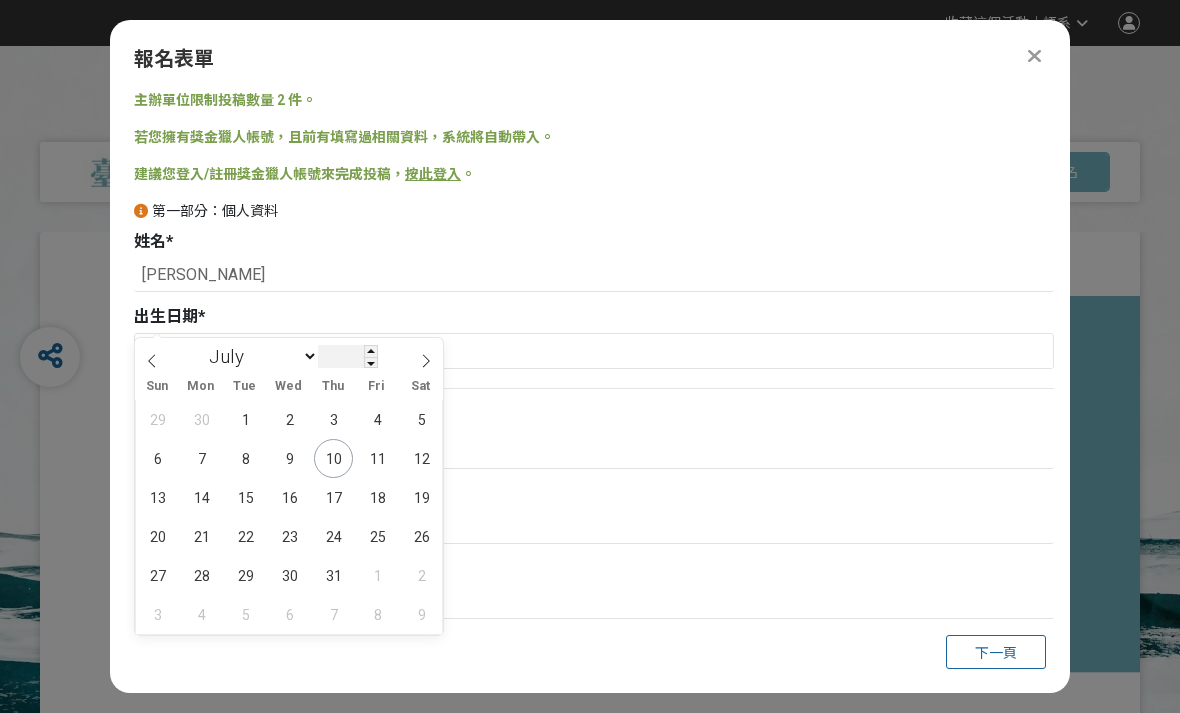 scroll, scrollTop: 2, scrollLeft: 0, axis: vertical 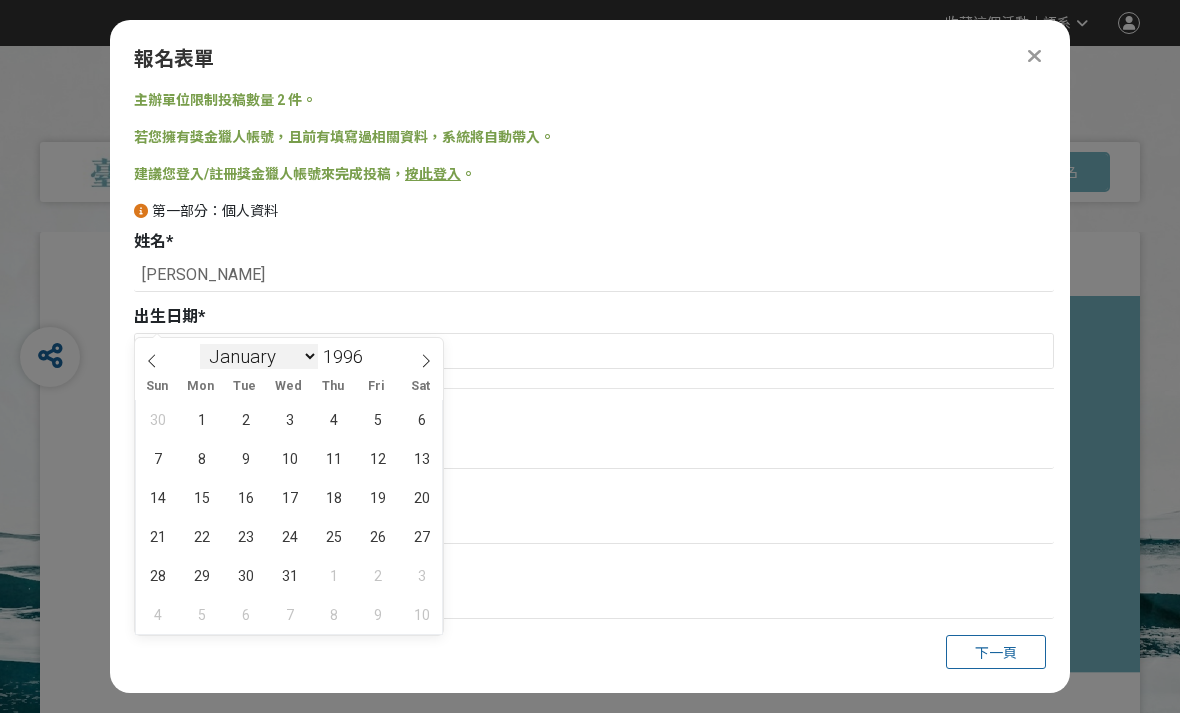 type on "1996" 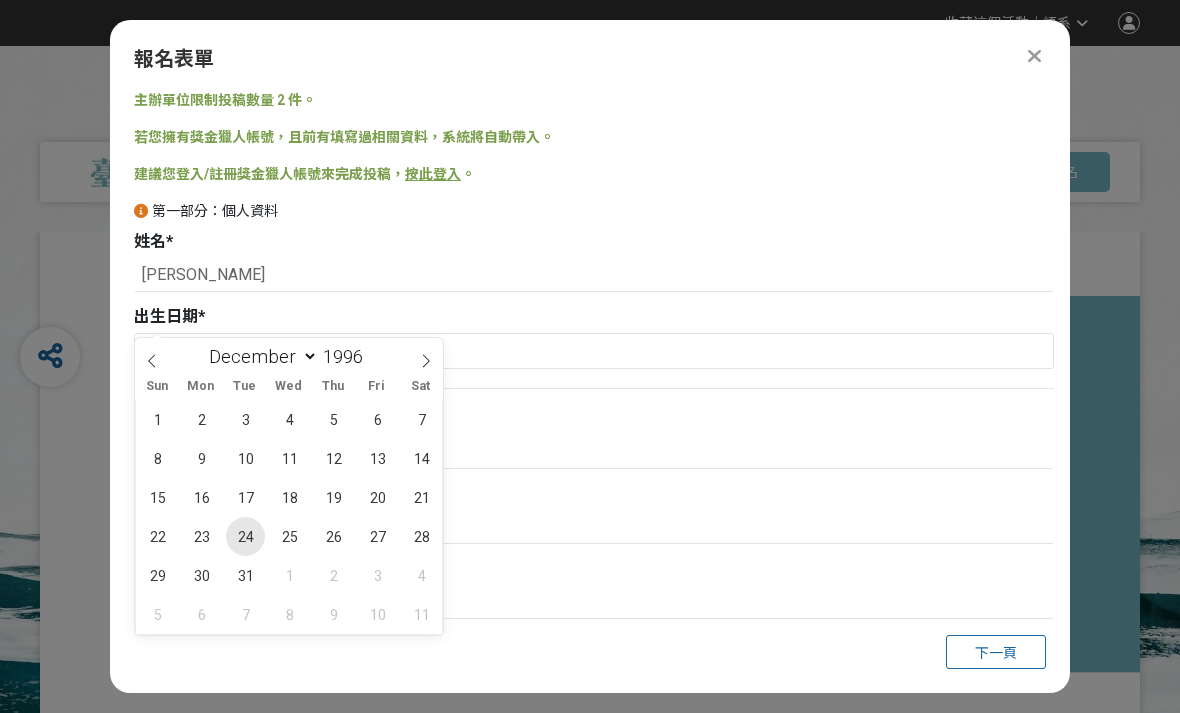 click on "24" at bounding box center [245, 536] 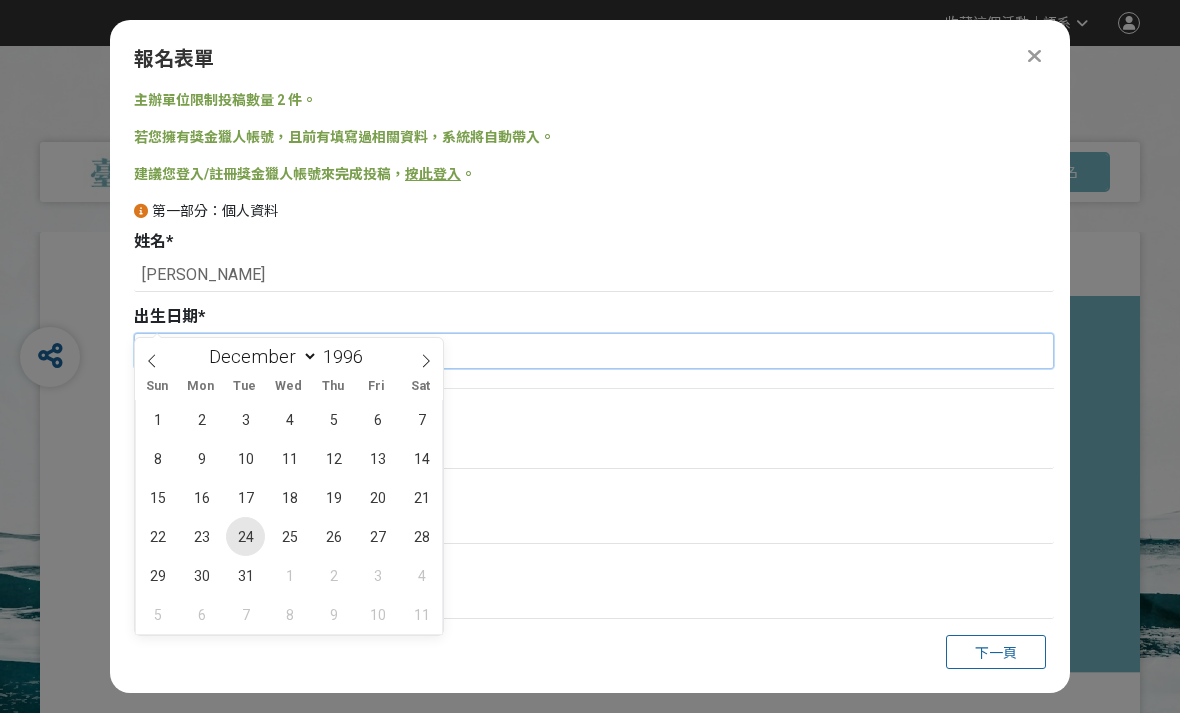 type on "1996-12-24" 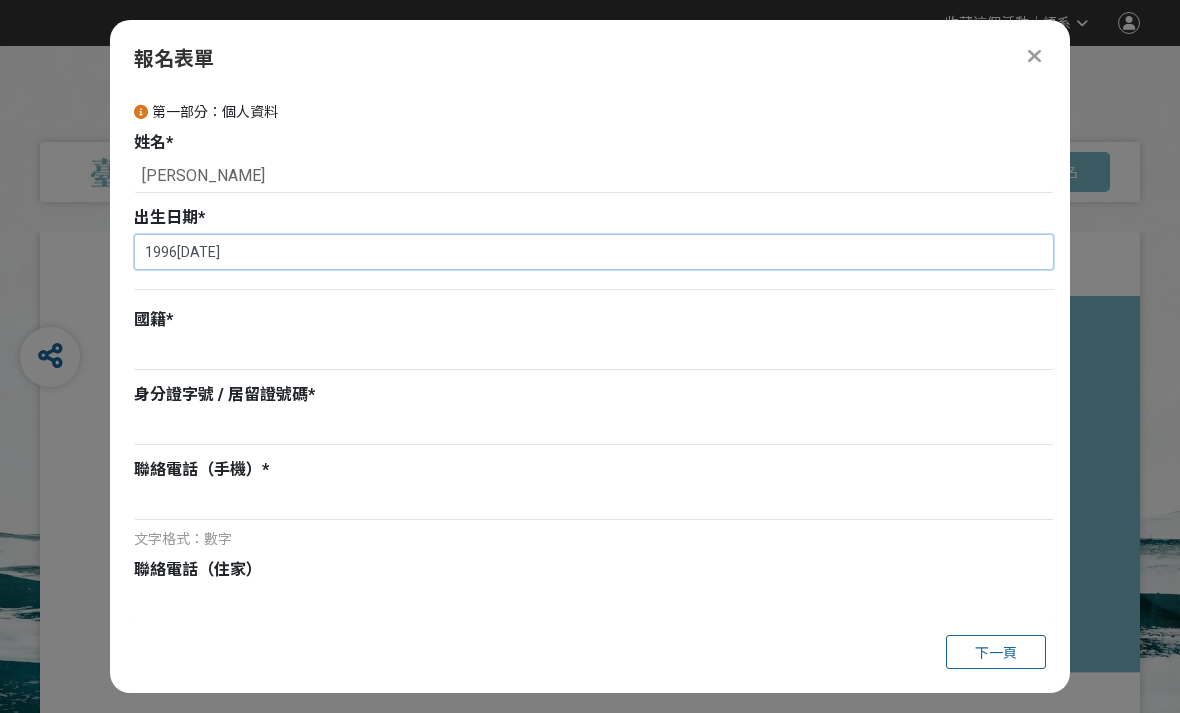 scroll, scrollTop: 103, scrollLeft: 0, axis: vertical 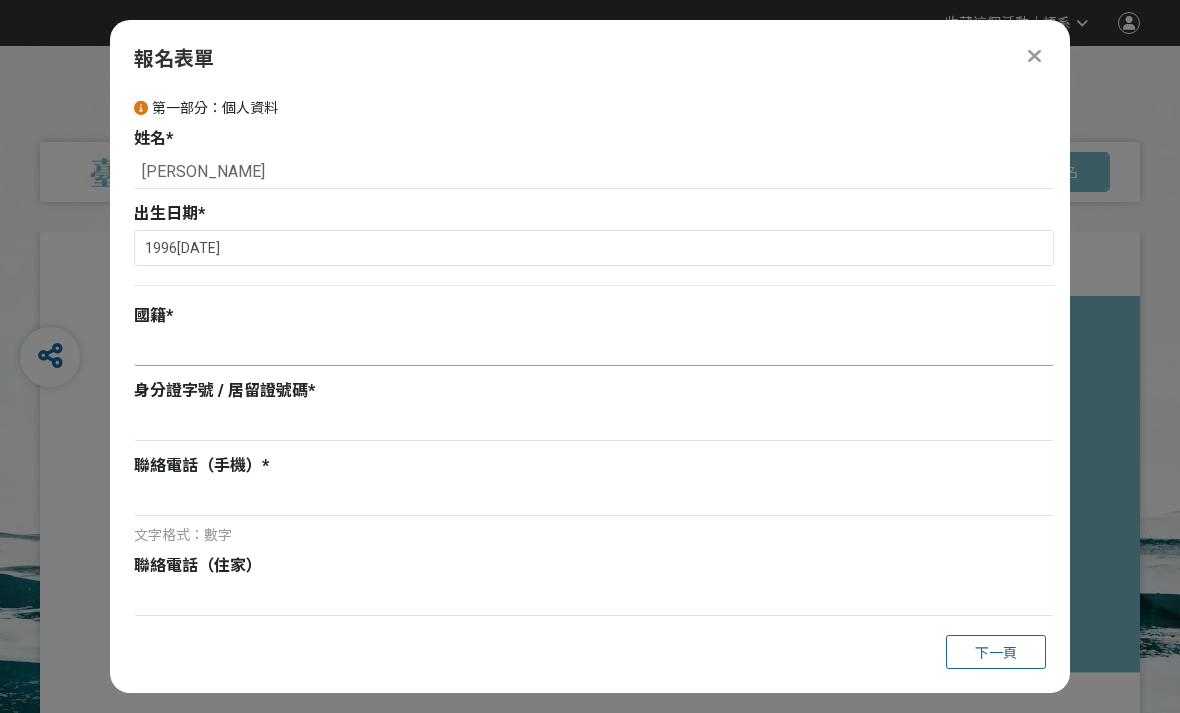 click at bounding box center (594, 349) 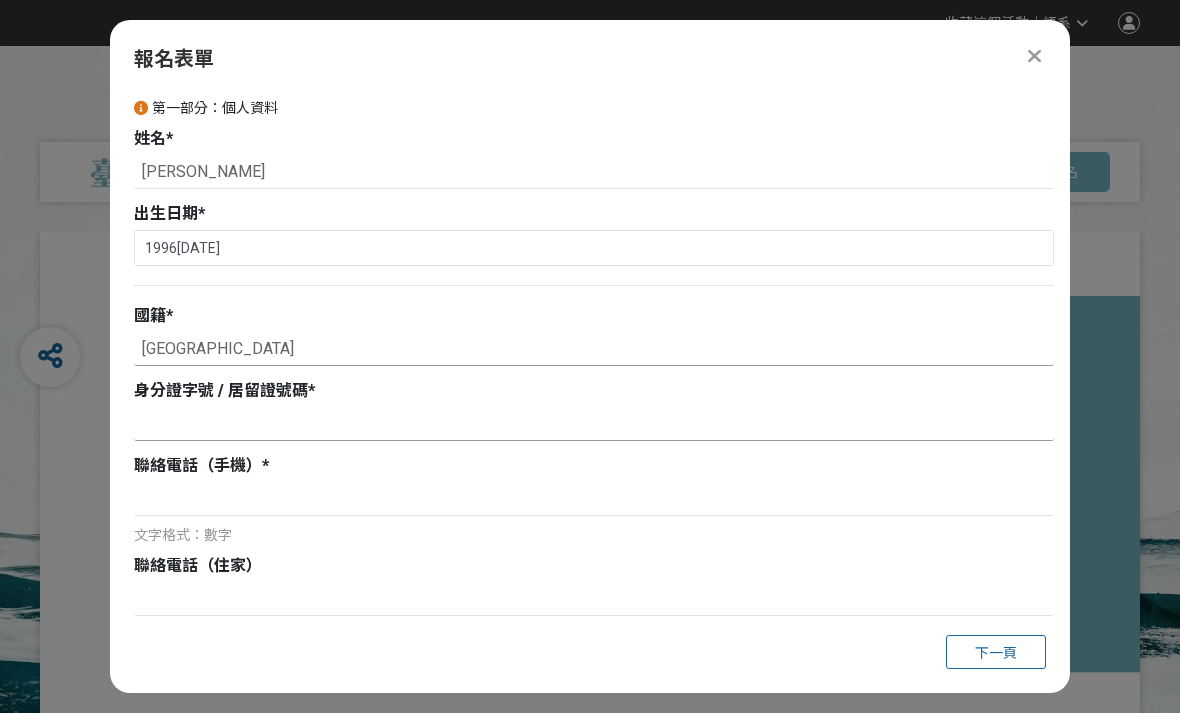 type on "TAIWAN" 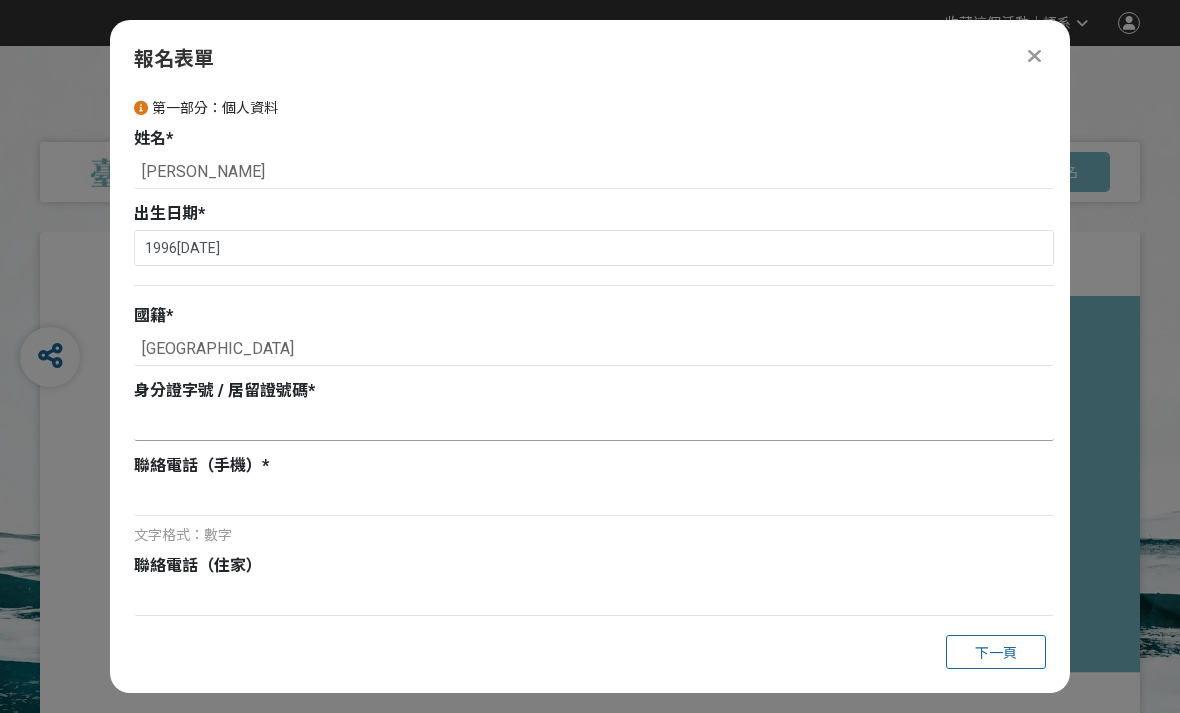 click at bounding box center [594, 424] 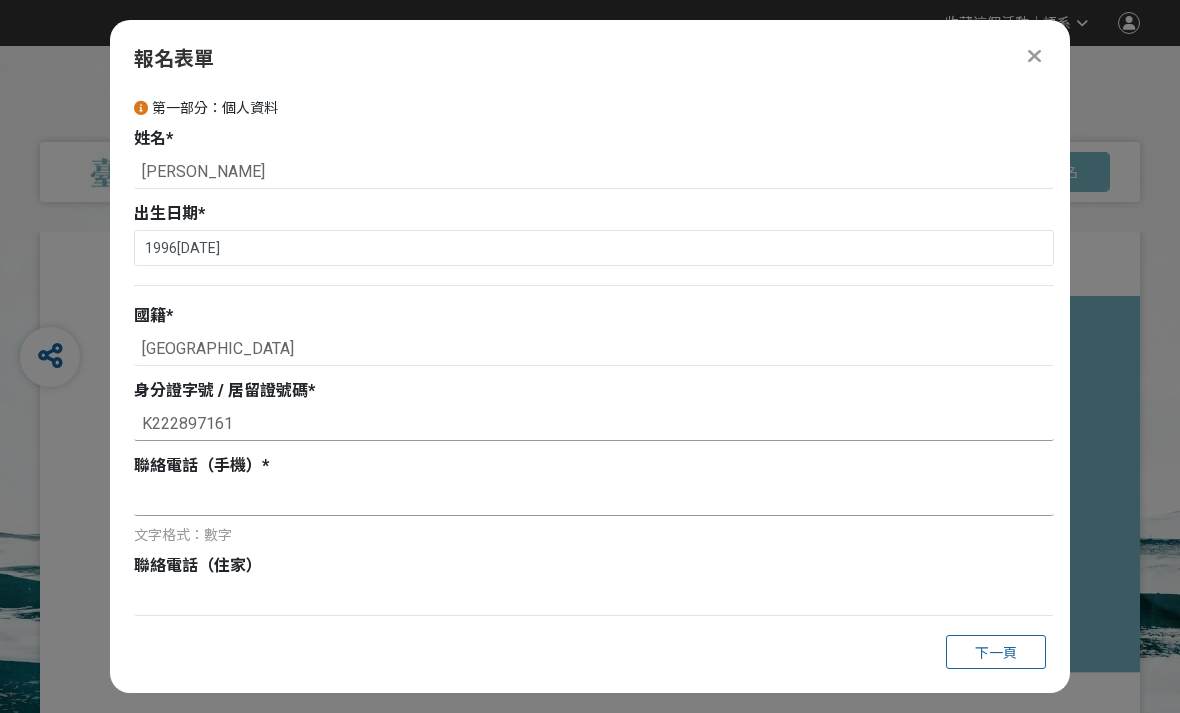 type on "K222897161" 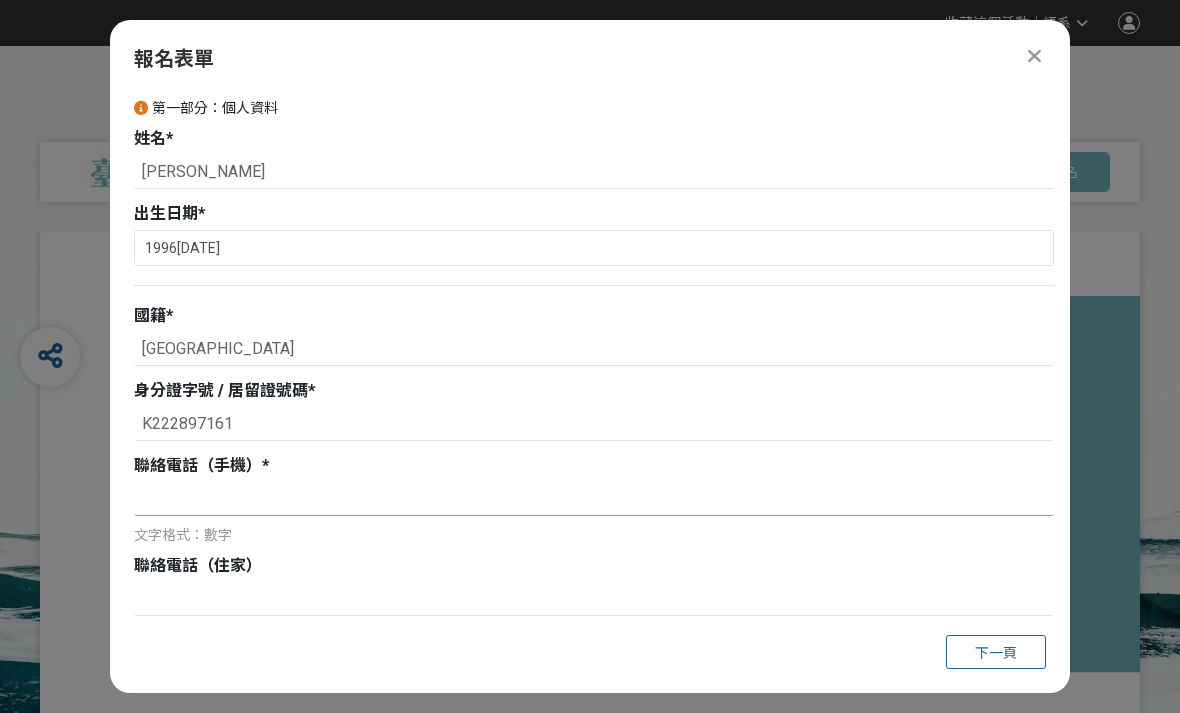 click at bounding box center (594, 499) 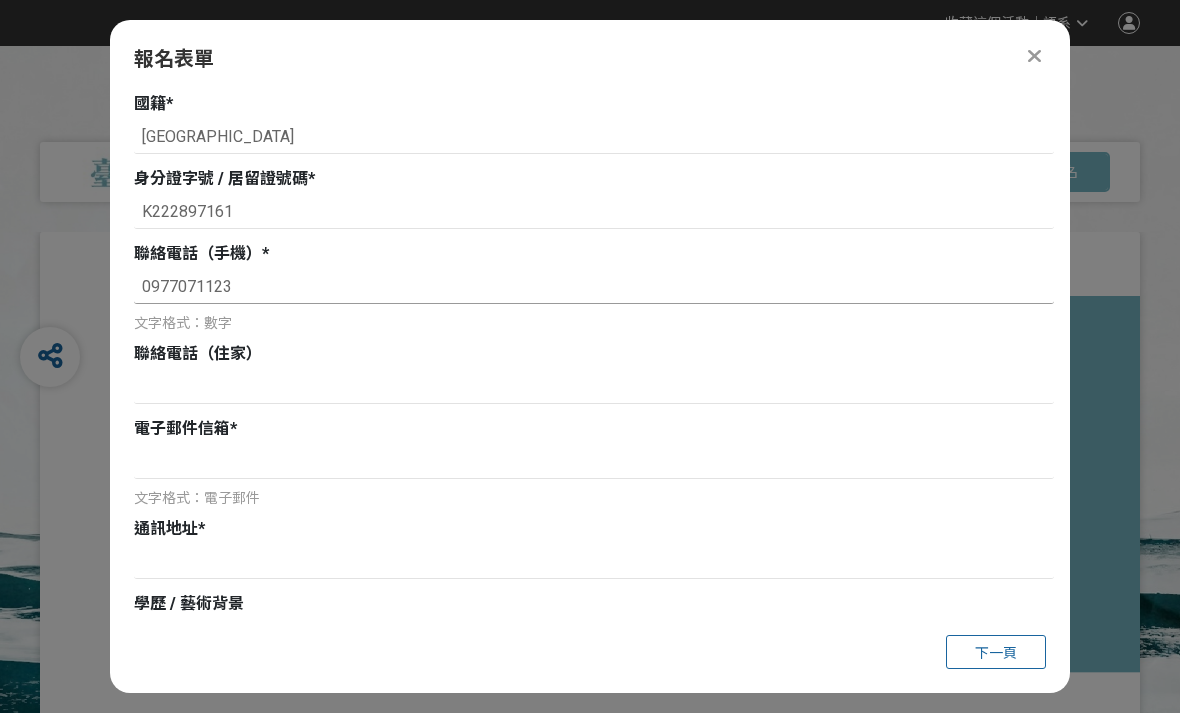 scroll, scrollTop: 323, scrollLeft: 0, axis: vertical 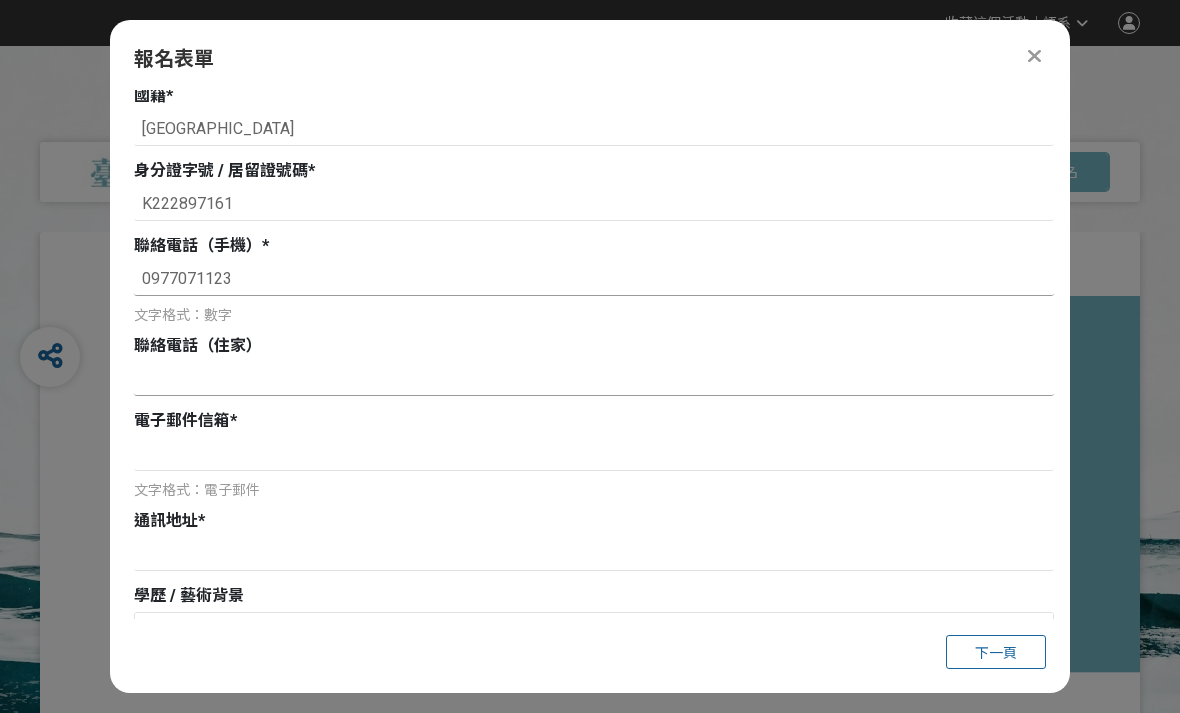 type on "0977071123" 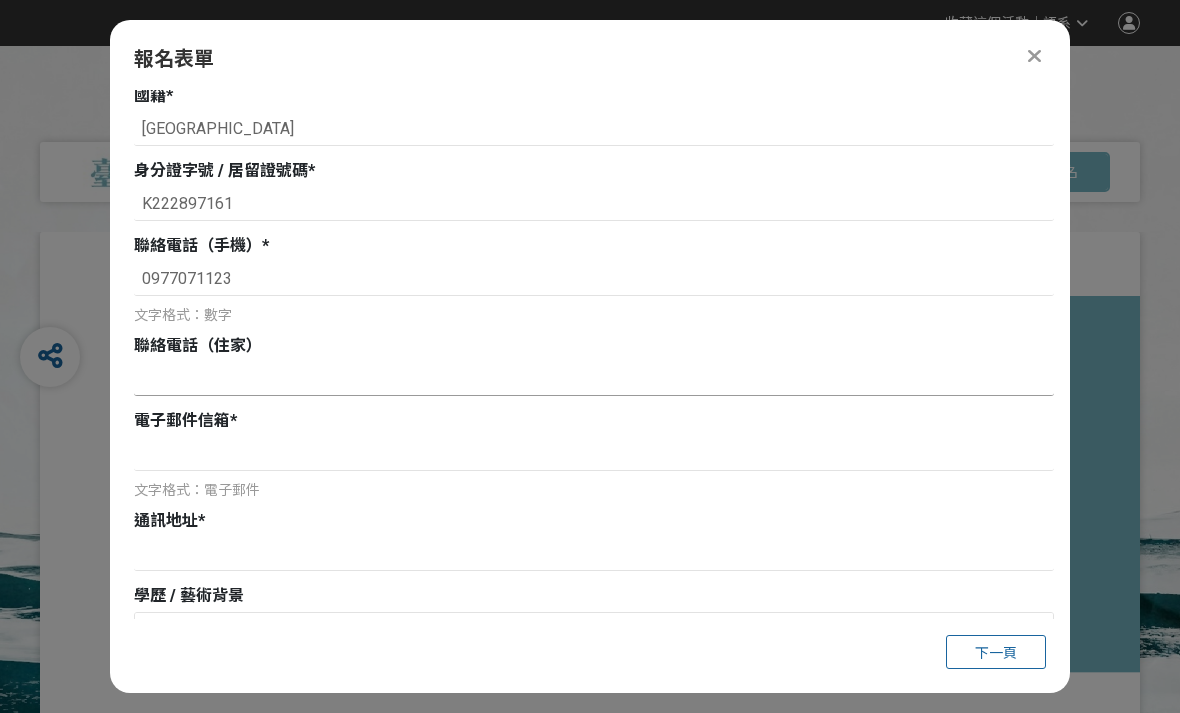 click at bounding box center [594, 379] 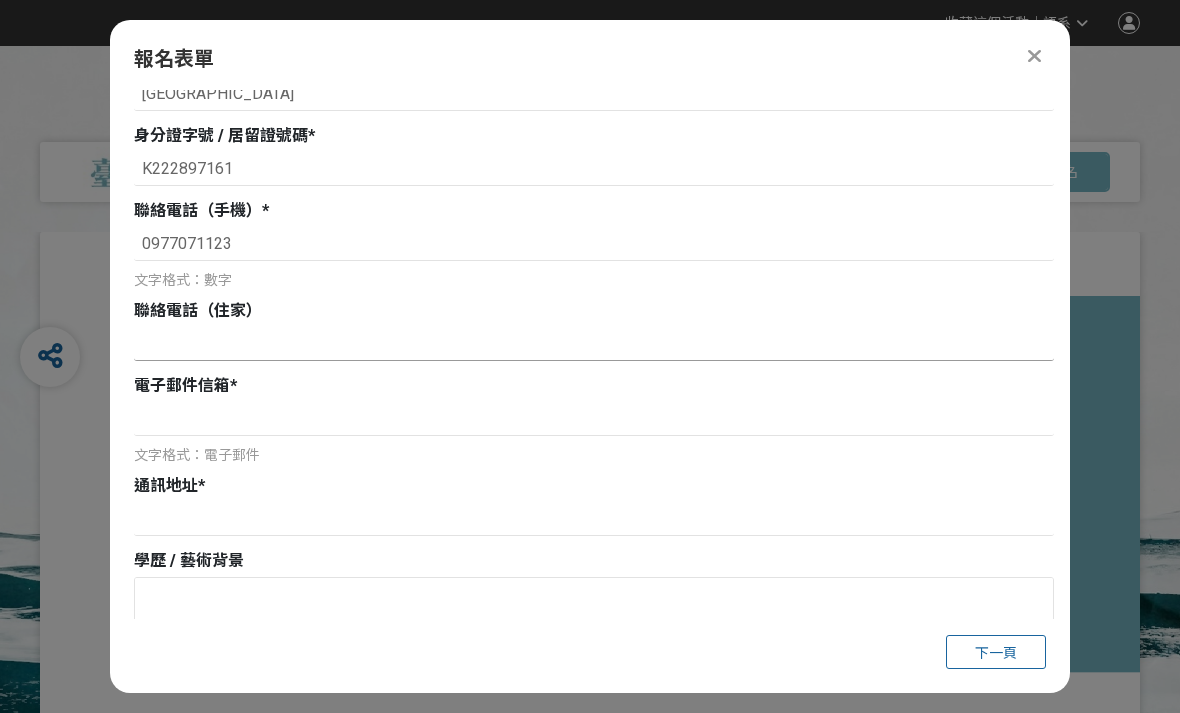 scroll, scrollTop: 524, scrollLeft: 0, axis: vertical 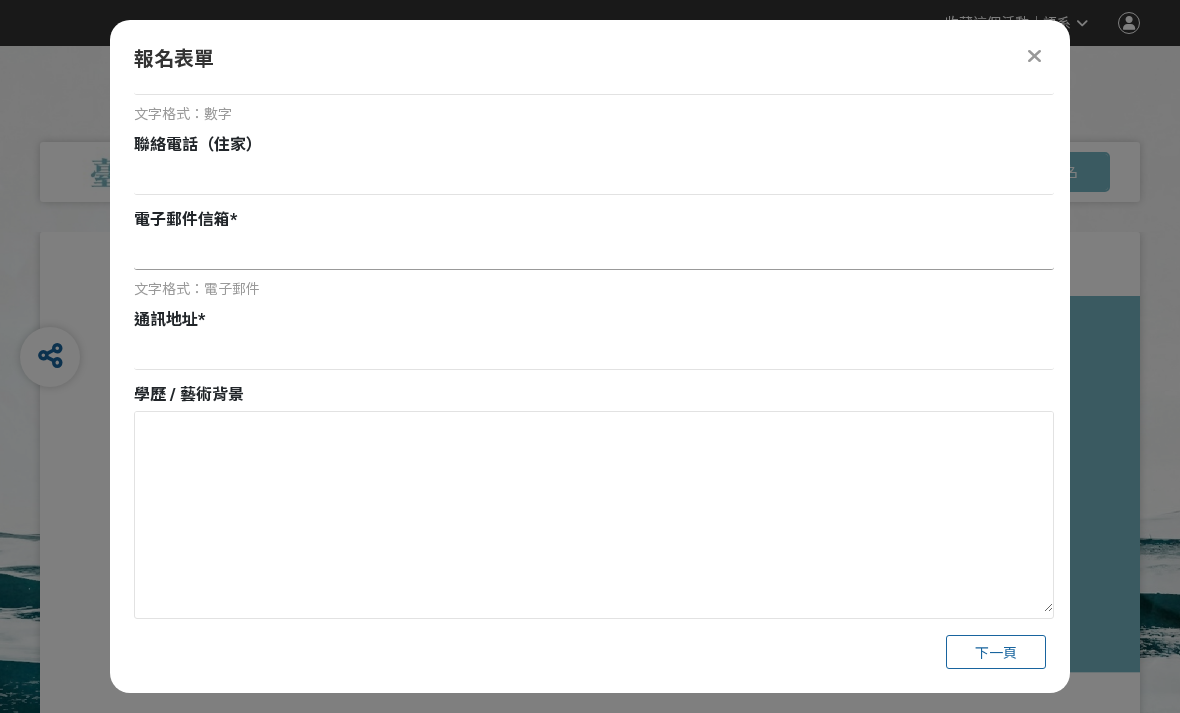 click at bounding box center (594, 253) 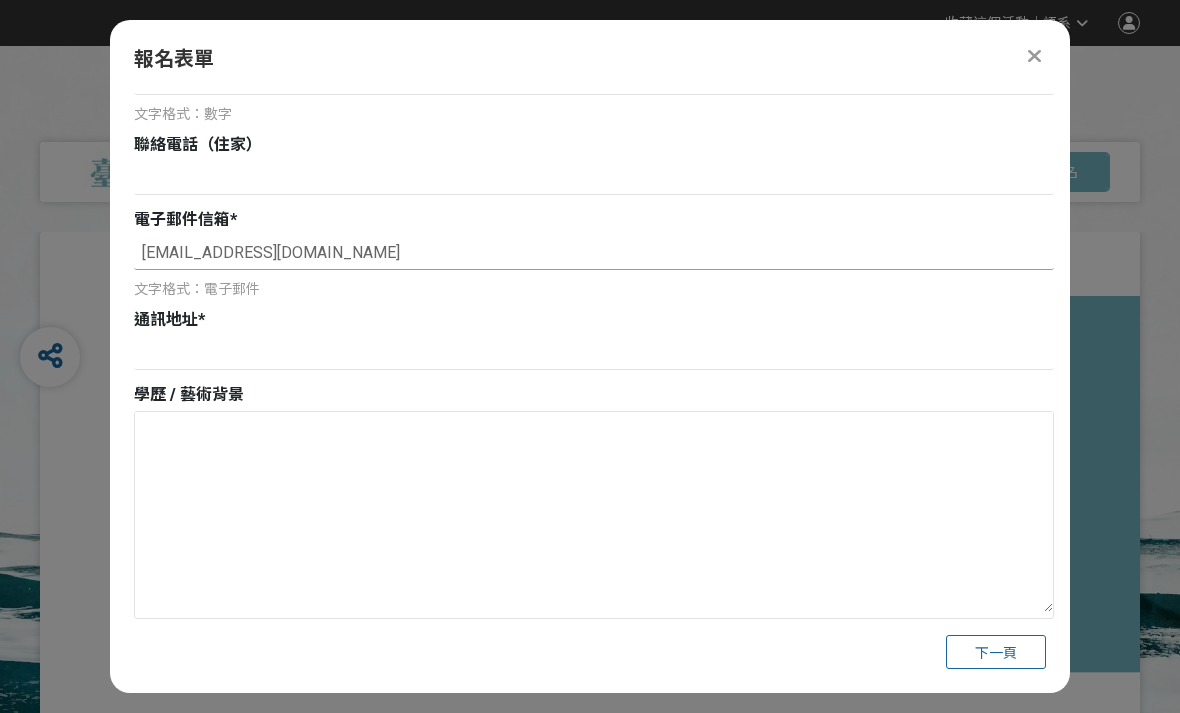 type on "chiehristy@gmail.com" 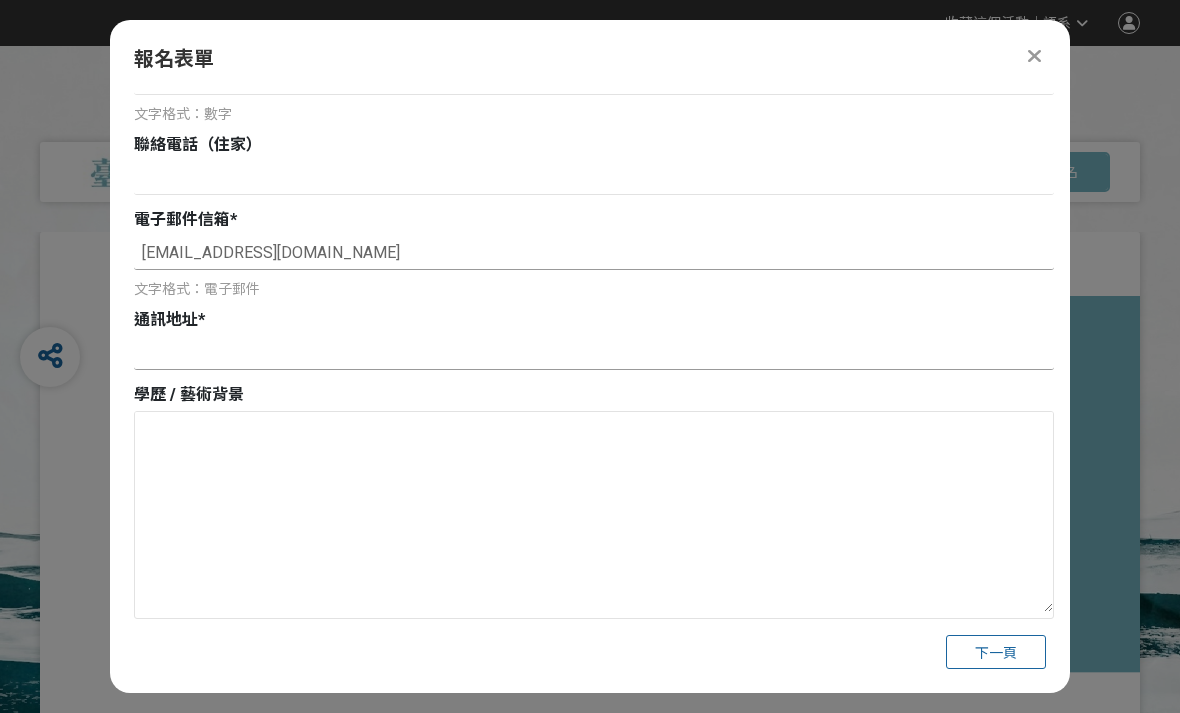 type on "w" 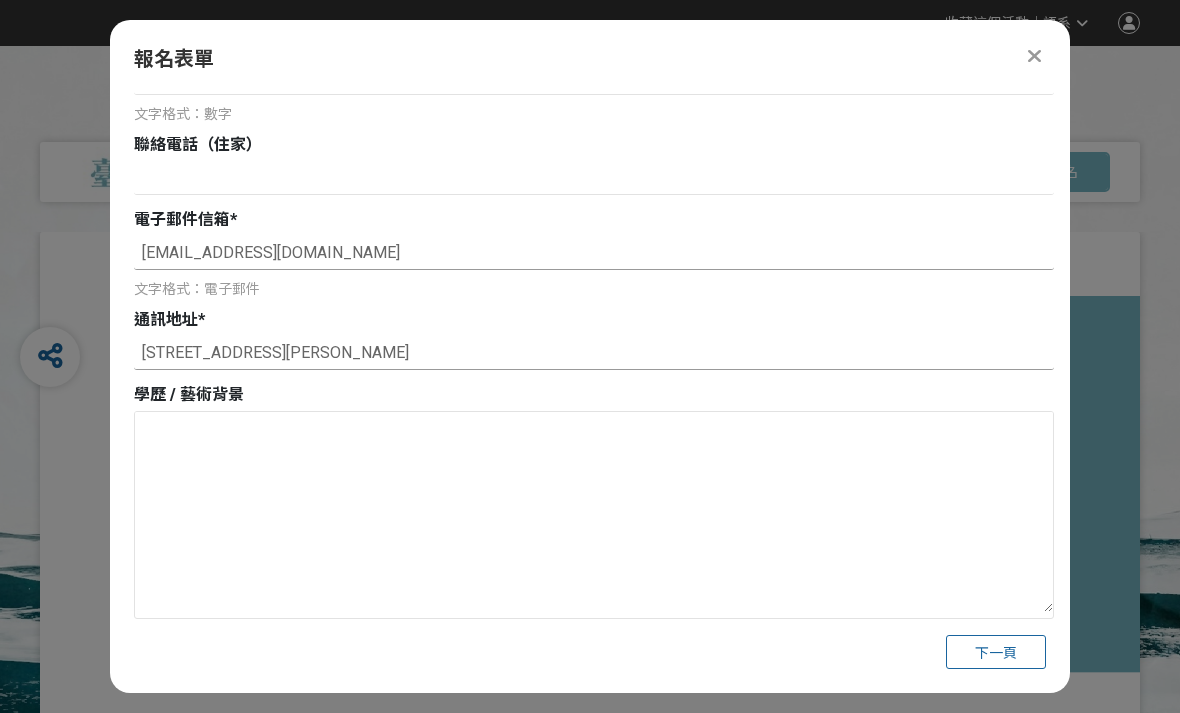 type on "台中市南屯區豐順街181巷23之6號" 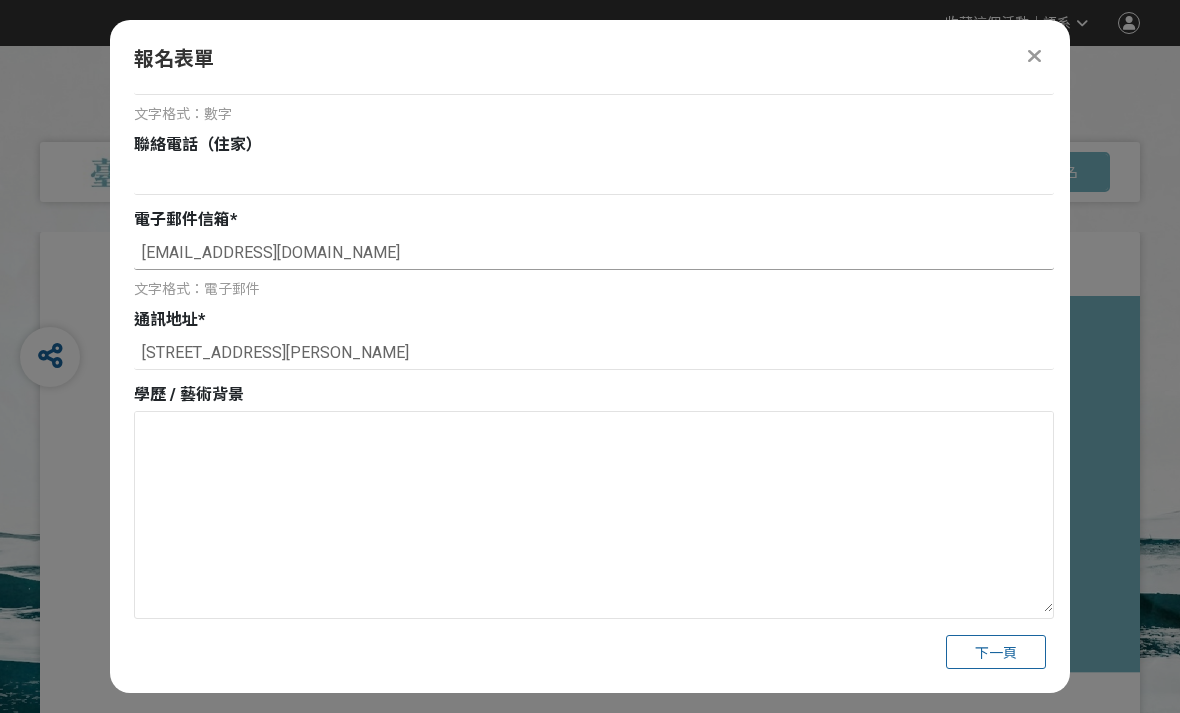 click on "chiehristy@gmail.com" at bounding box center (594, 253) 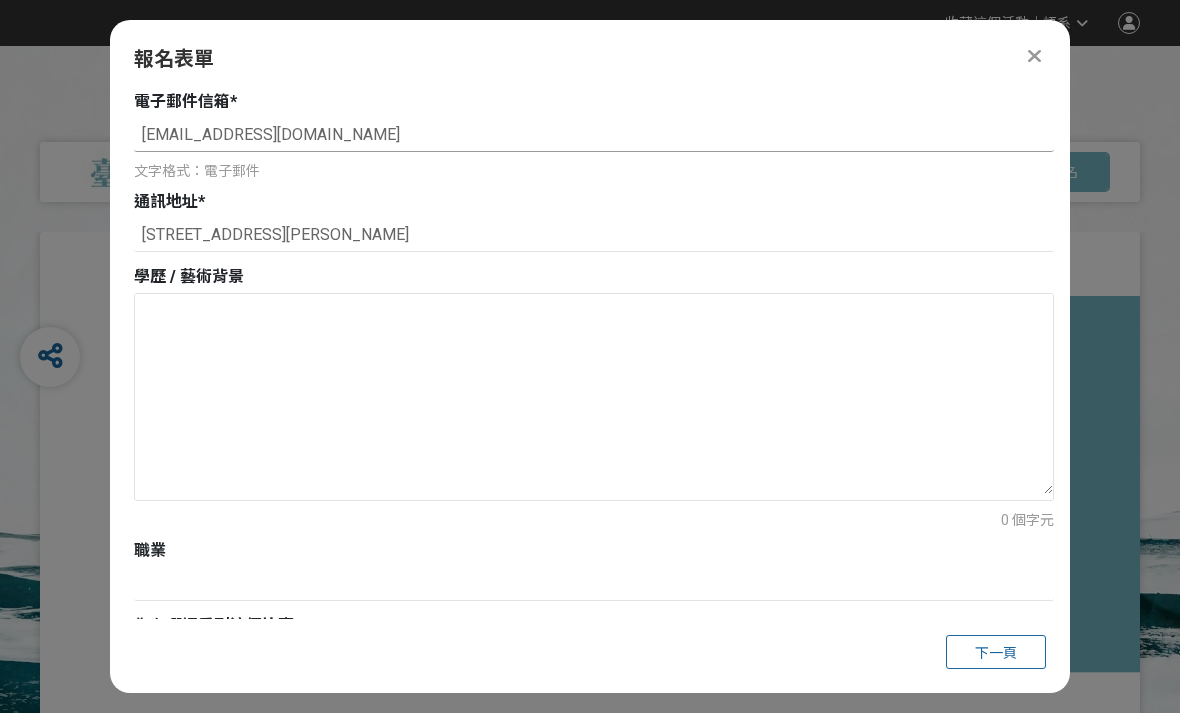 scroll, scrollTop: 640, scrollLeft: 0, axis: vertical 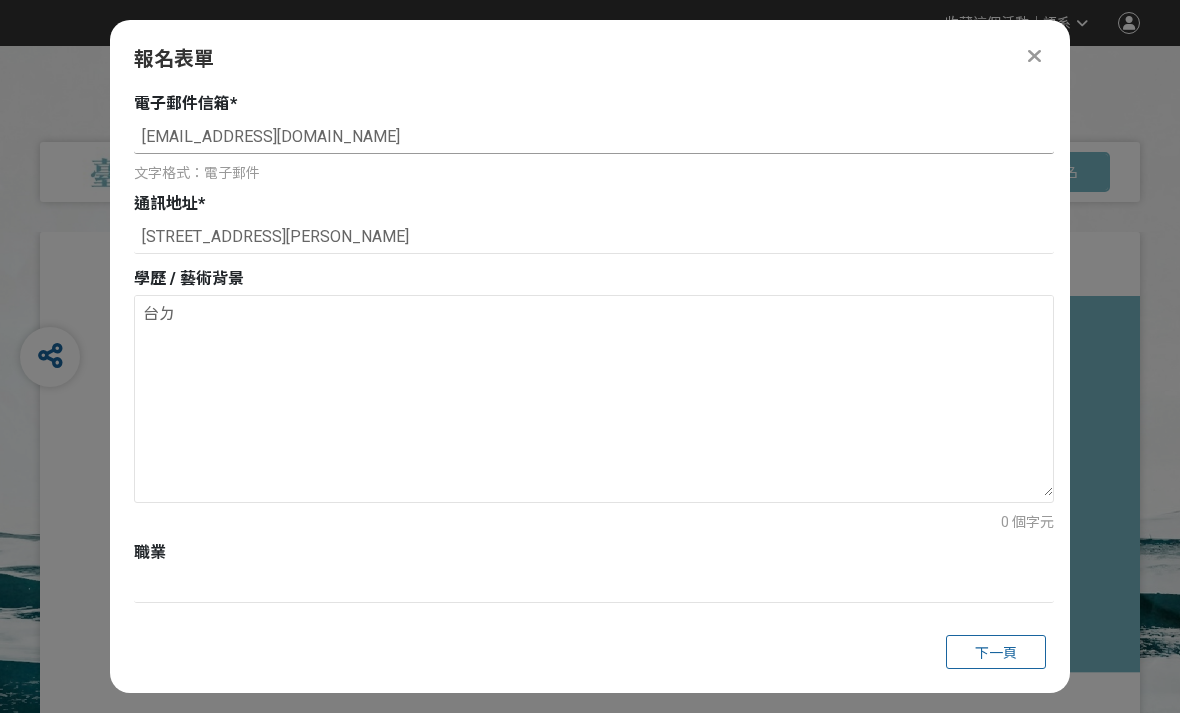 type on "台" 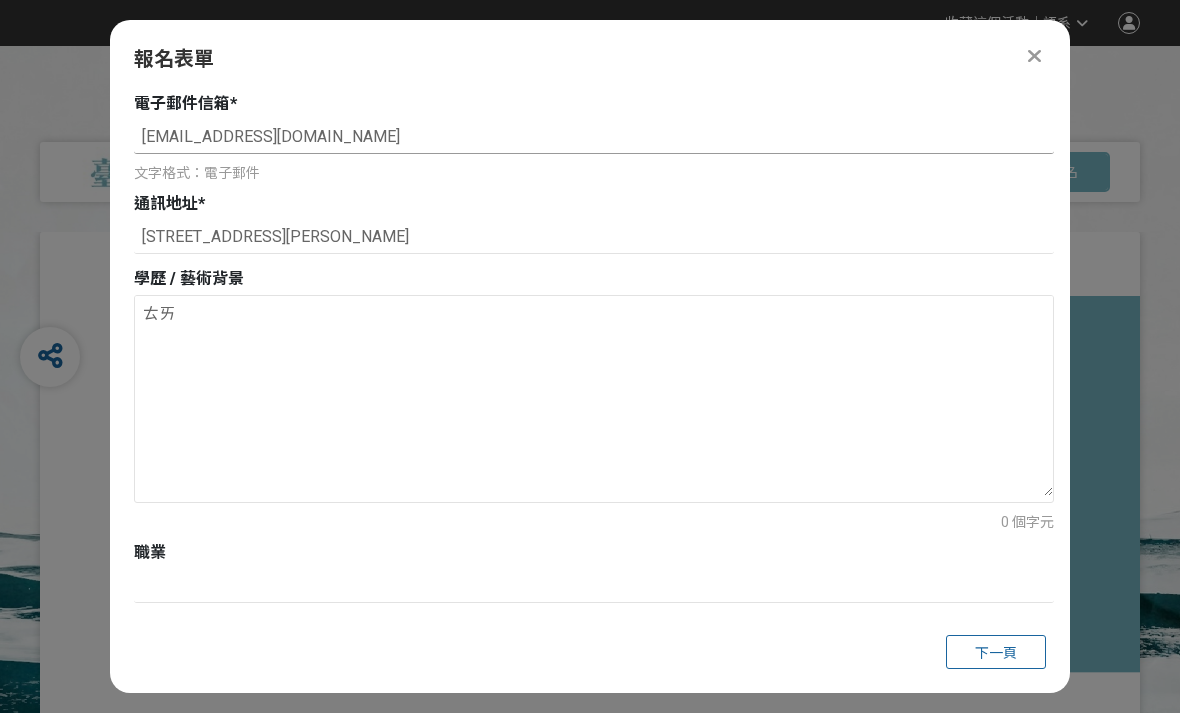 type on "台" 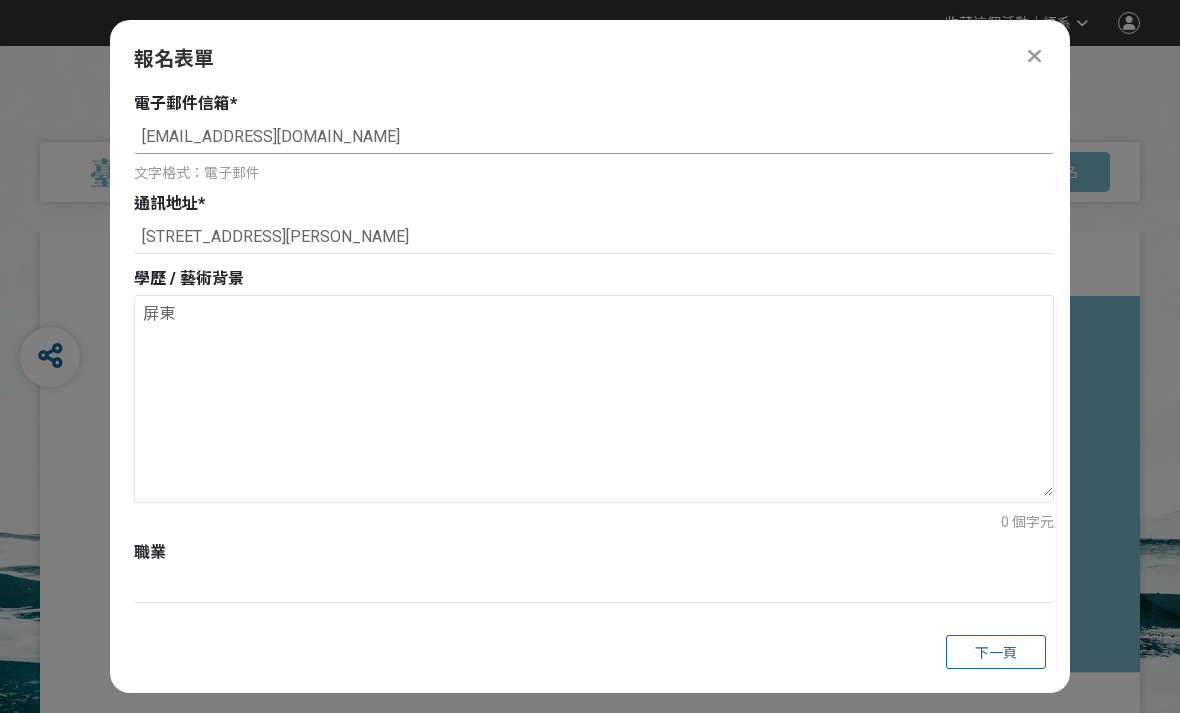 type on "屏" 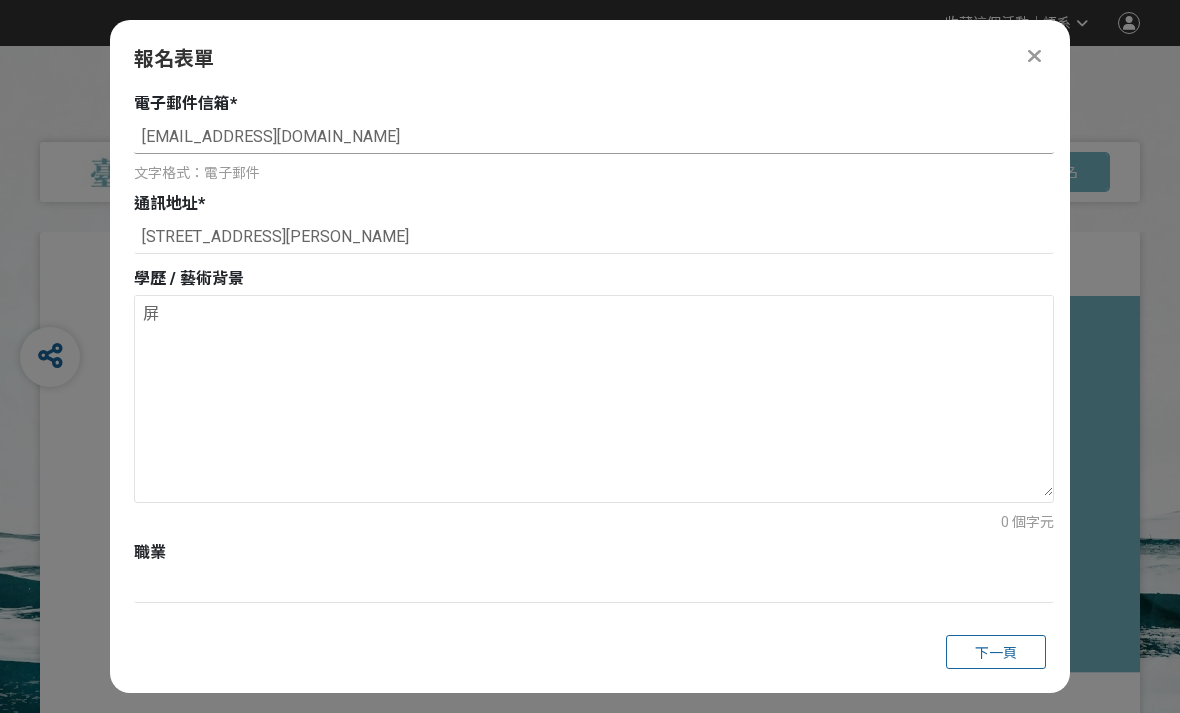 type 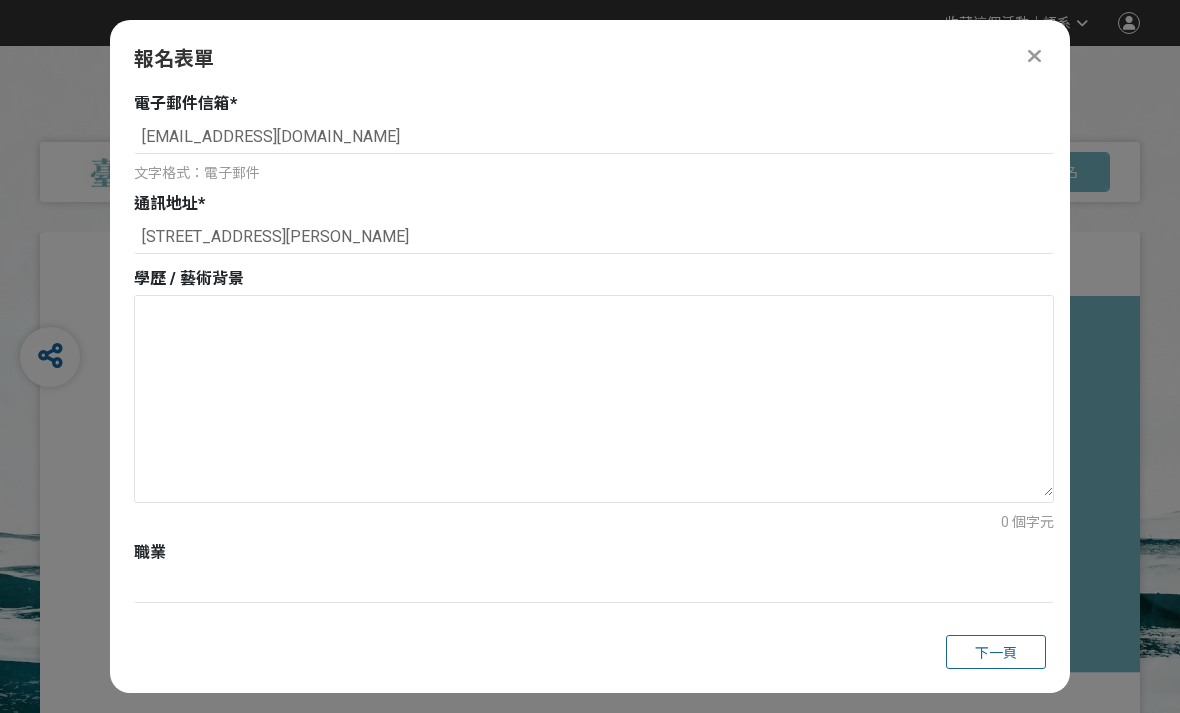 click on "請選擇... 獎金獵人網站 Facebook / Instagram 校園講座 / 老師系上推薦 電子郵件 海報 其他" at bounding box center [594, 661] 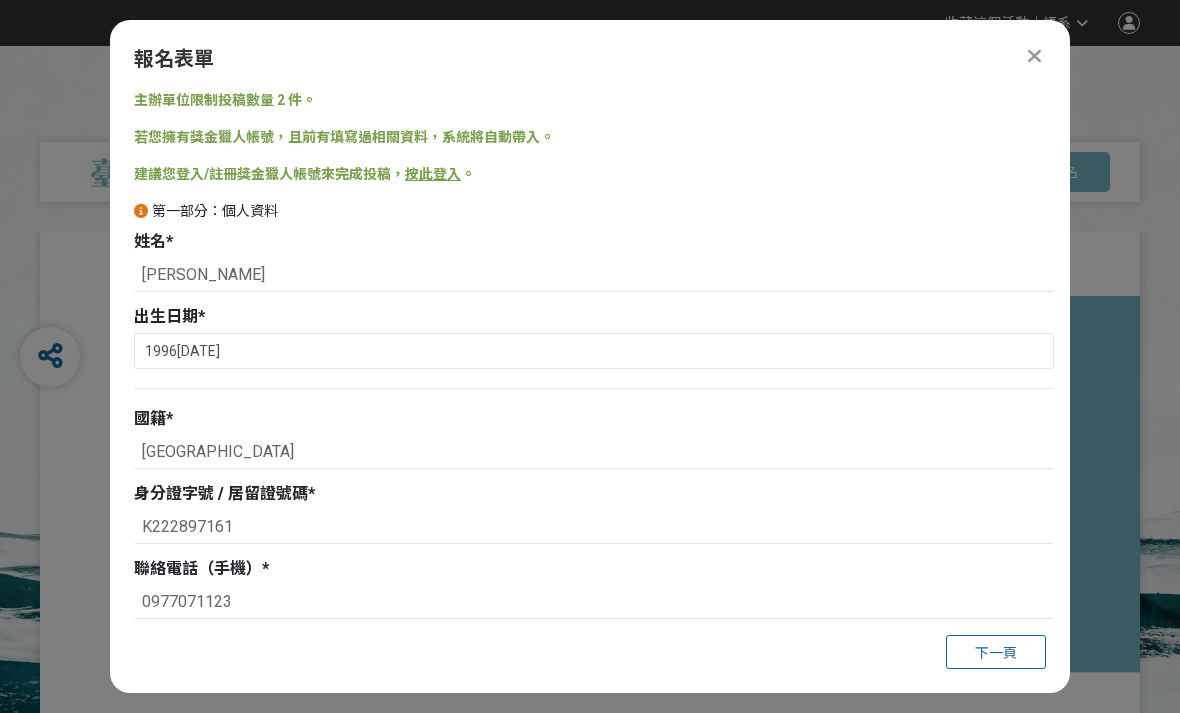 scroll, scrollTop: 0, scrollLeft: 0, axis: both 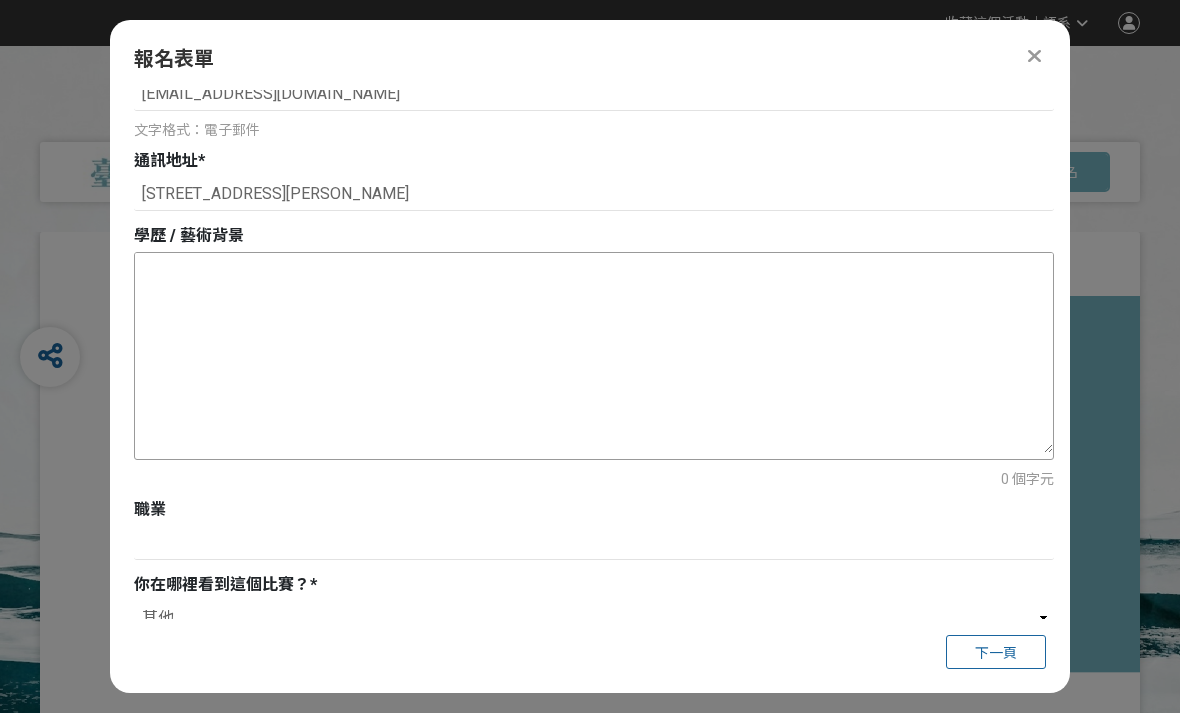 click at bounding box center (594, 353) 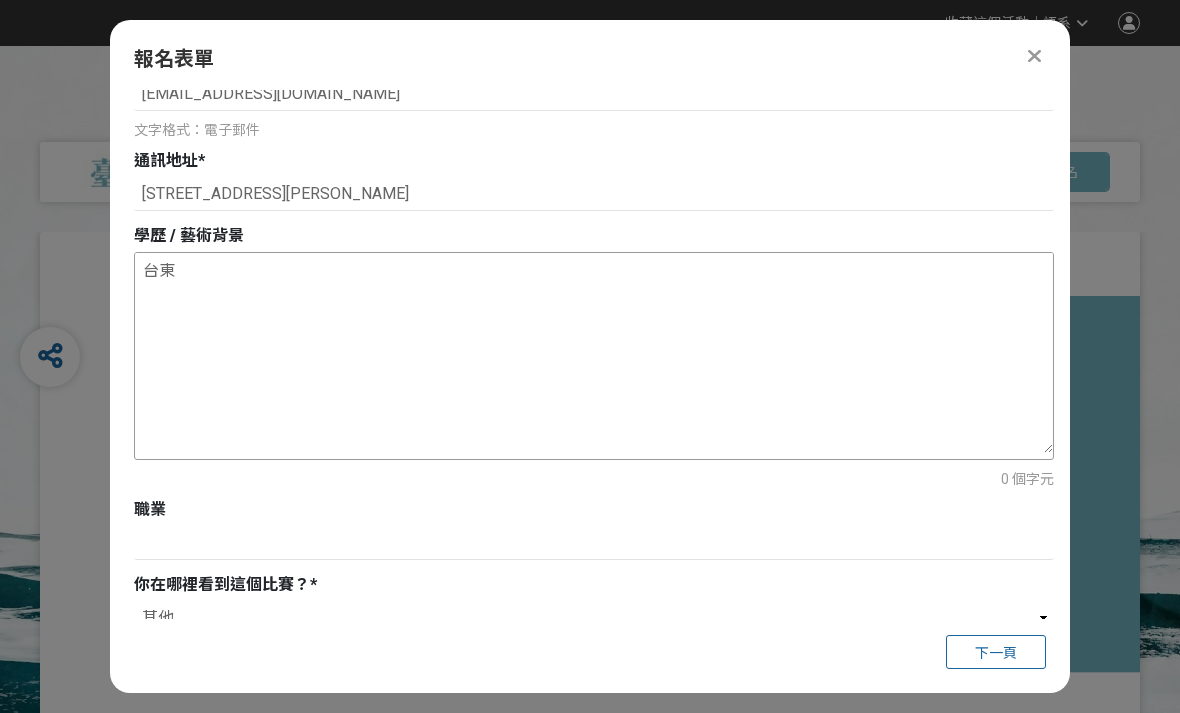 type on "台" 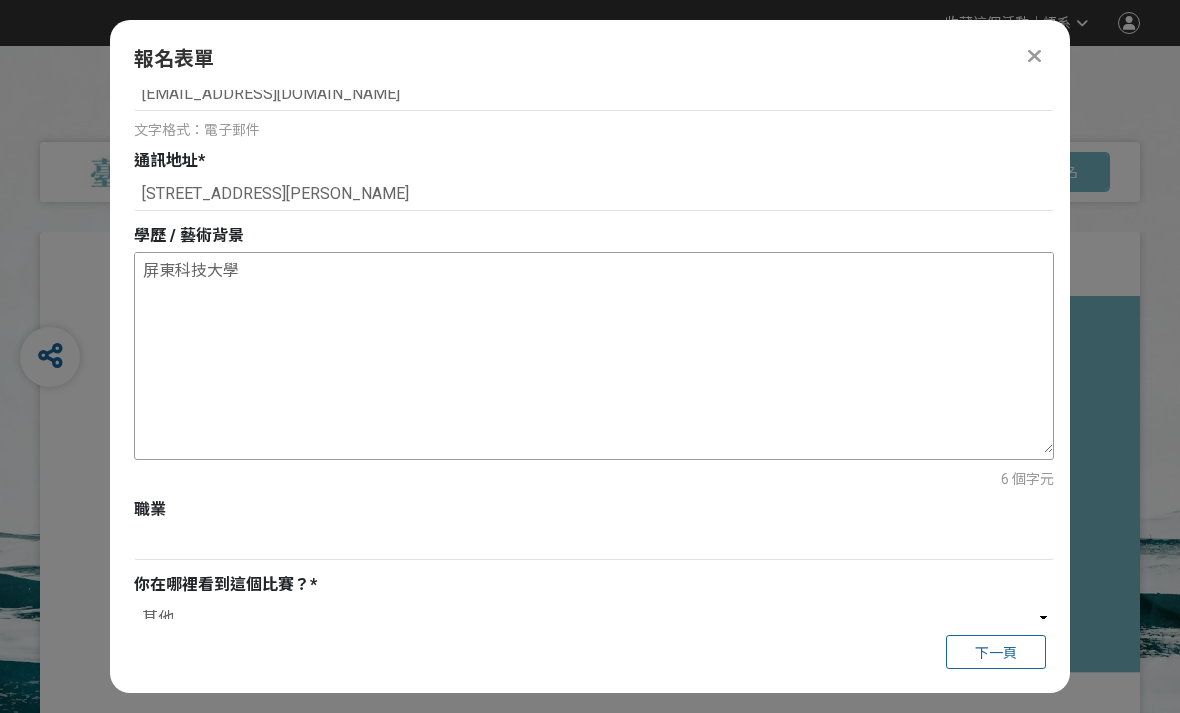 paste on "我是____，一位非科班出身的創作者。
沒有經歷過正統的藝術訓練，但創作一直是我與世界對話的方式。
我喜歡靜靜地觀察日常的細節——陽光灑在桌角的角度、一段讓人動容的對話、情緒在心中泛起的漣漪。
這些感受，常常無法用語言表達，卻能透過顏色、線條與形狀，被溫柔地記錄下來。
我的創作沒有華麗的技巧，只有真實的自己。
我相信藝術不是高高在上的，它是生活裡的喘息，是感受與療癒，是每個人心中都擁有的語言。
謝謝你願意停下來看看這些畫，也許你會在其中，找到某個你熟悉的感覺。" 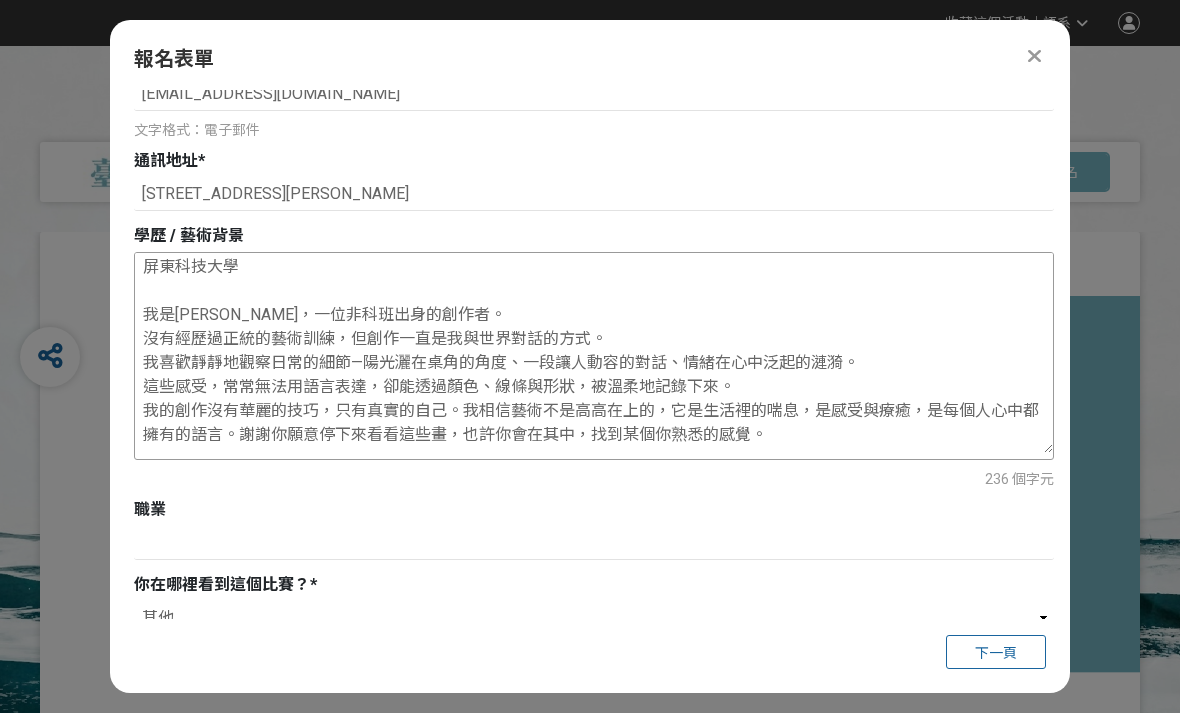 scroll, scrollTop: 4, scrollLeft: 0, axis: vertical 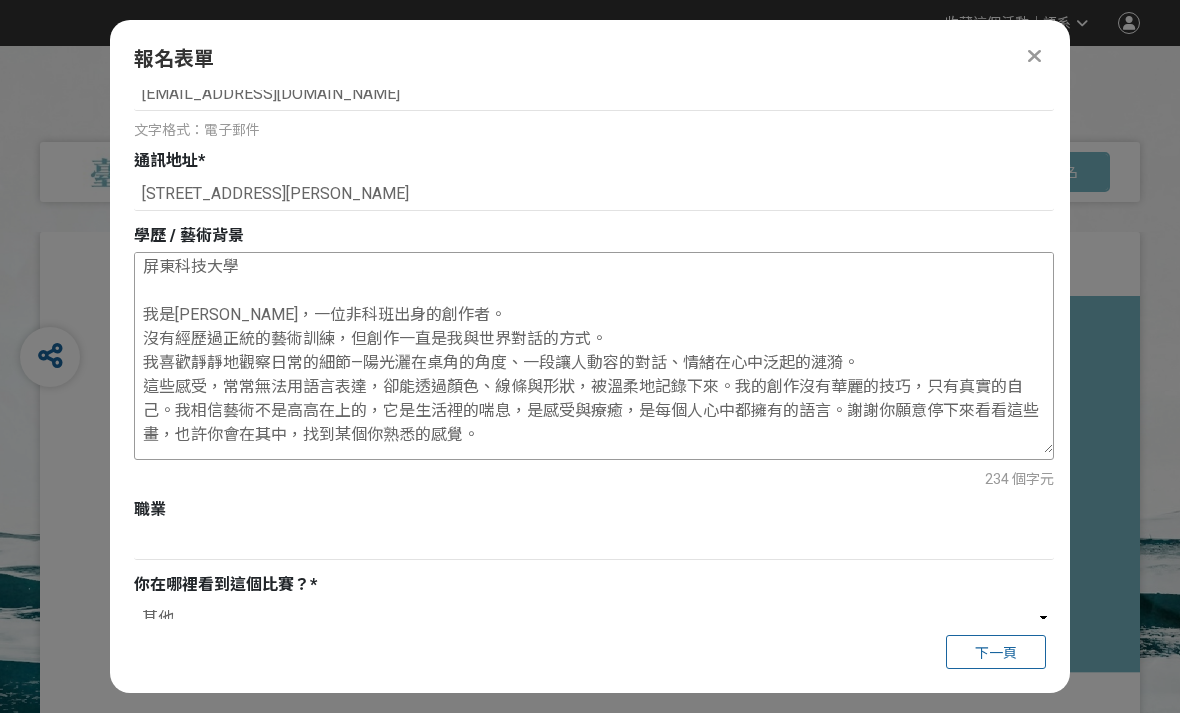 click on "屏東科技大學
我是黃品潔，一位非科班出身的創作者。
沒有經歷過正統的藝術訓練，但創作一直是我與世界對話的方式。
我喜歡靜靜地觀察日常的細節—陽光灑在桌角的角度、一段讓人動容的對話、情緒在心中泛起的漣漪。
這些感受，常常無法用語言表達，卻能透過顏色、線條與形狀，被溫柔地記錄下來。我的創作沒有華麗的技巧，只有真實的自己。我相信藝術不是高高在上的，它是生活裡的喘息，是感受與療癒，是每個人心中都擁有的語言。謝謝你願意停下來看看這些畫，也許你會在其中，找到某個你熟悉的感覺。" at bounding box center [594, 353] 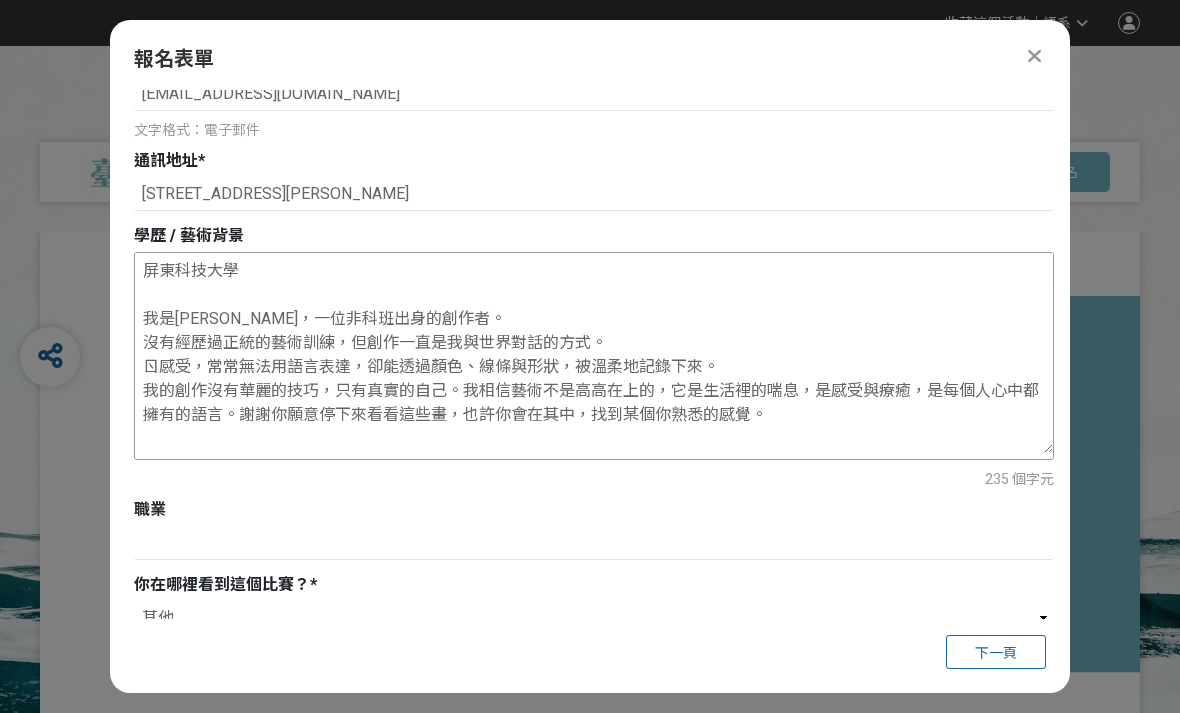 scroll, scrollTop: 0, scrollLeft: 0, axis: both 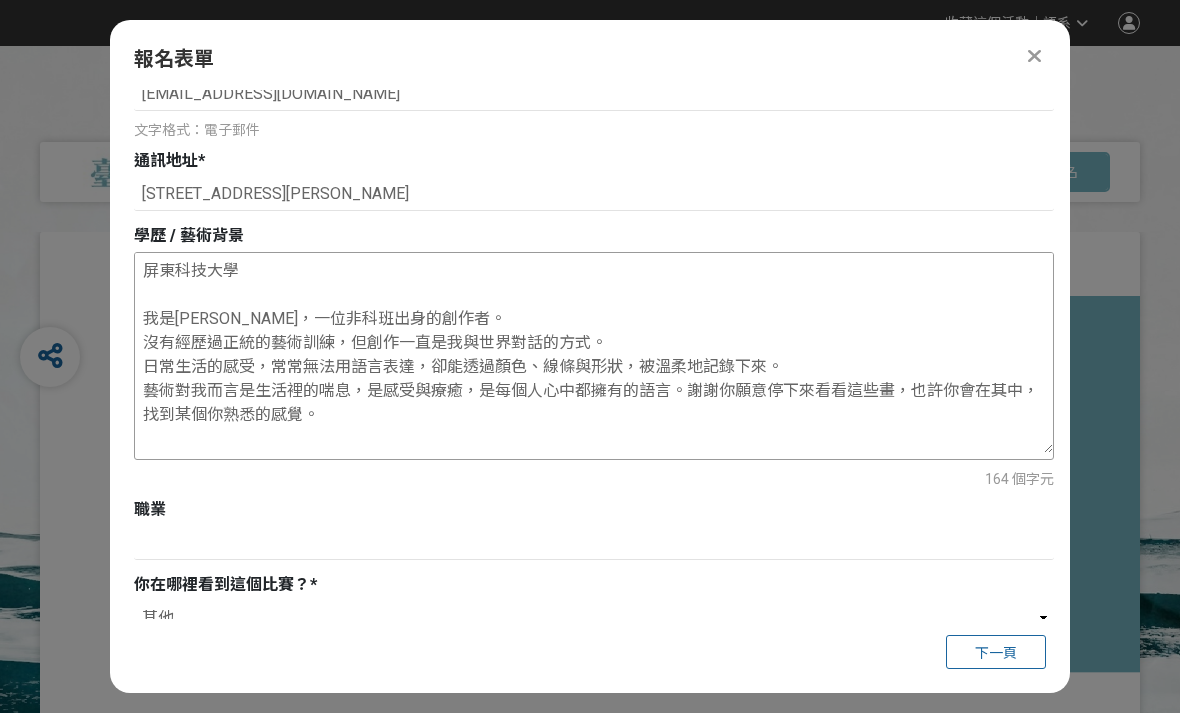click on "屏東科技大學
我是黃品潔，一位非科班出身的創作者。
沒有經歷過正統的藝術訓練，但創作一直是我與世界對話的方式。
日常生活的感受，常常無法用語言表達，卻能透過顏色、線條與形狀，被溫柔地記錄下來。
藝術對我而言是生活裡的喘息，是感受與療癒，是每個人心中都擁有的語言。謝謝你願意停下來看看這些畫，也許你會在其中，找到某個你熟悉的感覺。" at bounding box center [594, 353] 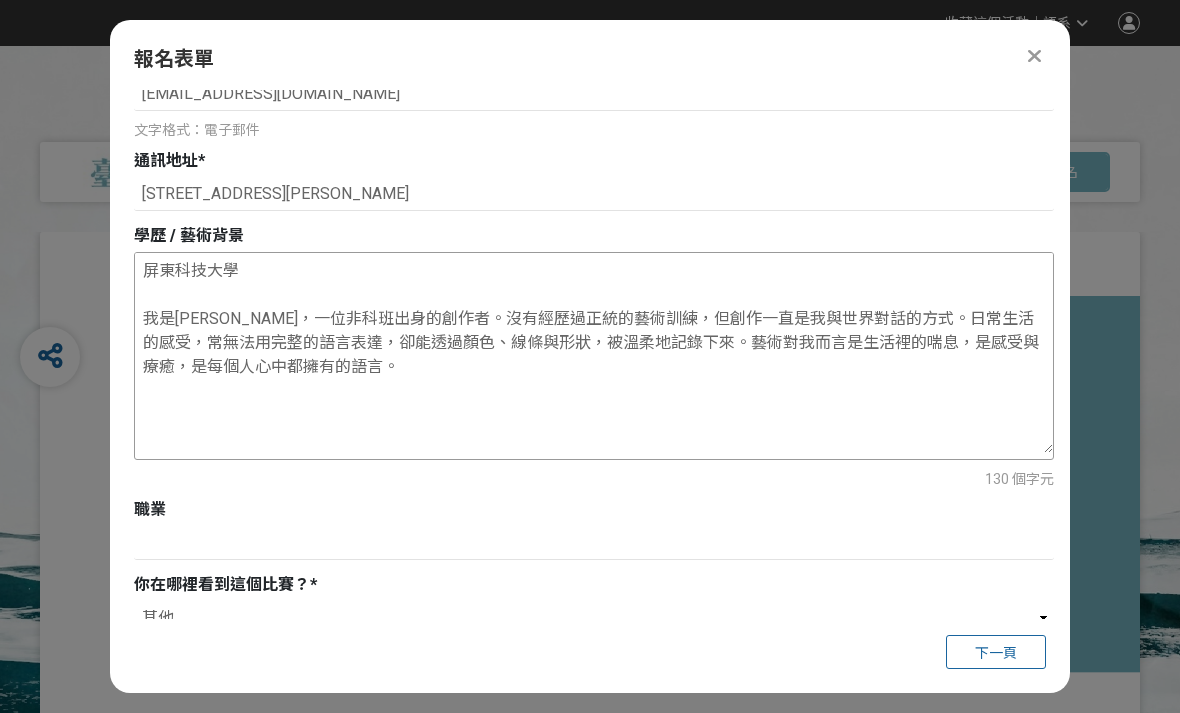 click on "屏東科技大學
我是黃品潔，一位非科班出身的創作者。沒有經歷過正統的藝術訓練，但創作一直是我與世界對話的方式。日常生活的感受，常無法用完整的語言表達，卻能透過顏色、線條與形狀，被溫柔地記錄下來。藝術對我而言是生活裡的喘息，是感受與療癒，是每個人心中都擁有的語言。" at bounding box center (594, 353) 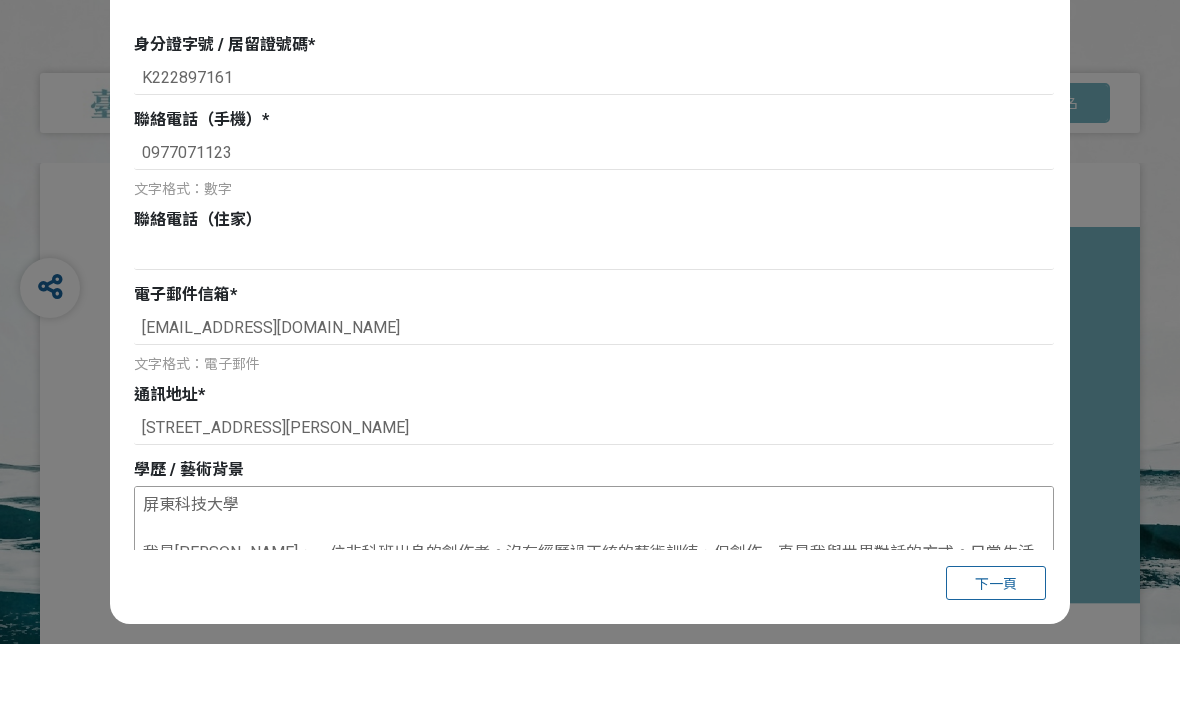 scroll, scrollTop: 407, scrollLeft: 0, axis: vertical 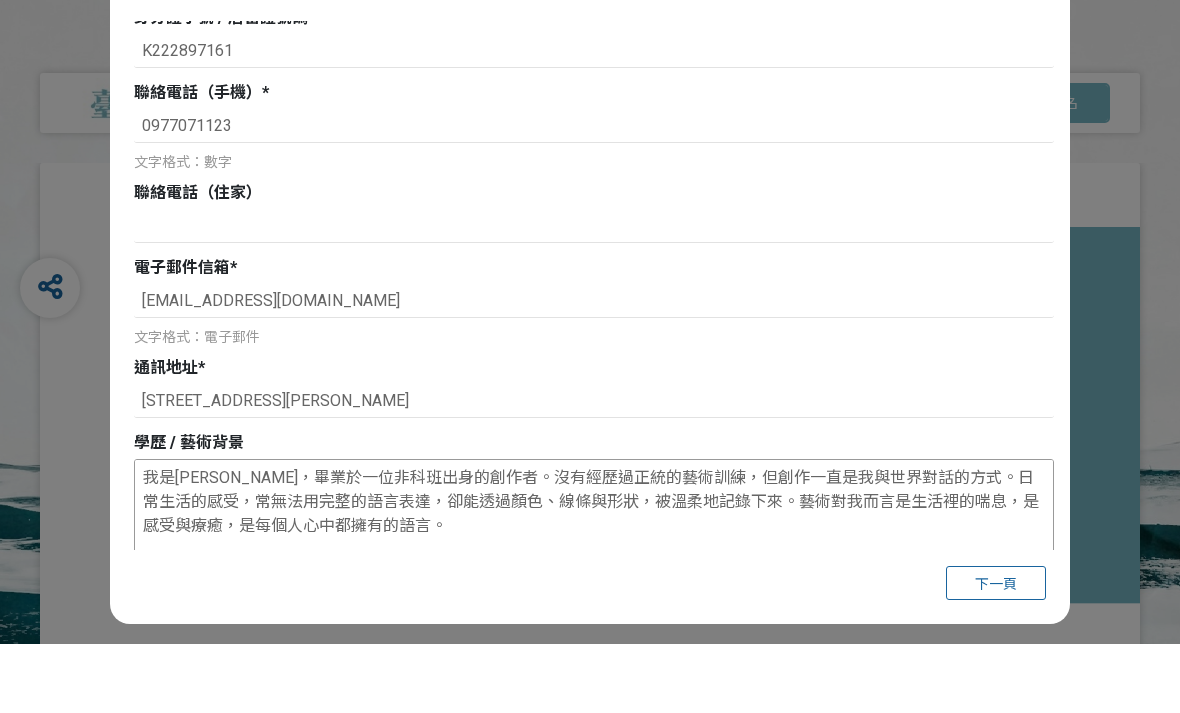 paste on "屏東科技大學" 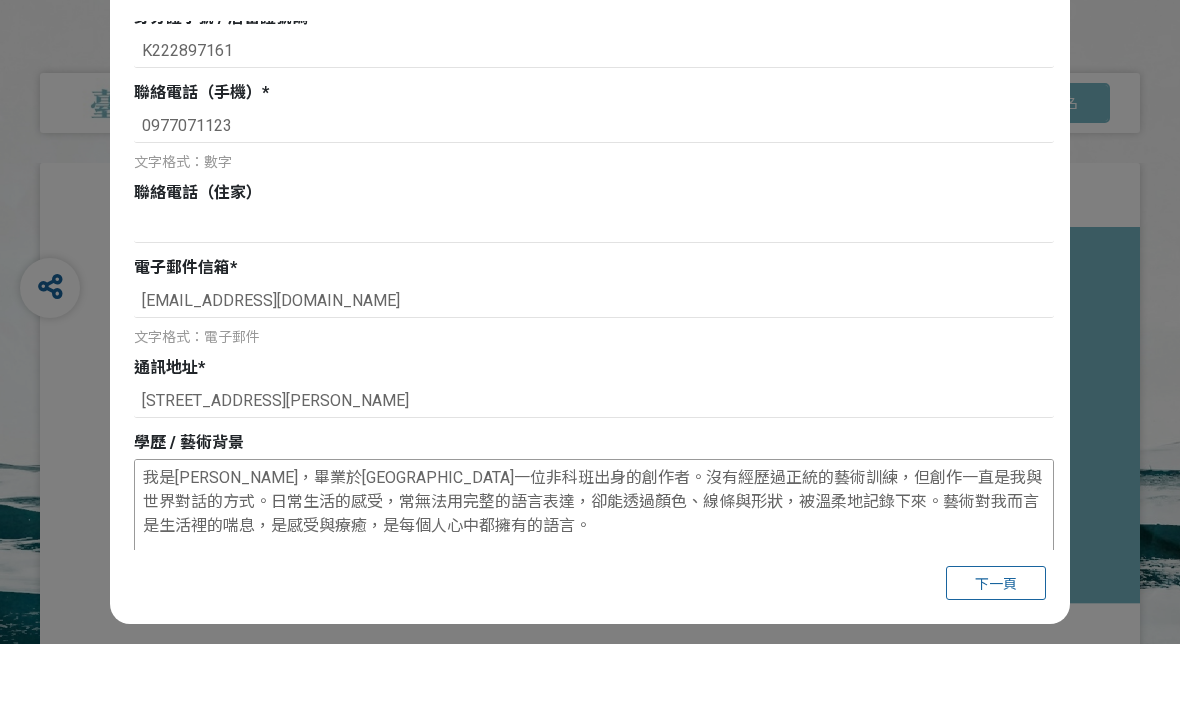 type on "我是黃品潔，畢業於屏東科技大學，一位非科班出身的創作者。沒有經歷過正統的藝術訓練，但創作一直是我與世界對話的方式。日常生活的感受，常無法用完整的語言表達，卻能透過顏色、線條與形狀，被溫柔地記錄下來。藝術對我而言是生活裡的喘息，是感受與療癒，是每個人心中都擁有的語言。" 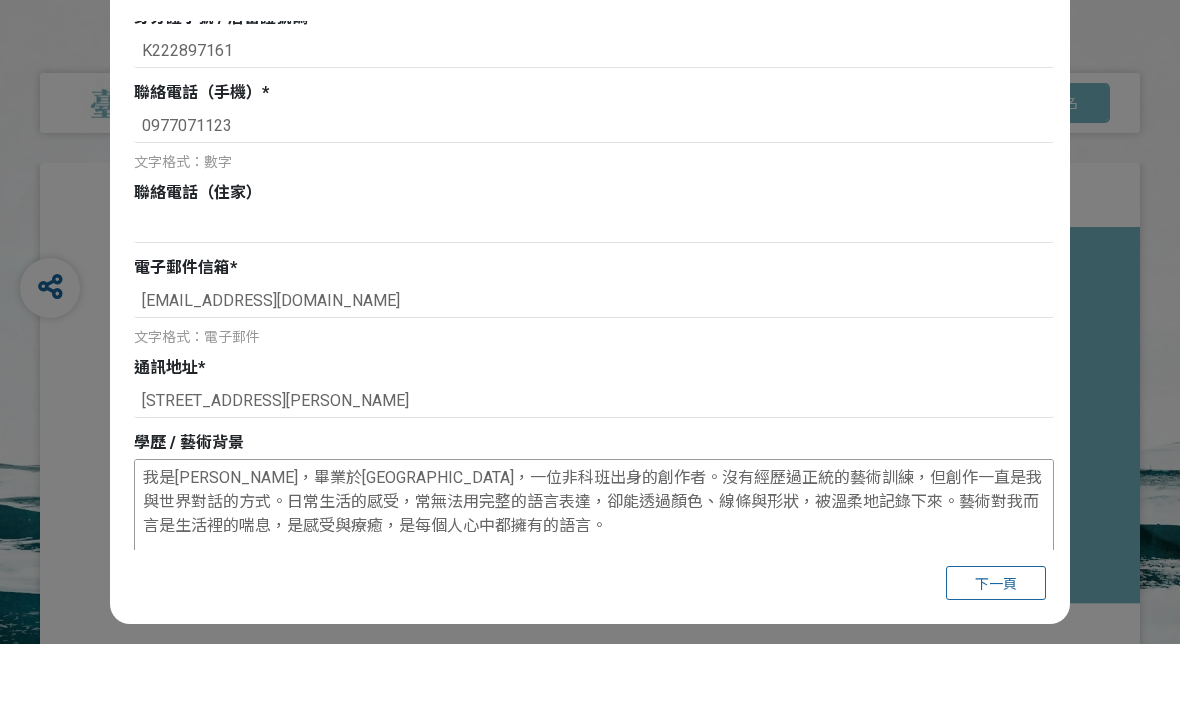 click on "我是黃品潔，畢業於屏東科技大學，一位非科班出身的創作者。沒有經歷過正統的藝術訓練，但創作一直是我與世界對話的方式。日常生活的感受，常無法用完整的語言表達，卻能透過顏色、線條與形狀，被溫柔地記錄下來。藝術對我而言是生活裡的喘息，是感受與療癒，是每個人心中都擁有的語言。" at bounding box center (594, 629) 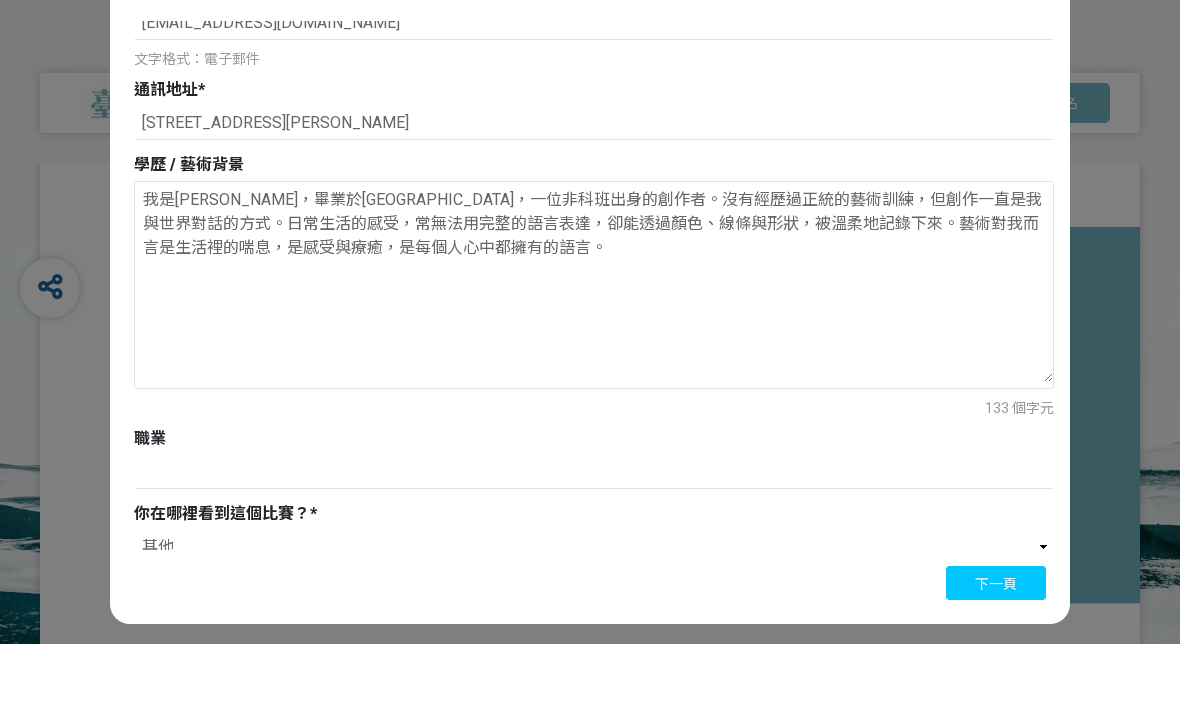 click on "下一頁" at bounding box center (996, 652) 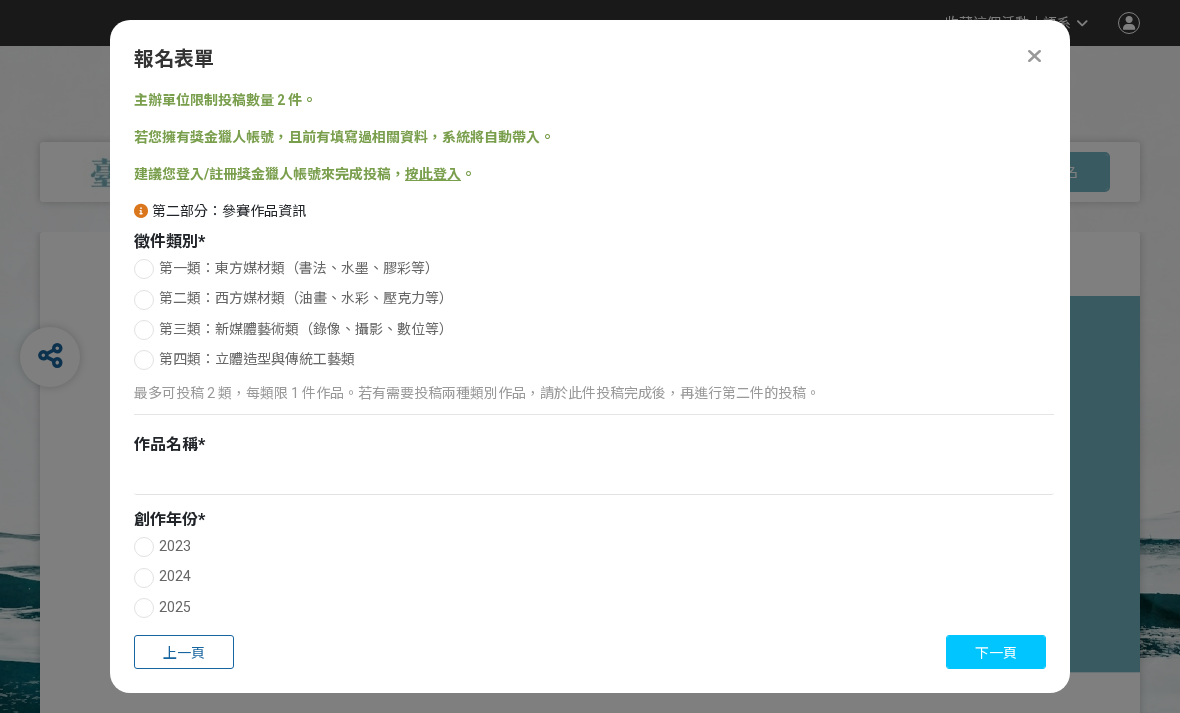 scroll, scrollTop: 0, scrollLeft: 0, axis: both 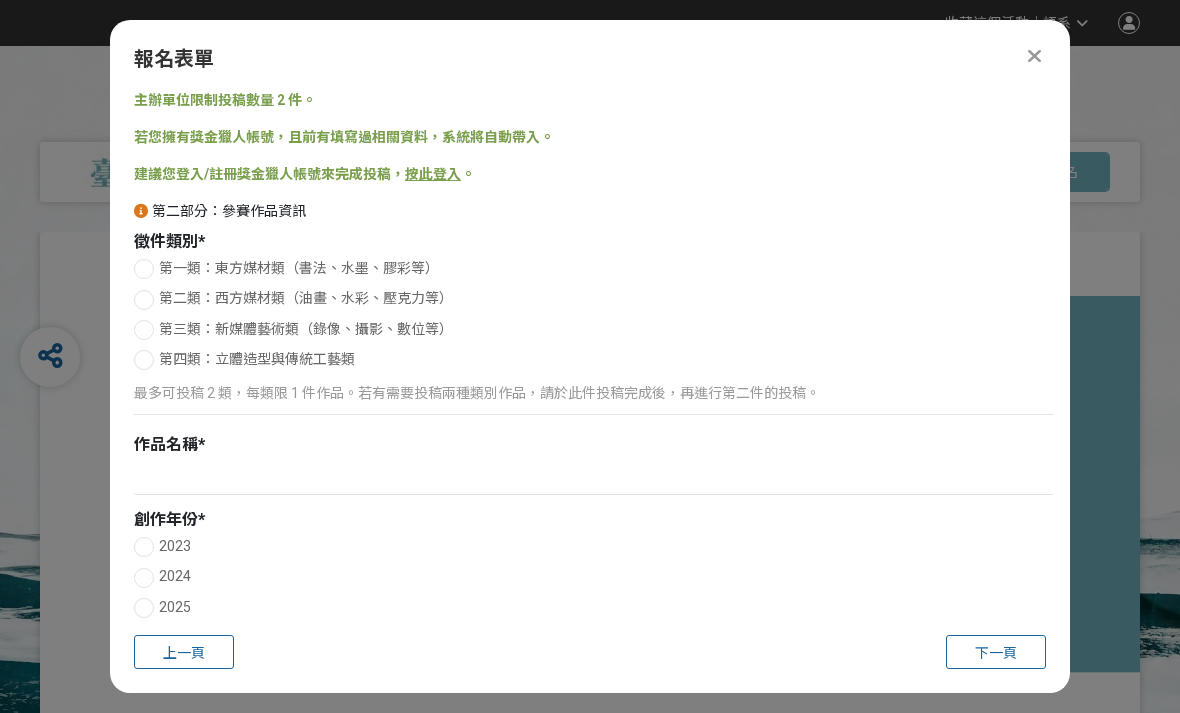 click at bounding box center [144, 547] 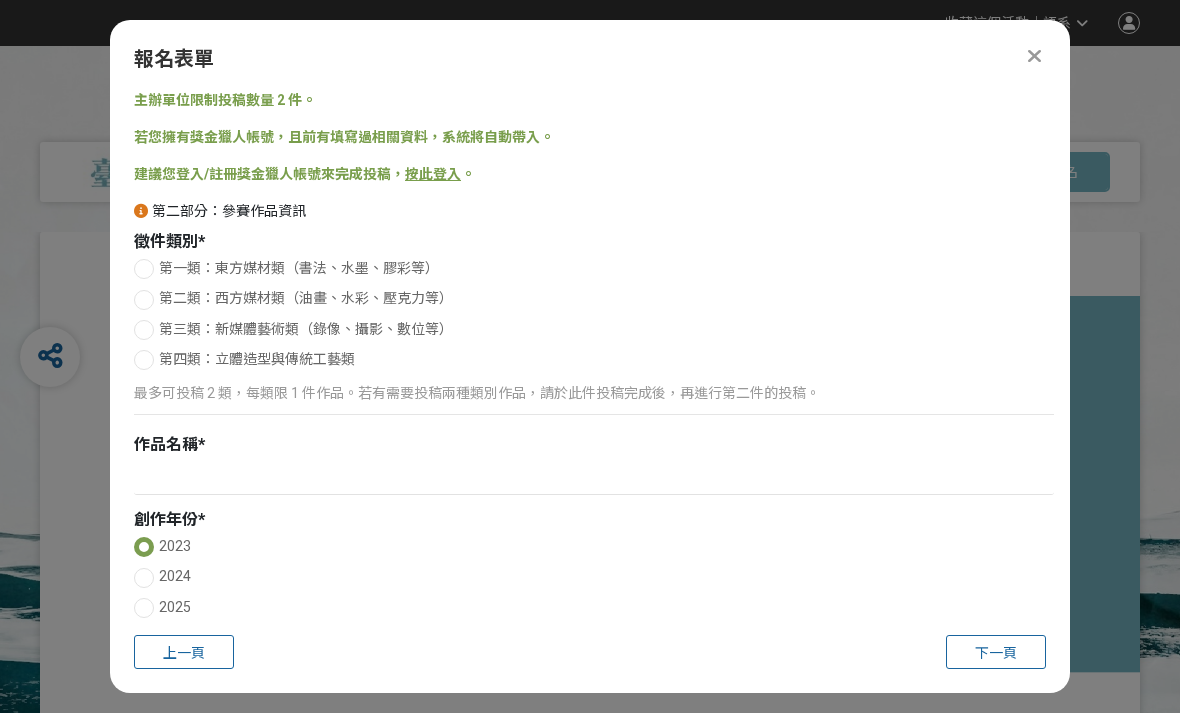 click on "第二類：西方媒材類（油畫、水彩、壓克力等）" at bounding box center (594, 298) 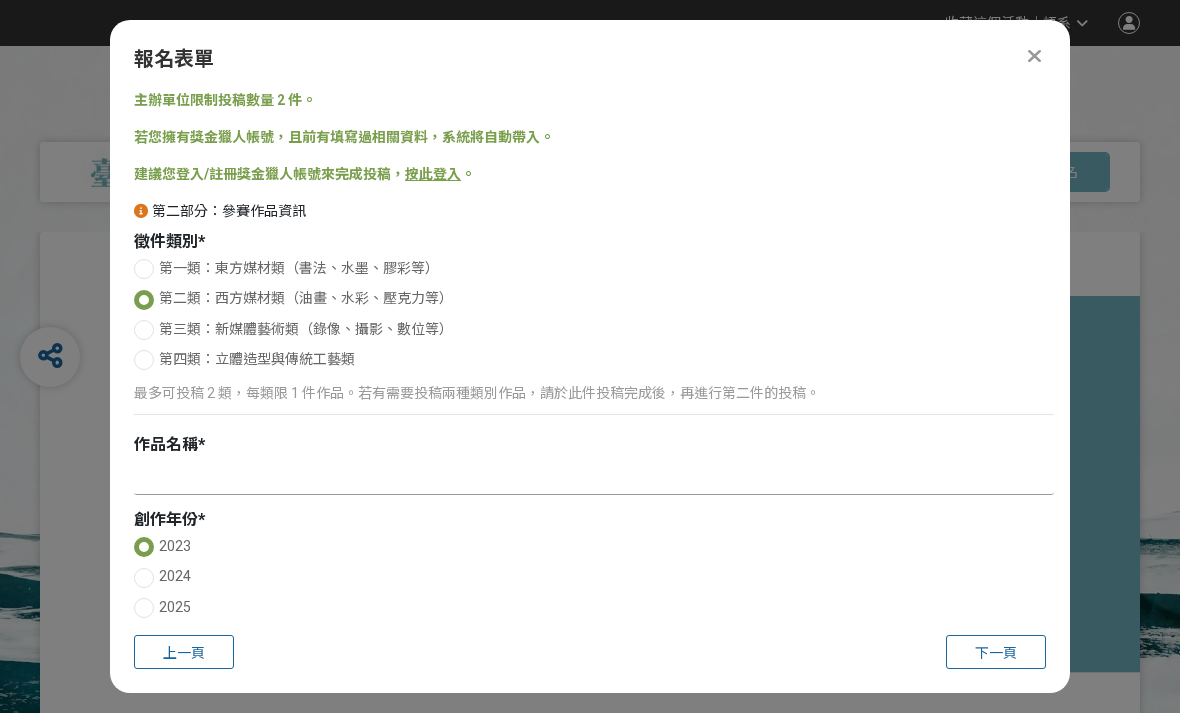 click at bounding box center (594, 478) 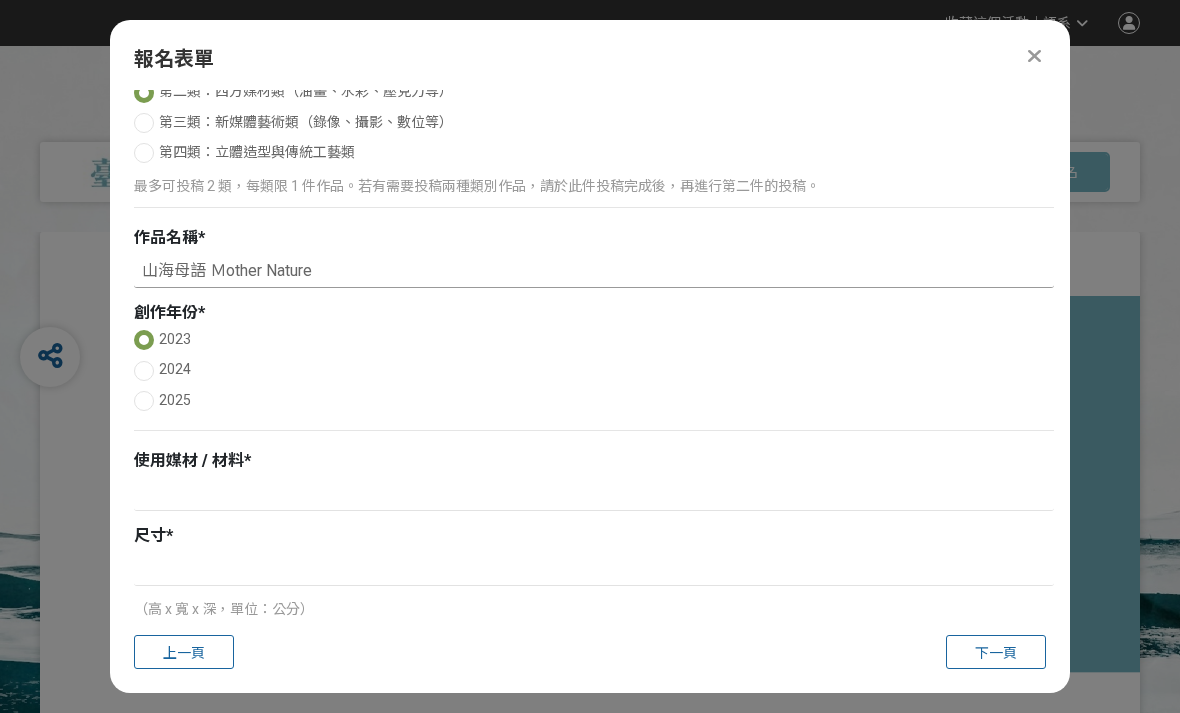 scroll, scrollTop: 213, scrollLeft: 0, axis: vertical 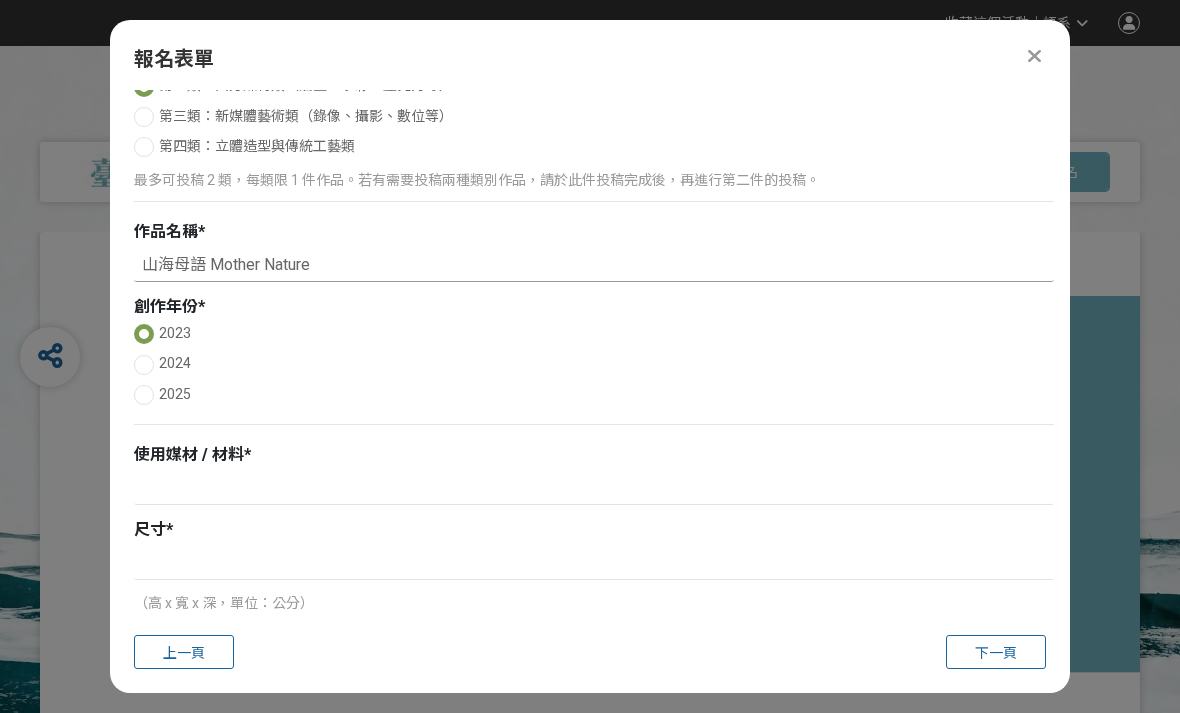 click on "山海母語 Mother Nature" at bounding box center [594, 265] 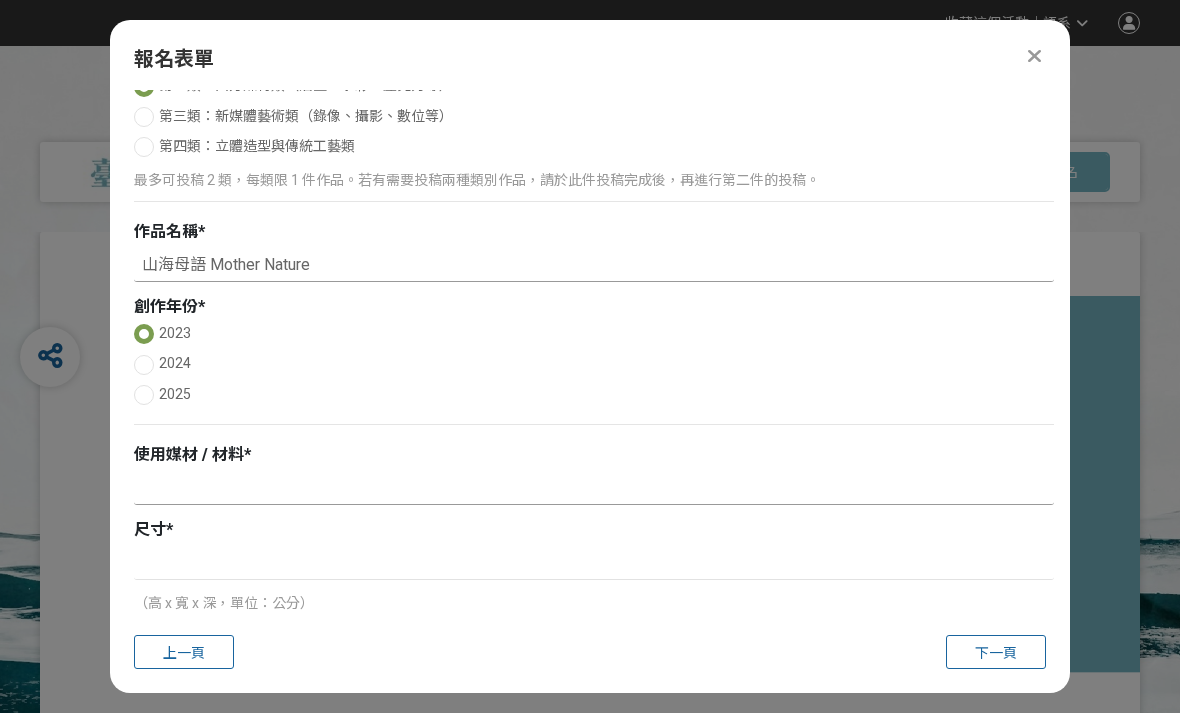 type on "山海母語 Mother Nature" 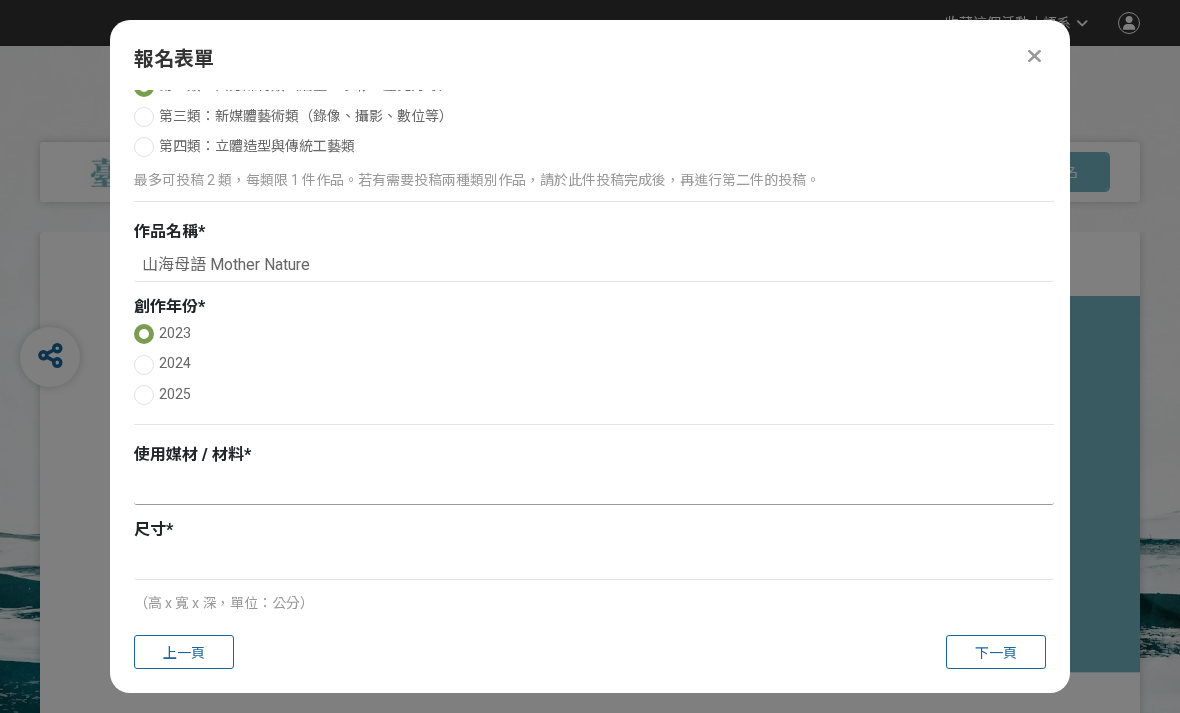 click at bounding box center (594, 488) 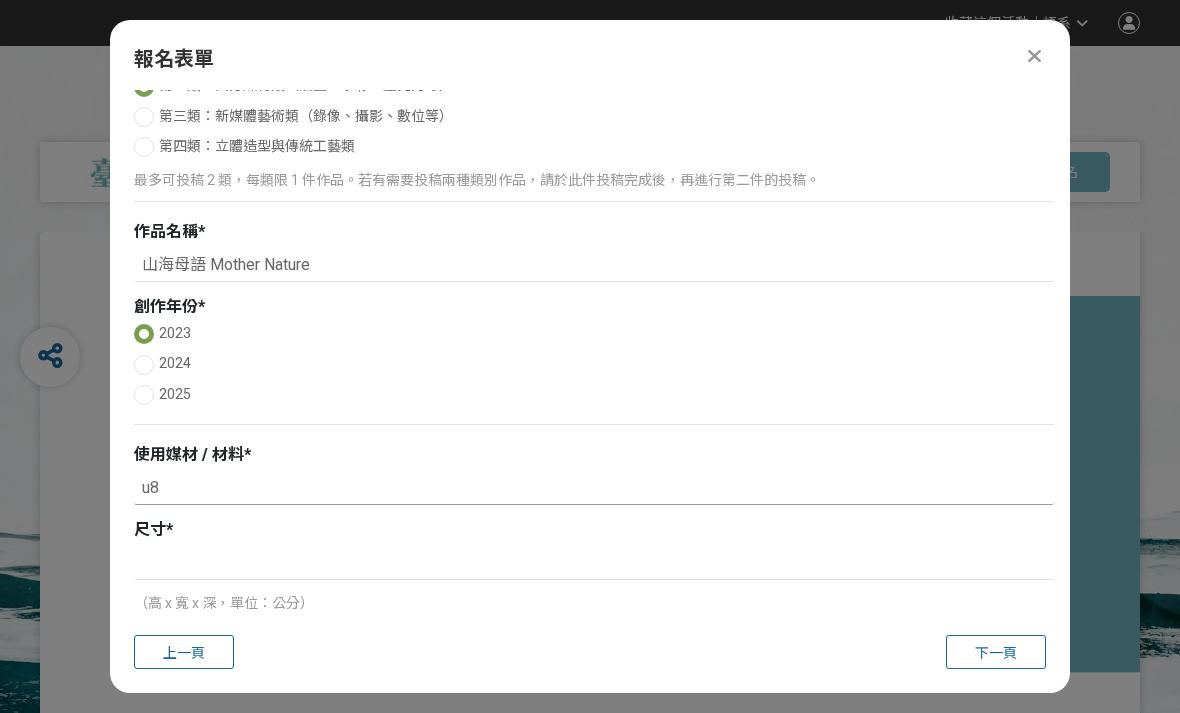 type on "u" 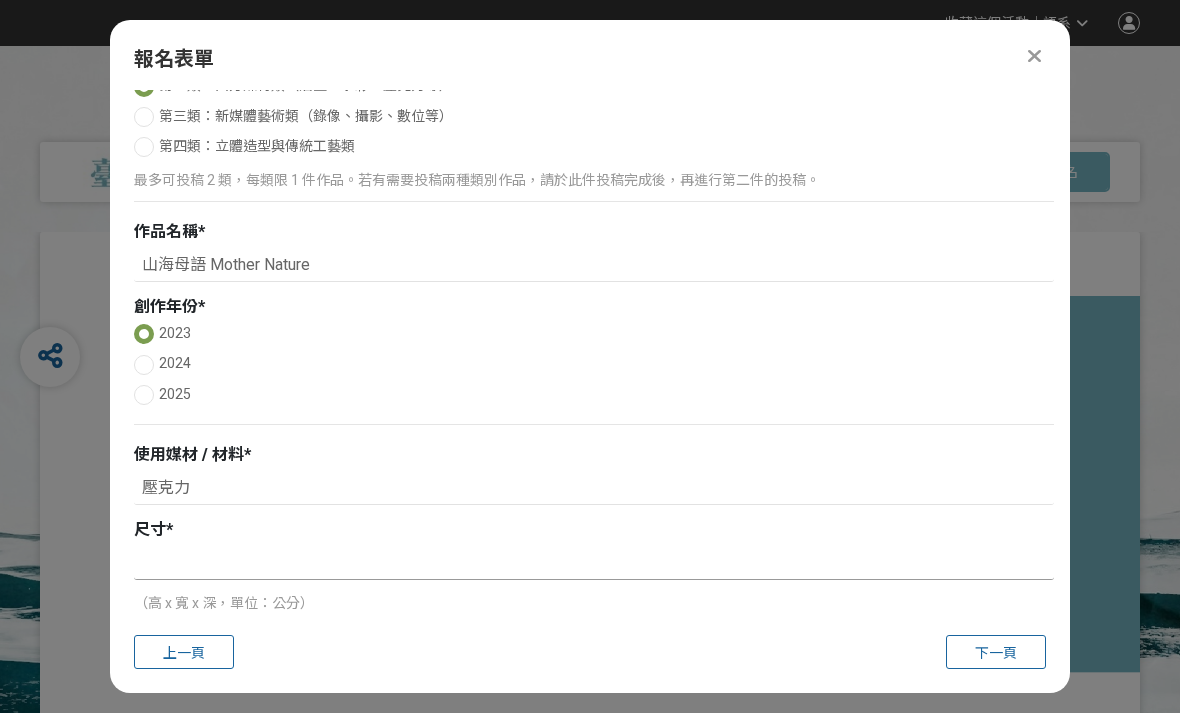 click at bounding box center [594, 563] 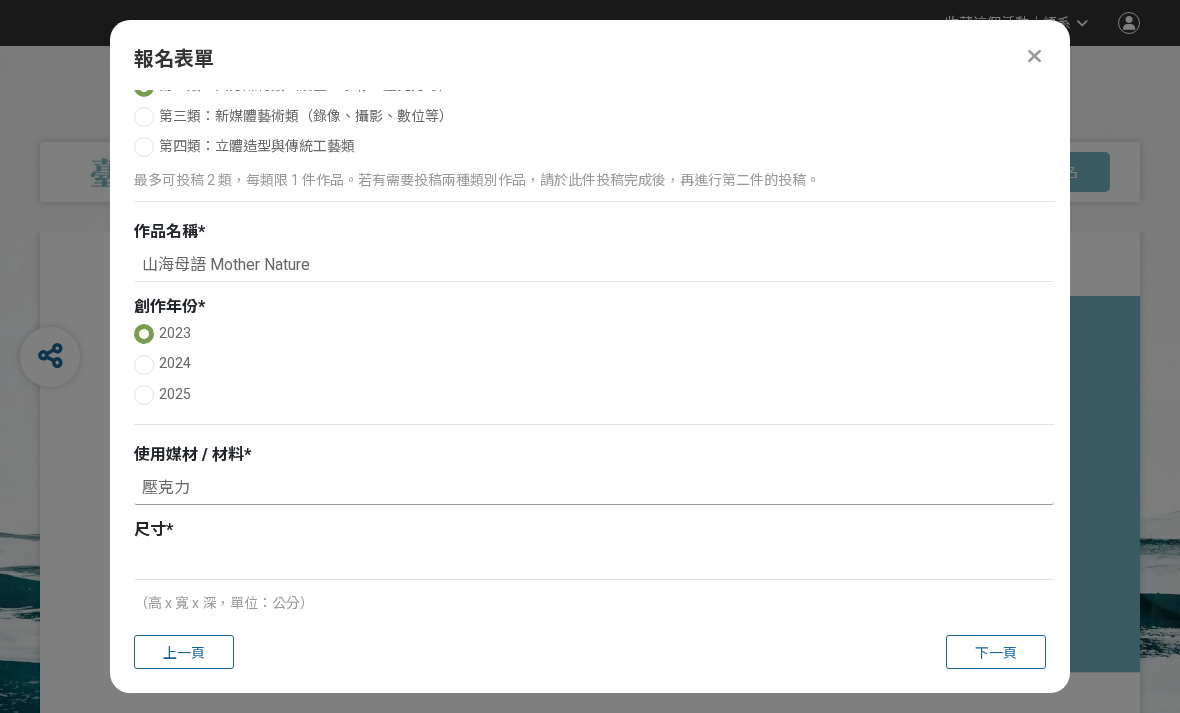 click on "壓克力" at bounding box center (594, 488) 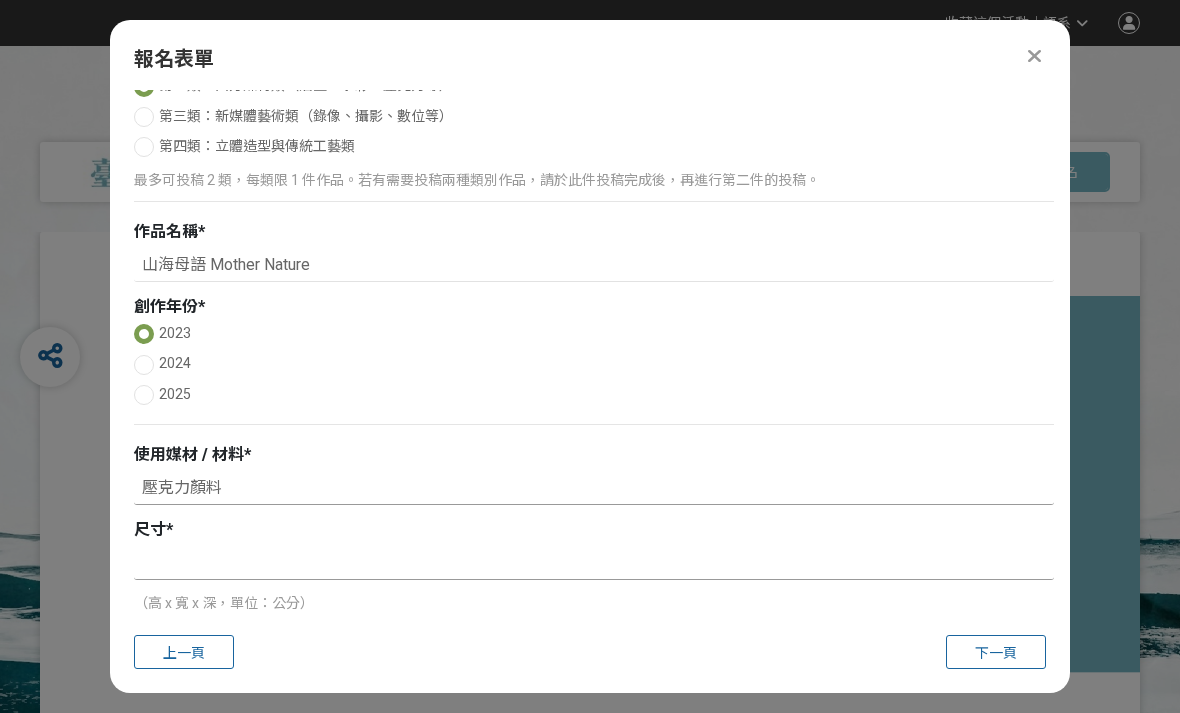 type on "壓克力顏料" 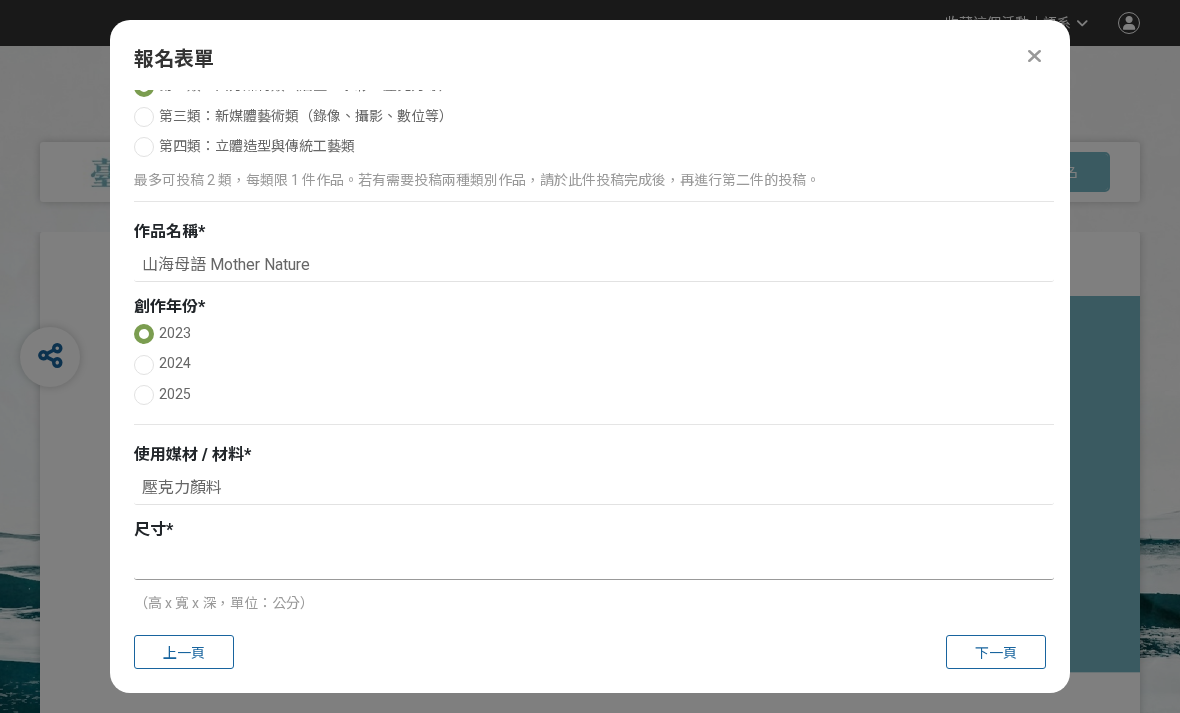 click at bounding box center (594, 563) 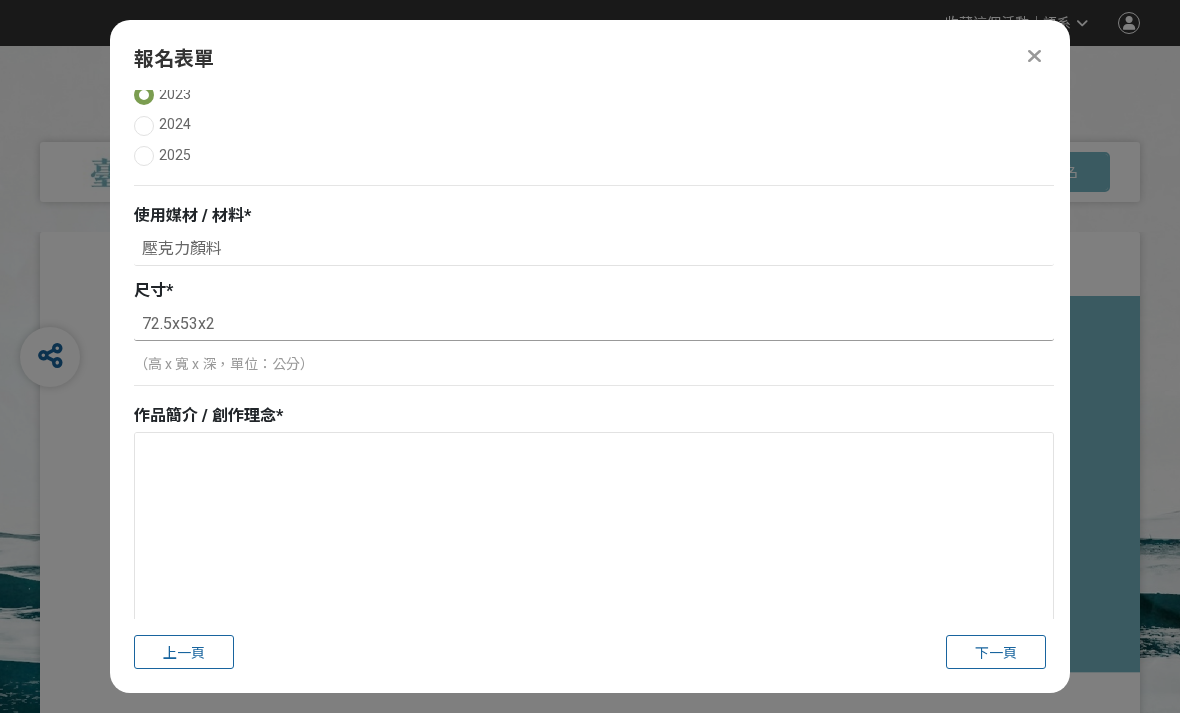 scroll, scrollTop: 453, scrollLeft: 0, axis: vertical 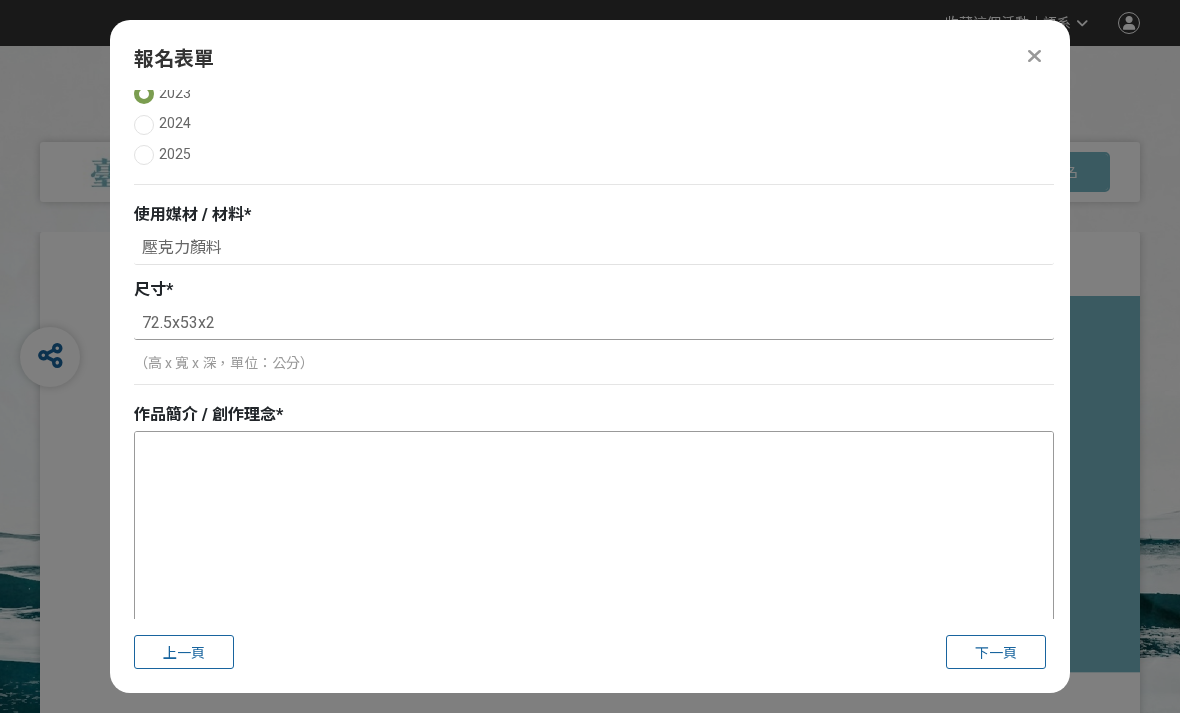 type on "72.5x53x2" 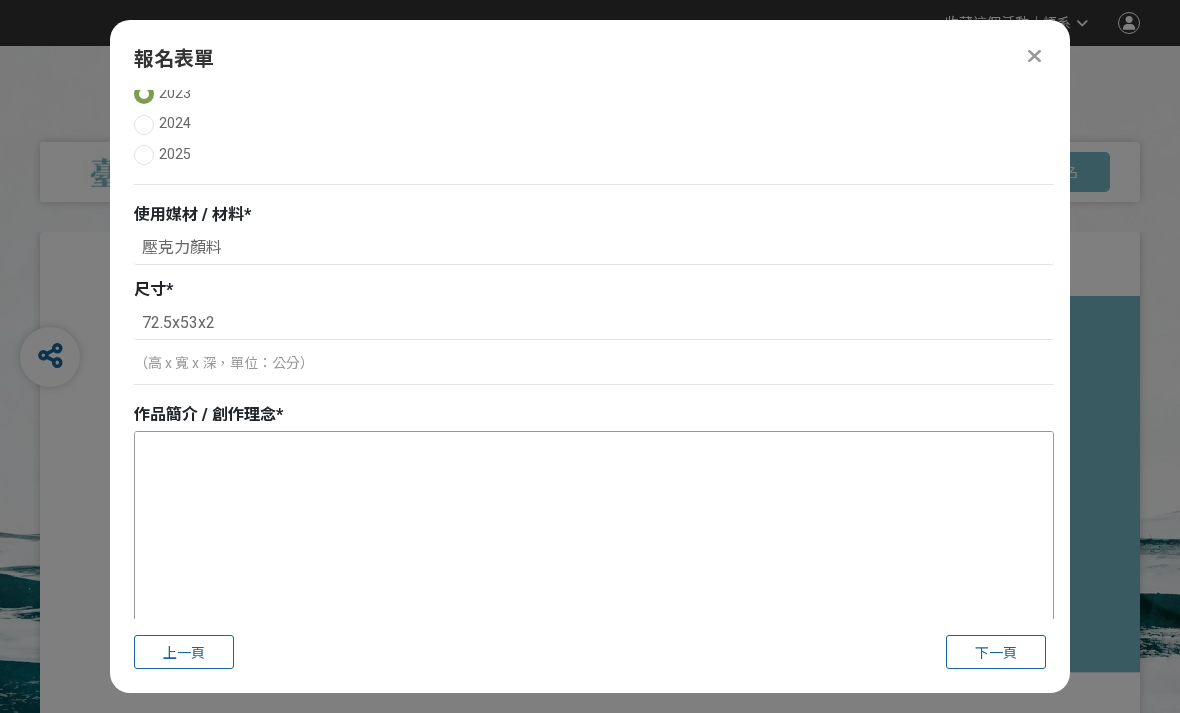 click at bounding box center [594, 532] 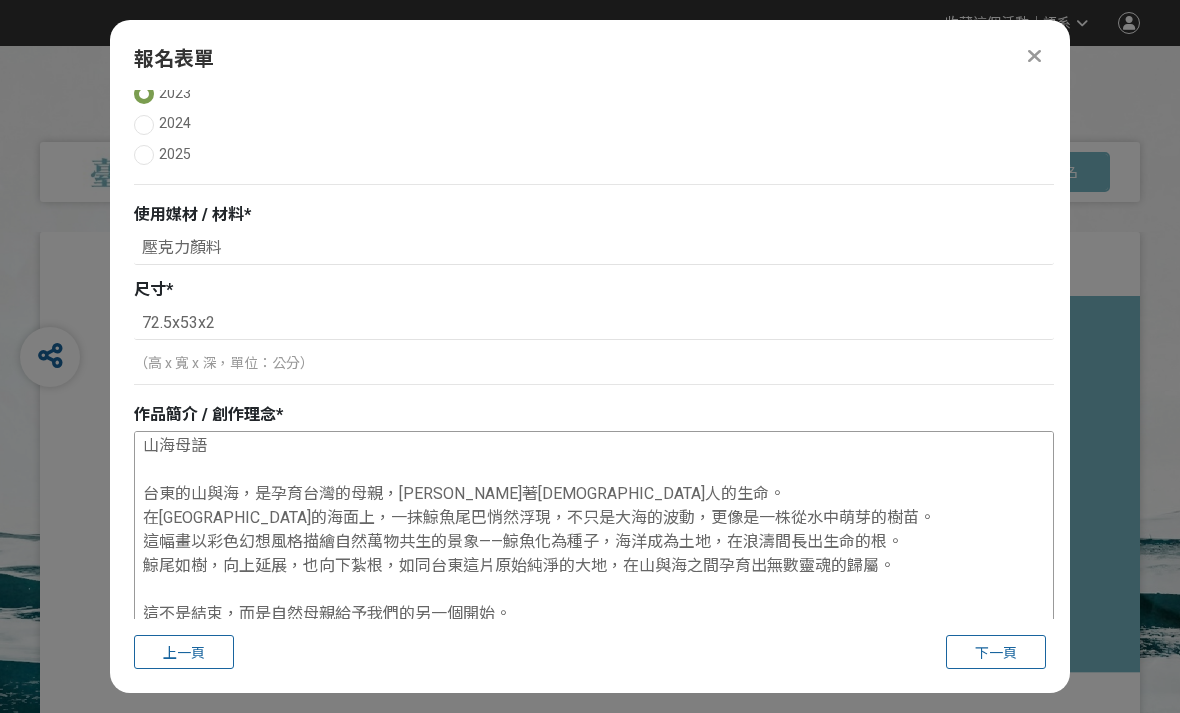 scroll, scrollTop: 4, scrollLeft: 0, axis: vertical 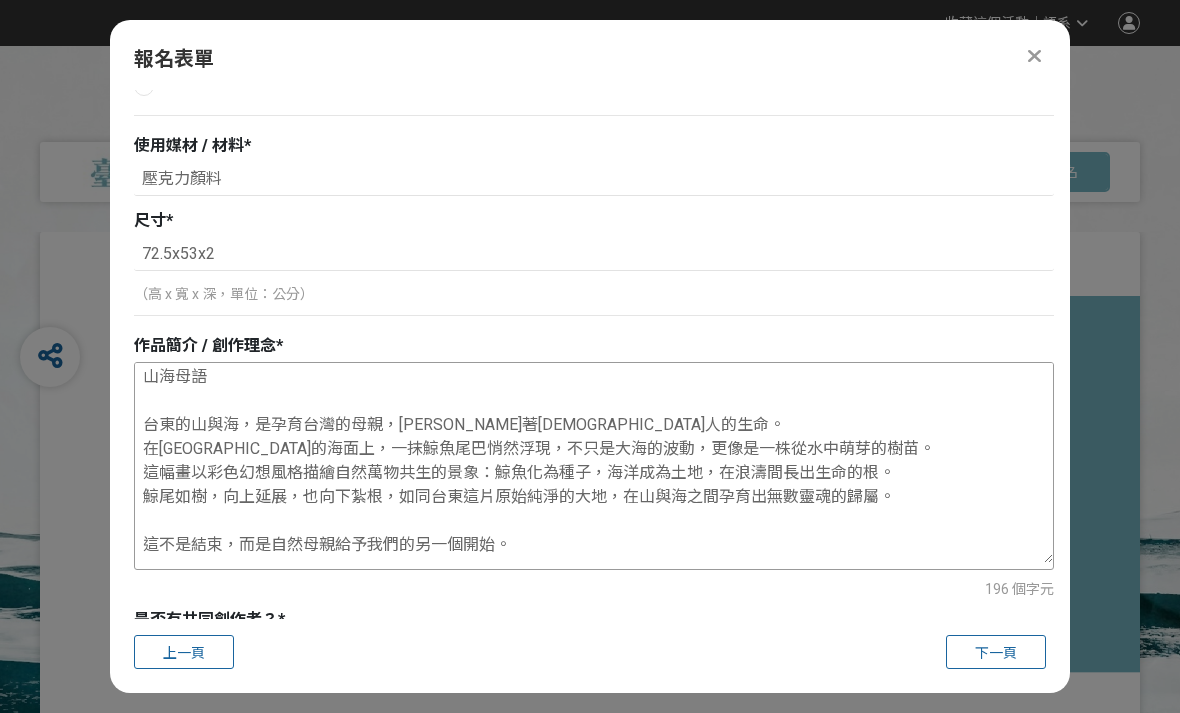 click on "山海母語
台東的山與海，是孕育台灣的母親，滋養著台灣人的生命。
在台東廣闊的海面上，一抹鯨魚尾巴悄然浮現，不只是大海的波動，更像是一株從水中萌芽的樹苗。
這幅畫以彩色幻想風格描繪自然萬物共生的景象：鯨魚化為種子，海洋成為土地，在浪濤間長出生命的根。
鯨尾如樹，向上延展，也向下紮根，如同台東這片原始純淨的大地，在山與海之間孕育出無數靈魂的歸屬。
這不是結束，而是自然母親給予我們的另一個開始。" at bounding box center [594, 463] 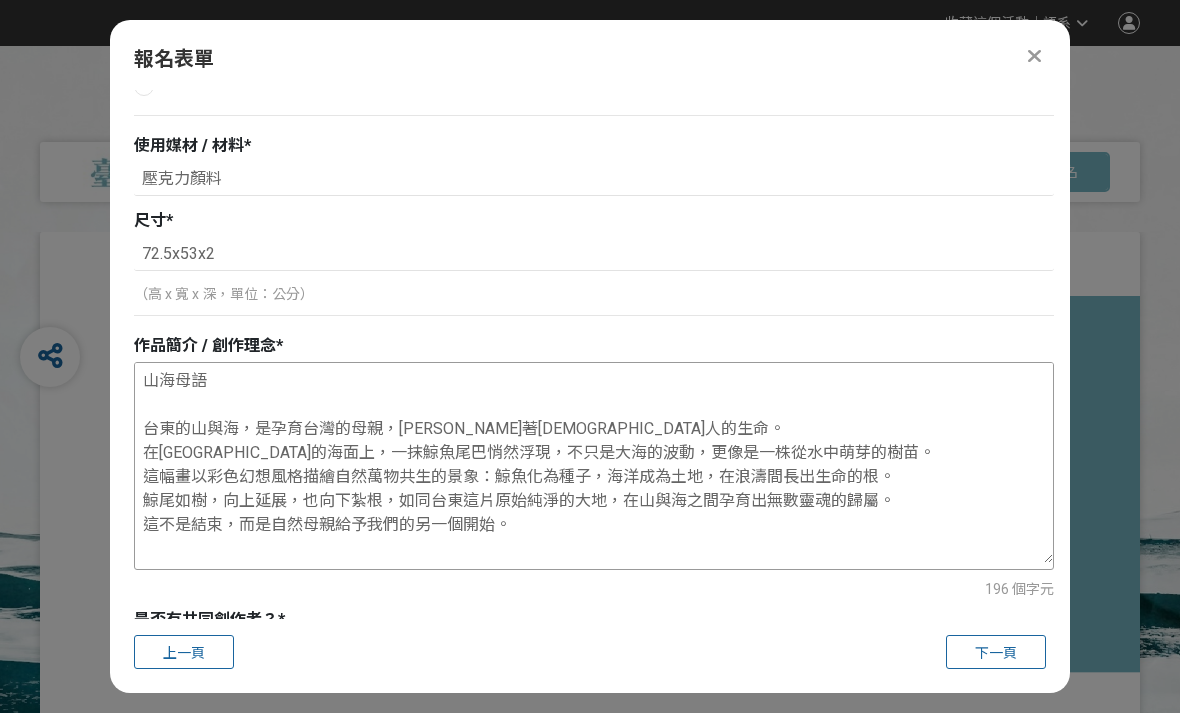 scroll, scrollTop: 0, scrollLeft: 0, axis: both 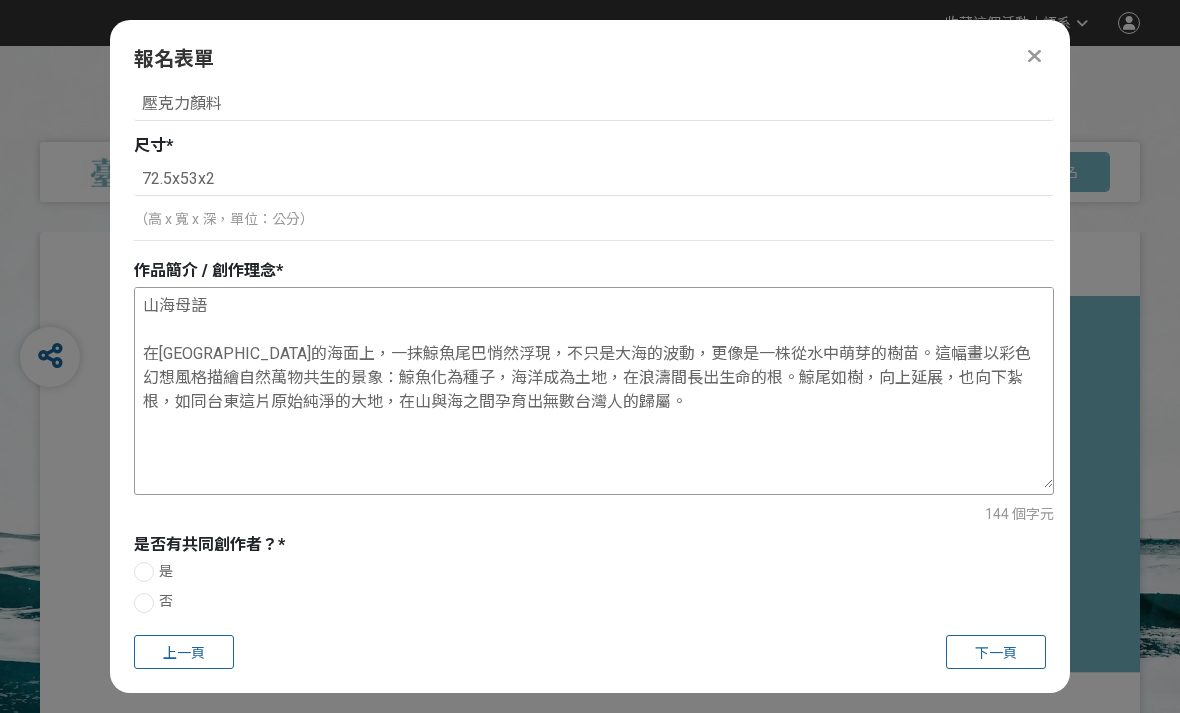 click on "山海母語
在台東廣闊的海面上，一抹鯨魚尾巴悄然浮現，不只是大海的波動，更像是一株從水中萌芽的樹苗。這幅畫以彩色幻想風格描繪自然萬物共生的景象：鯨魚化為種子，海洋成為土地，在浪濤間長出生命的根。鯨尾如樹，向上延展，也向下紮根，如同台東這片原始純淨的大地，在山與海之間孕育出無數台灣人的歸屬。" at bounding box center [594, 388] 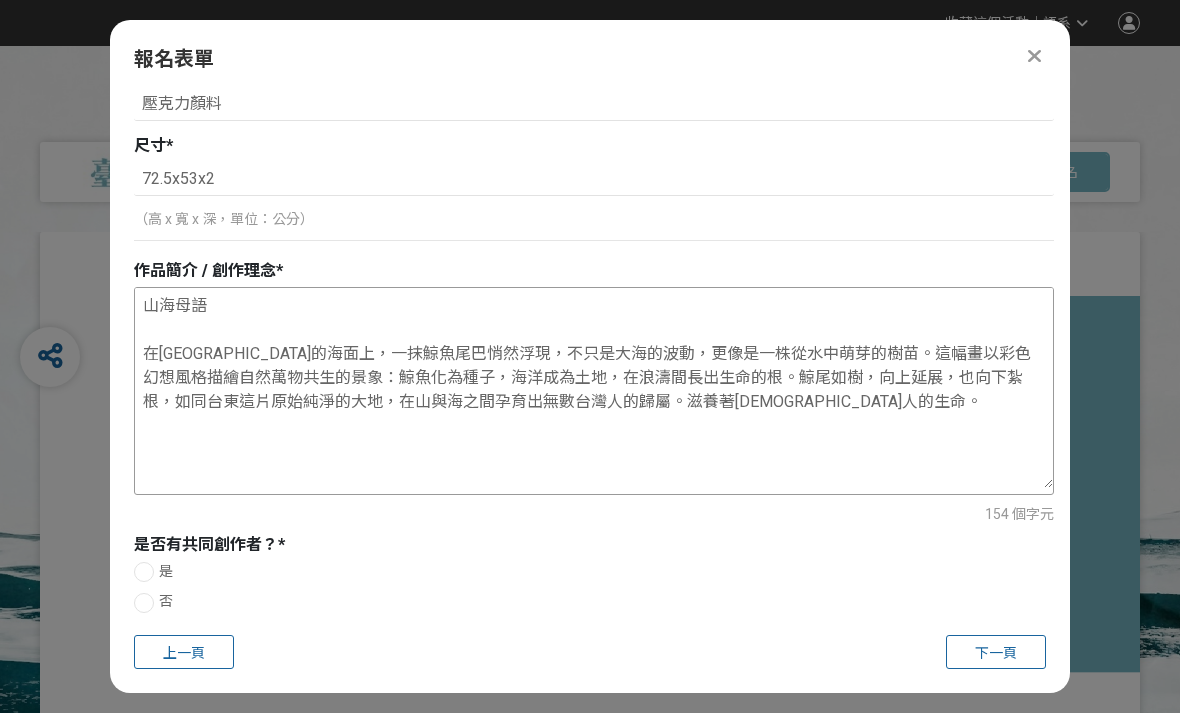 click on "山海母語
在台東廣闊的海面上，一抹鯨魚尾巴悄然浮現，不只是大海的波動，更像是一株從水中萌芽的樹苗。這幅畫以彩色幻想風格描繪自然萬物共生的景象：鯨魚化為種子，海洋成為土地，在浪濤間長出生命的根。鯨尾如樹，向上延展，也向下紮根，如同台東這片原始純淨的大地，在山與海之間孕育出無數台灣人的歸屬。滋養著台灣人的生命。" at bounding box center (594, 388) 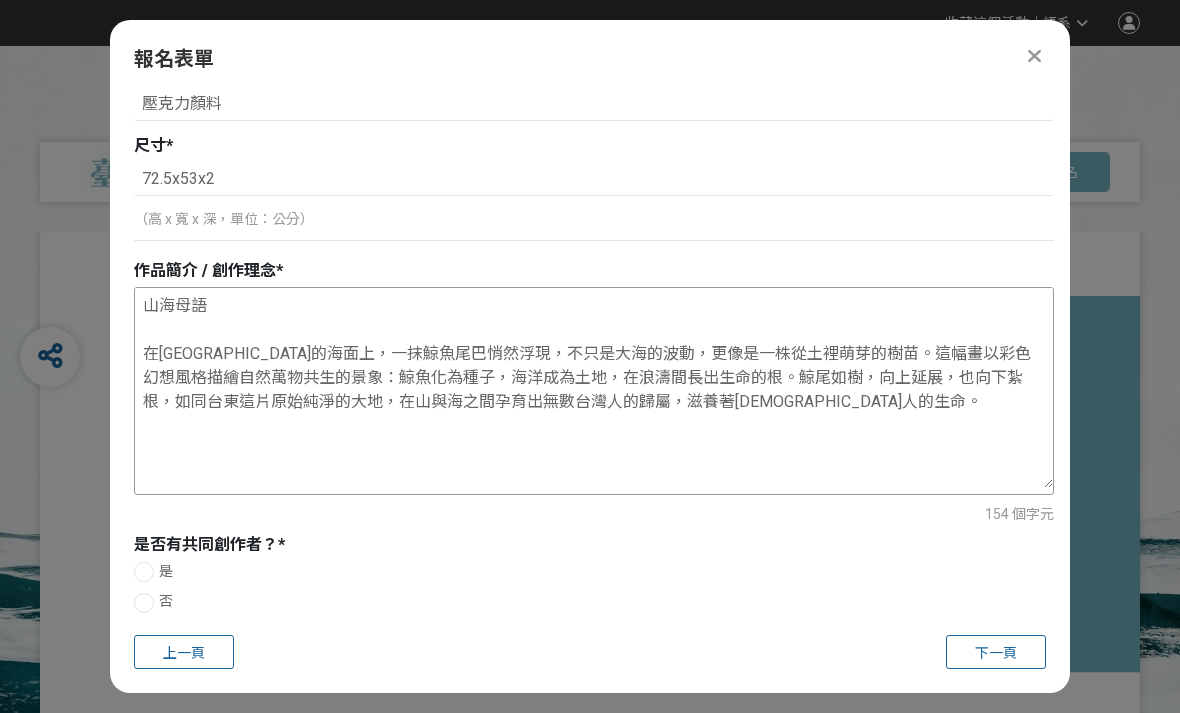 click on "山海母語
在台東廣闊的海面上，一抹鯨魚尾巴悄然浮現，不只是大海的波動，更像是一株從土裡萌芽的樹苗。這幅畫以彩色幻想風格描繪自然萬物共生的景象：鯨魚化為種子，海洋成為土地，在浪濤間長出生命的根。鯨尾如樹，向上延展，也向下紮根，如同台東這片原始純淨的大地，在山與海之間孕育出無數台灣人的歸屬，滋養著台灣人的生命。" at bounding box center (594, 388) 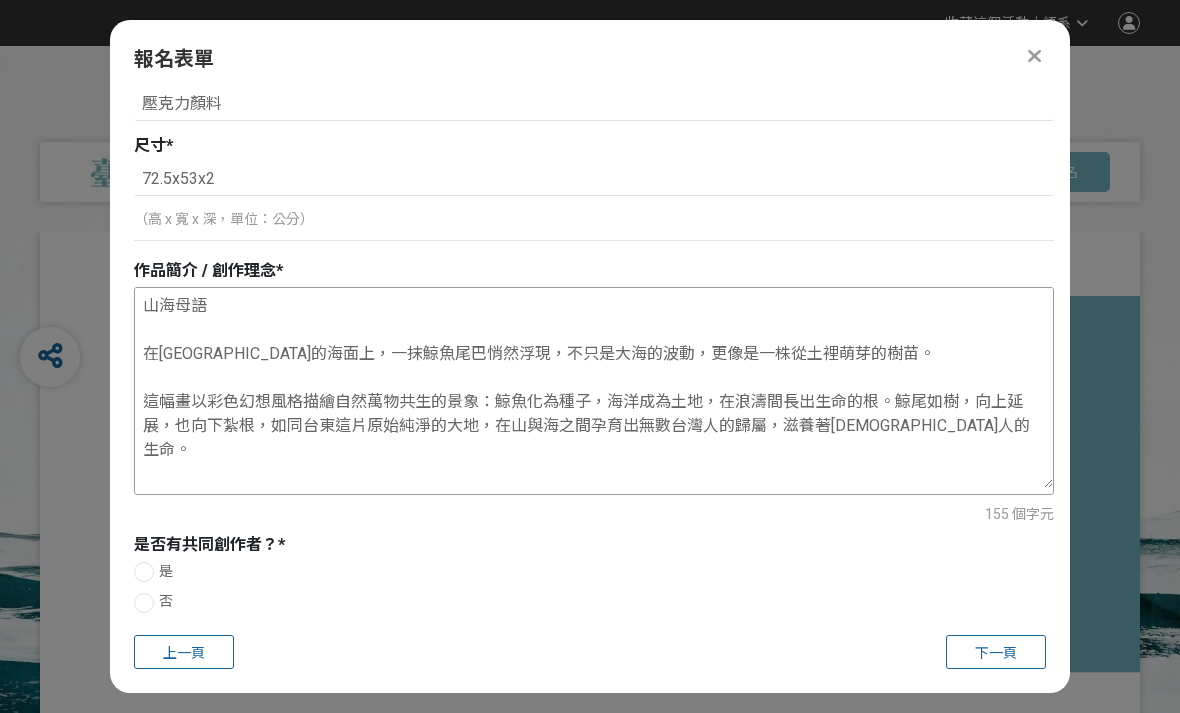 paste on "在臺東蔚藍的太平洋上，一抹彩色鯨魚尾巴從海面悄然浮現，如夢似幻。作品以不寫實的色彩筆觸展現自然的靈性與自由，象徵生命的流動與大海的祝福。這不僅是鯨魚的身影，更是台東與海洋共生的記憶，是一段關於自然、想像與心靈遠行的故事。" 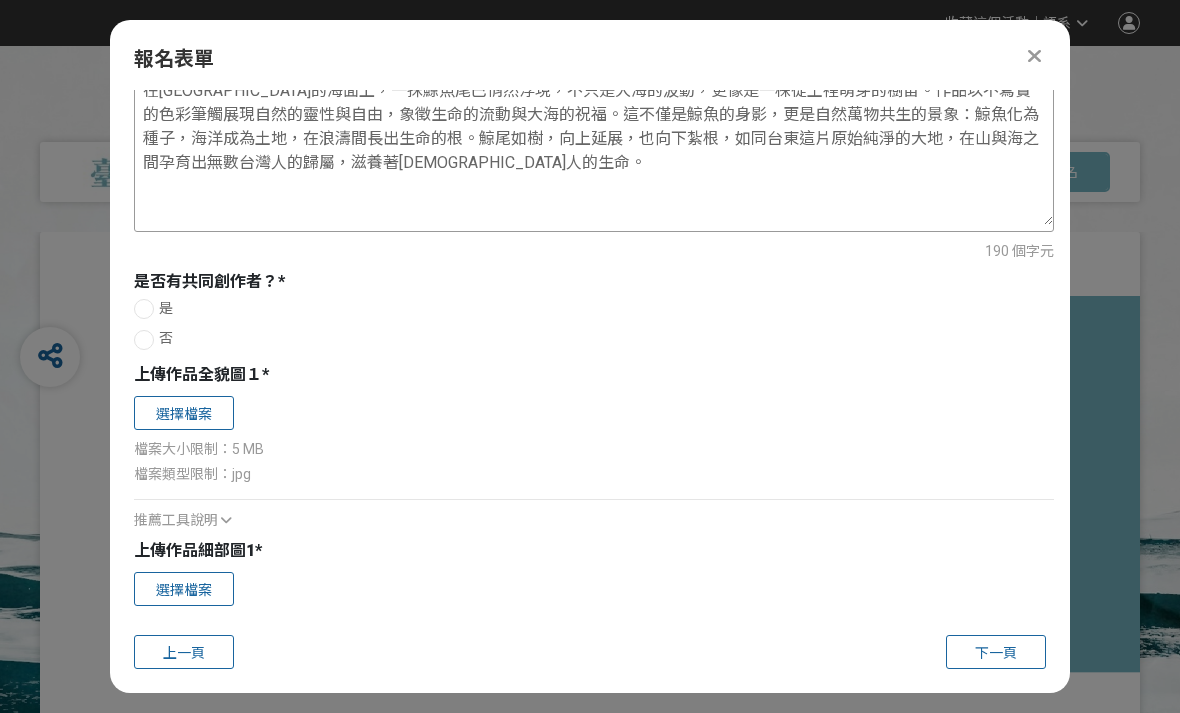 scroll, scrollTop: 876, scrollLeft: 0, axis: vertical 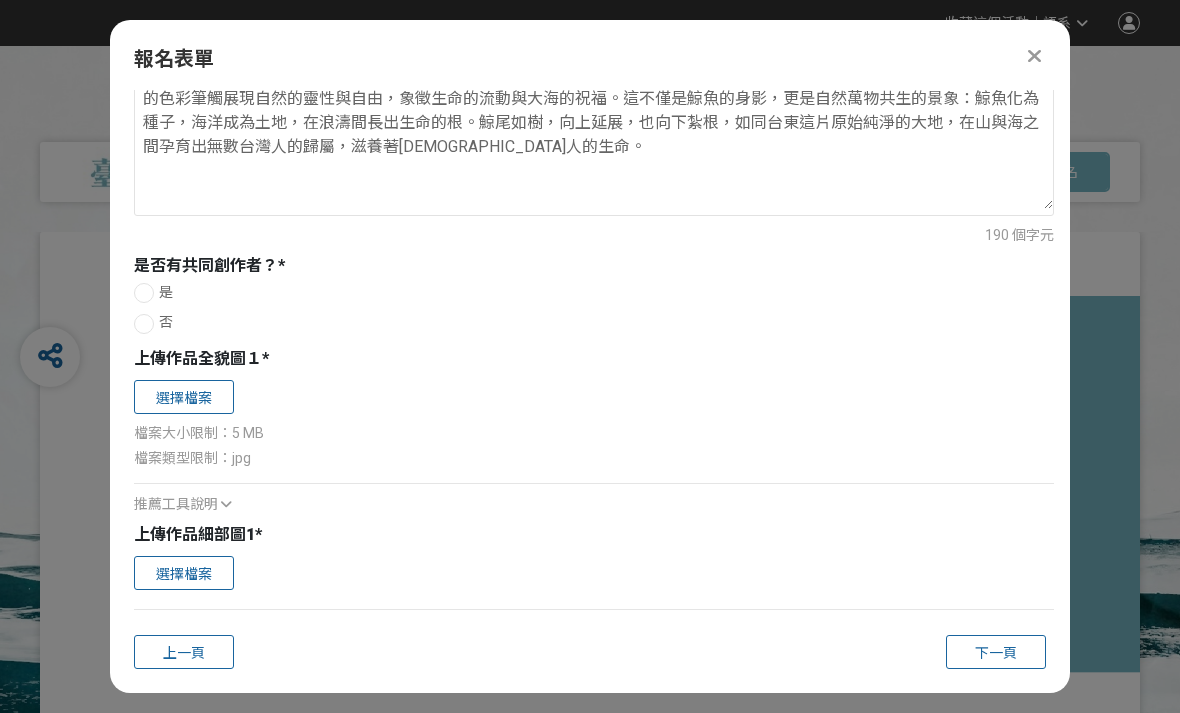 type on "山海母語
在台東廣闊的海面上，一抹鯨魚尾巴悄然浮現，不只是大海的波動，更像是一株從土裡萌芽的樹苗。作品以不寫實的色彩筆觸展現自然的靈性與自由，象徵生命的流動與大海的祝福。這不僅是鯨魚的身影，更是自然萬物共生的景象：鯨魚化為種子，海洋成為土地，在浪濤間長出生命的根。鯨尾如樹，向上延展，也向下紮根，如同台東這片原始純淨的大地，在山與海之間孕育出無數台灣人的歸屬，滋養著台灣人的生命。" 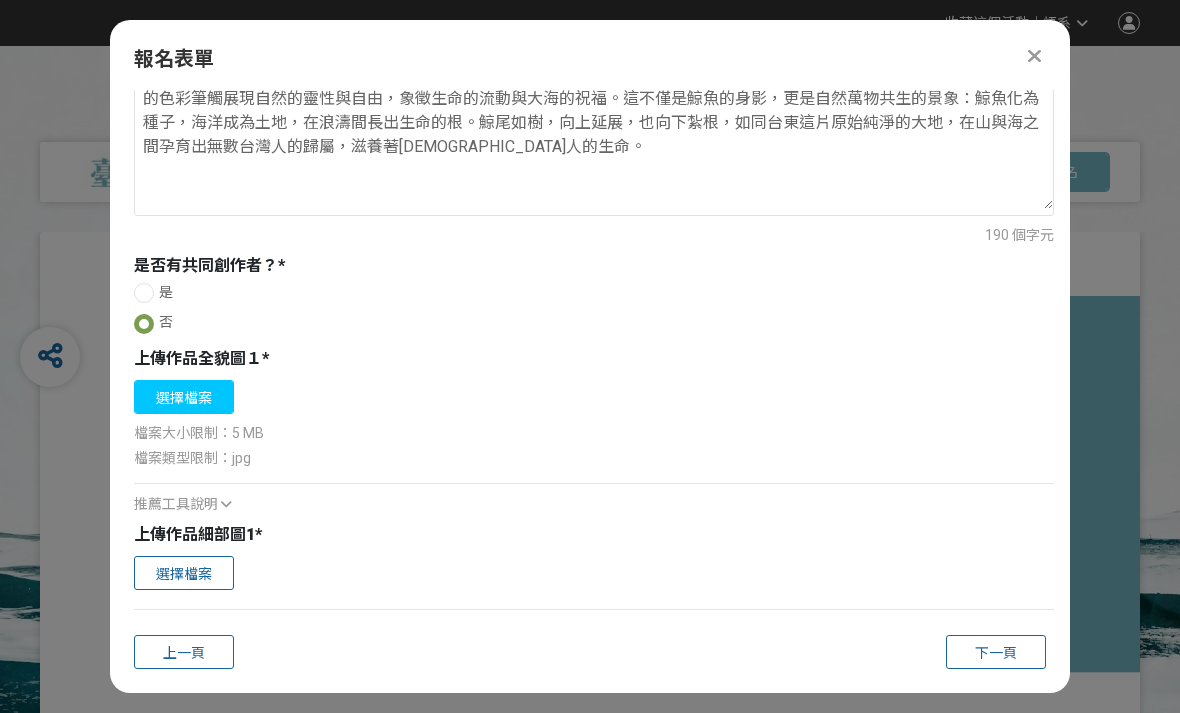 click on "選擇檔案" at bounding box center [184, 397] 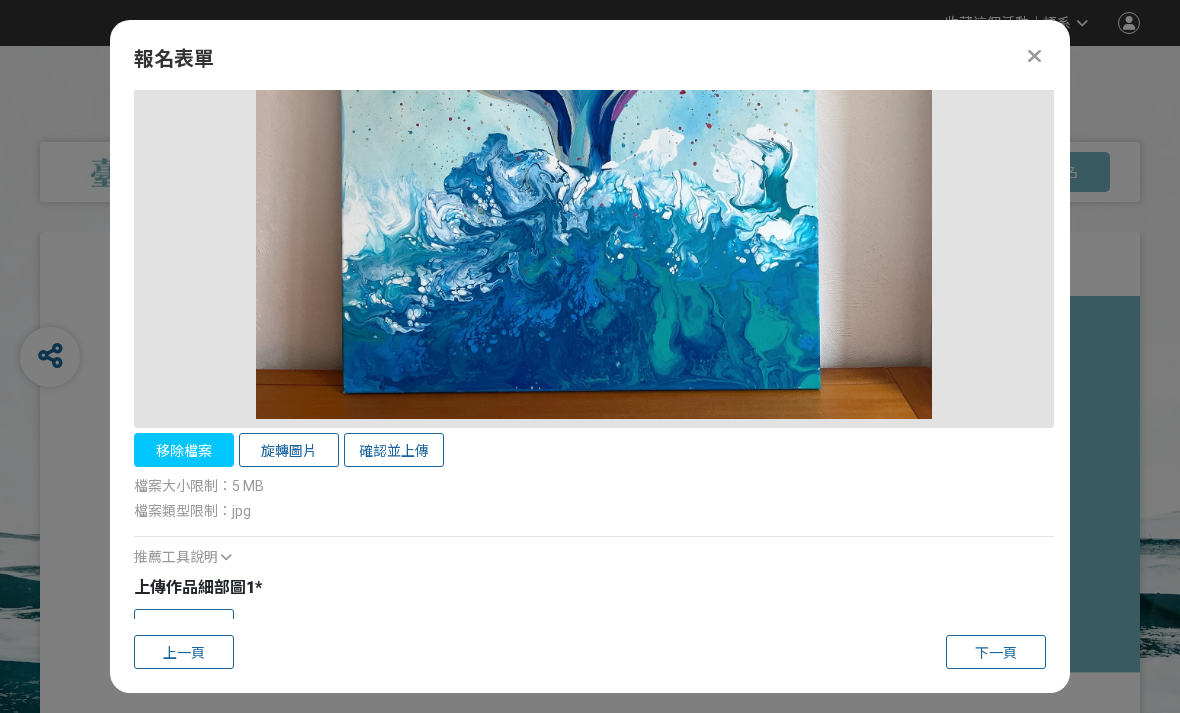 scroll, scrollTop: 1750, scrollLeft: 0, axis: vertical 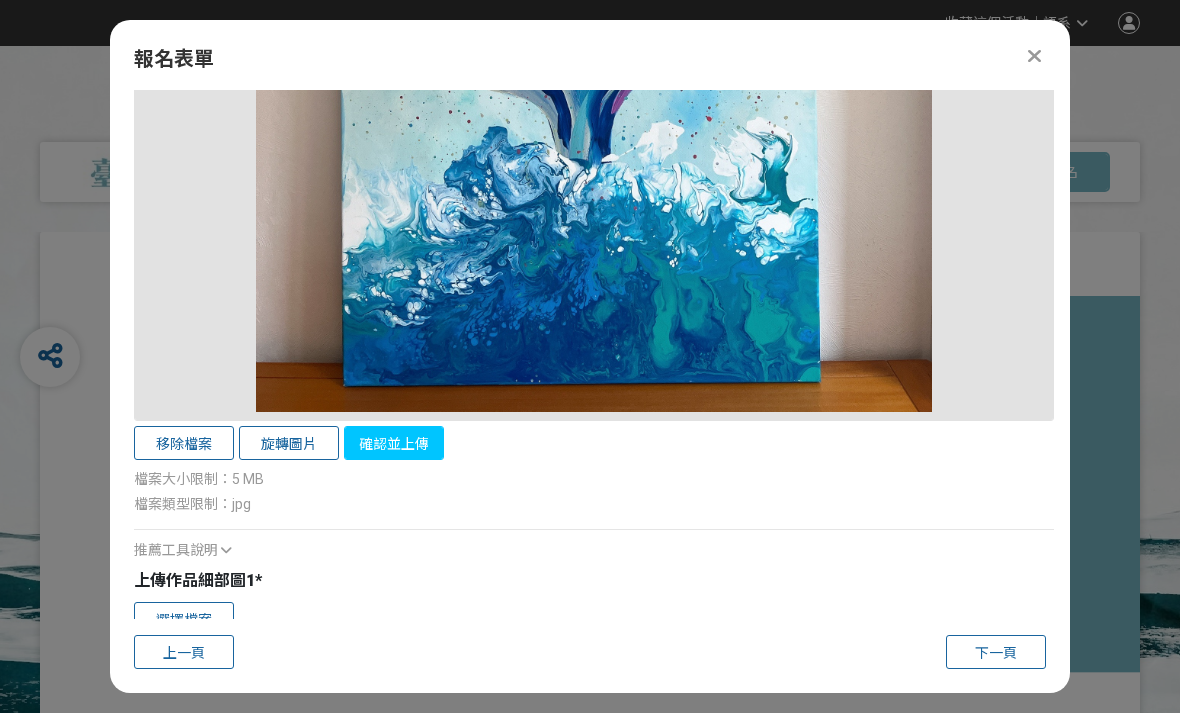 click on "確認並上傳" at bounding box center (394, 443) 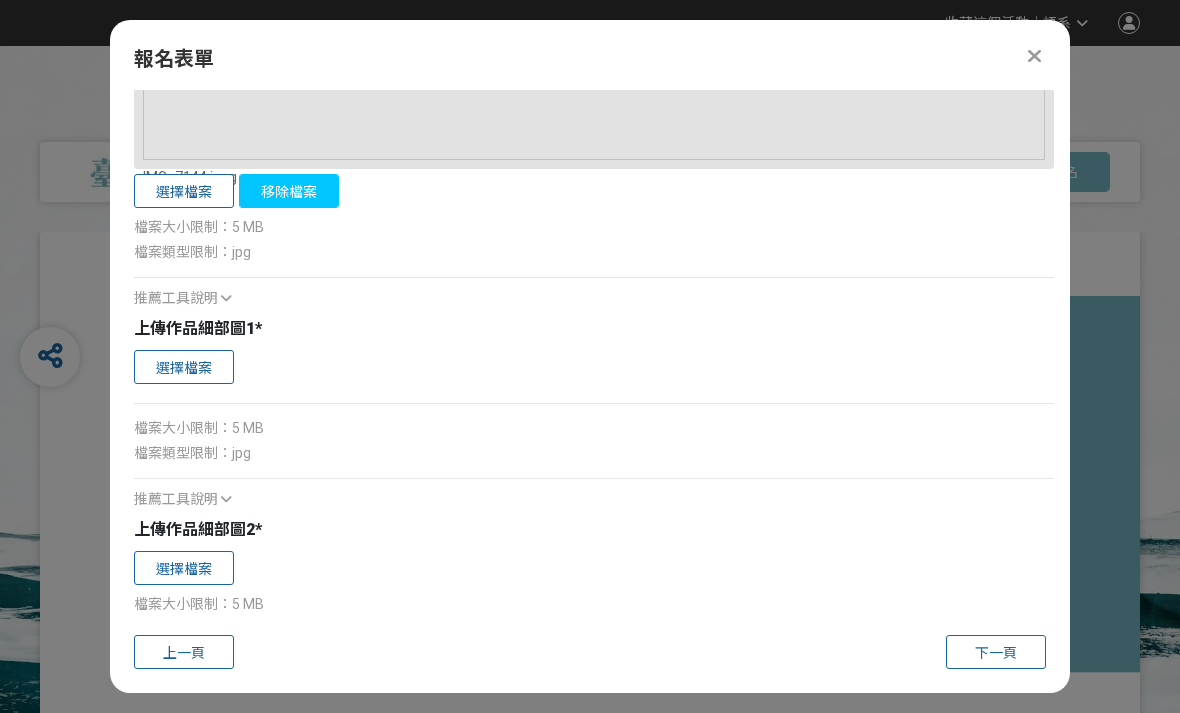 scroll, scrollTop: 2001, scrollLeft: 0, axis: vertical 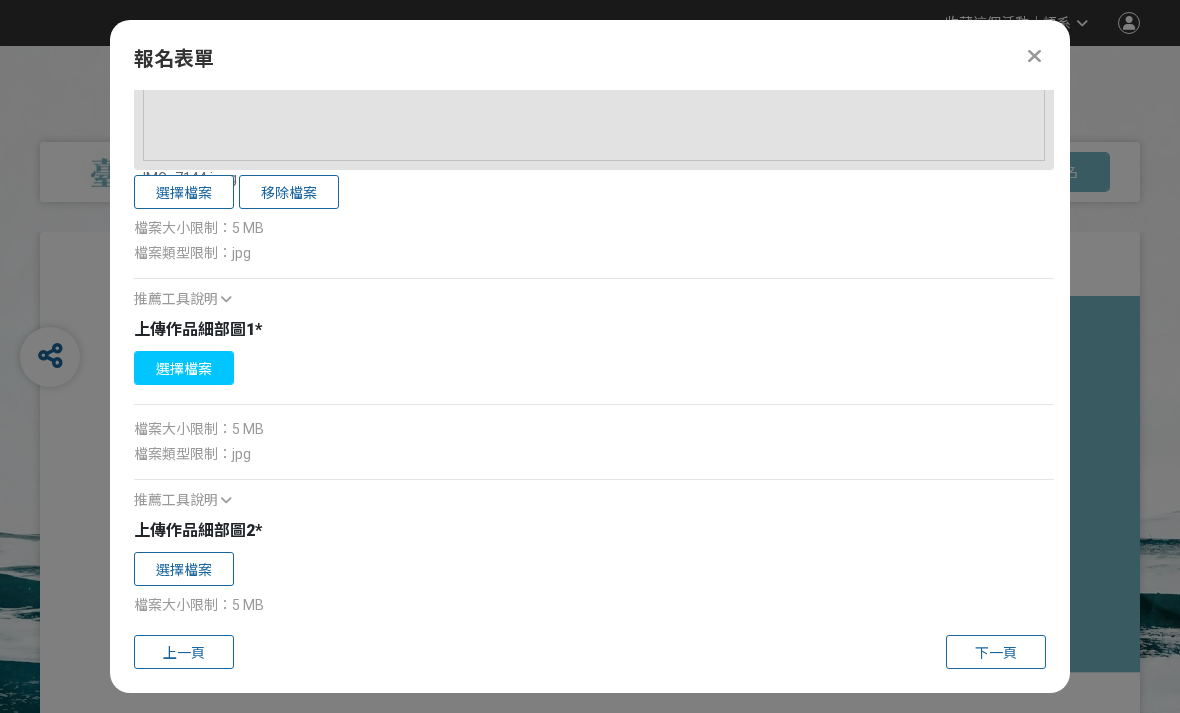click on "選擇檔案" at bounding box center (184, 368) 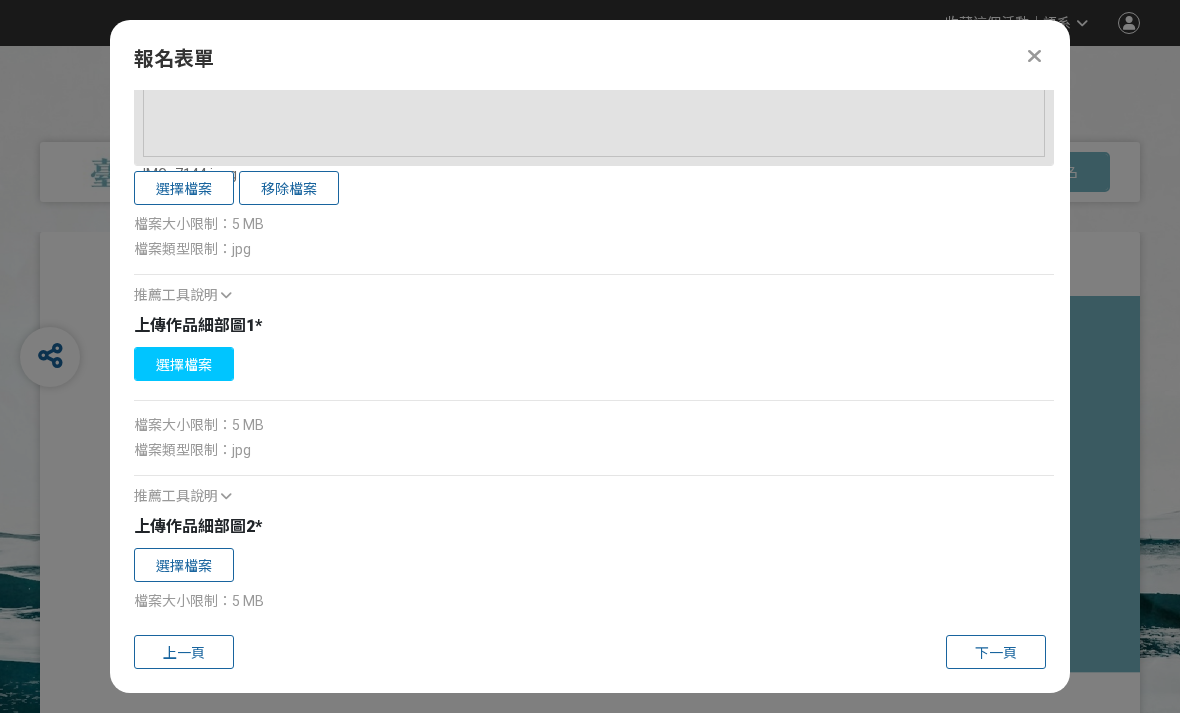 scroll, scrollTop: 2005, scrollLeft: 0, axis: vertical 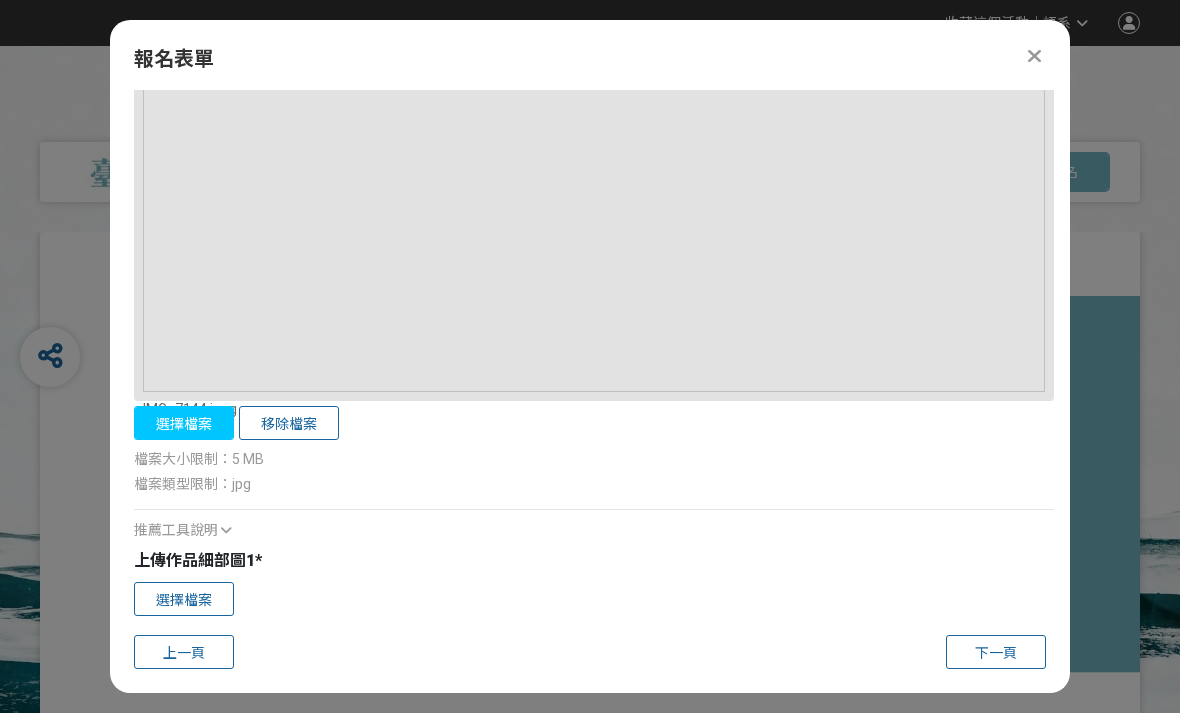 click on "選擇檔案" at bounding box center [184, 423] 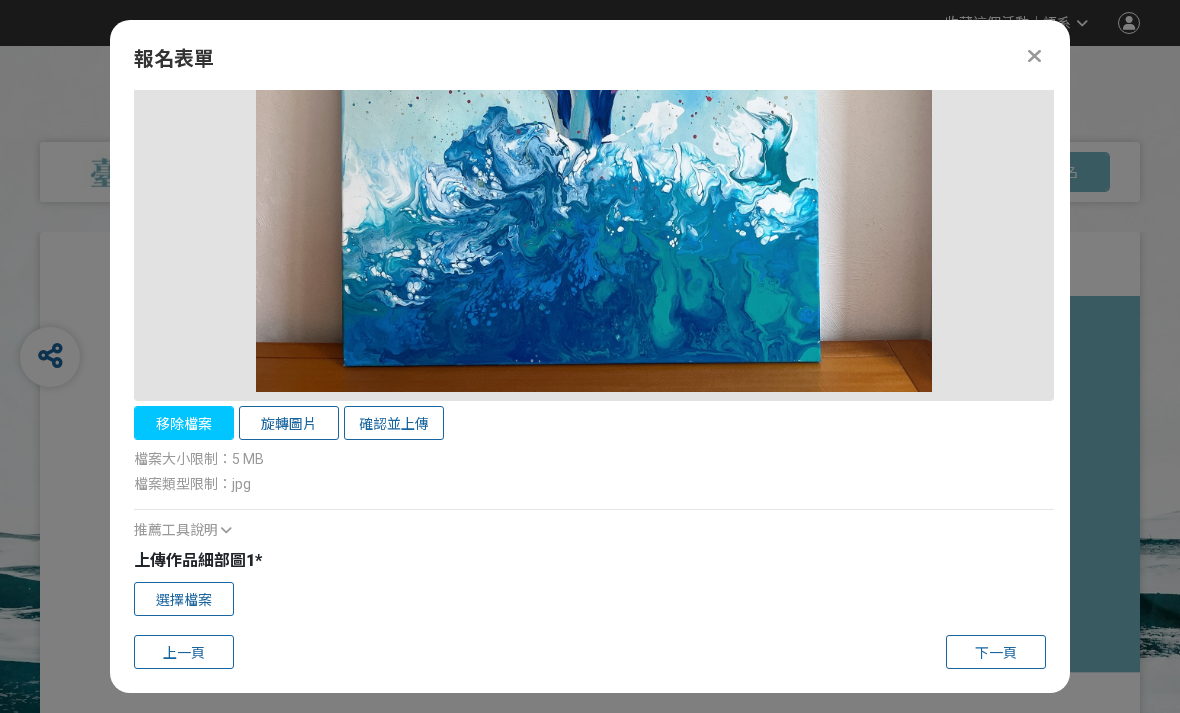 click on "確認並上傳" at bounding box center (394, 423) 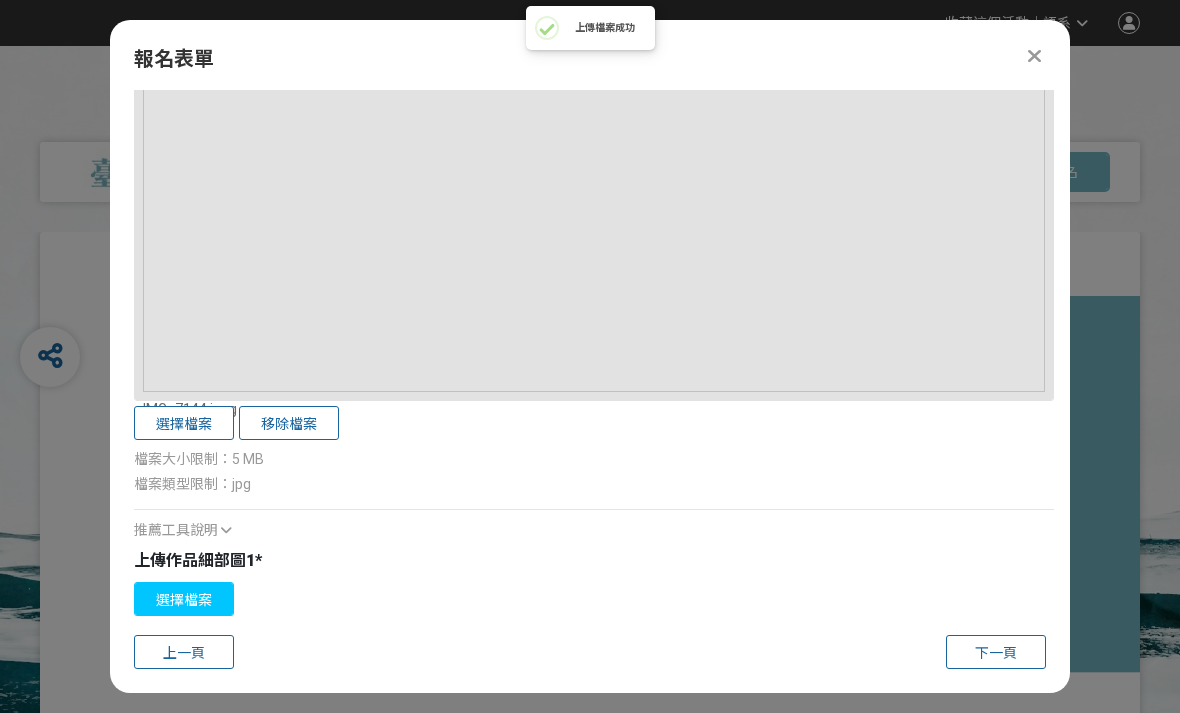 click on "選擇檔案" at bounding box center (184, 599) 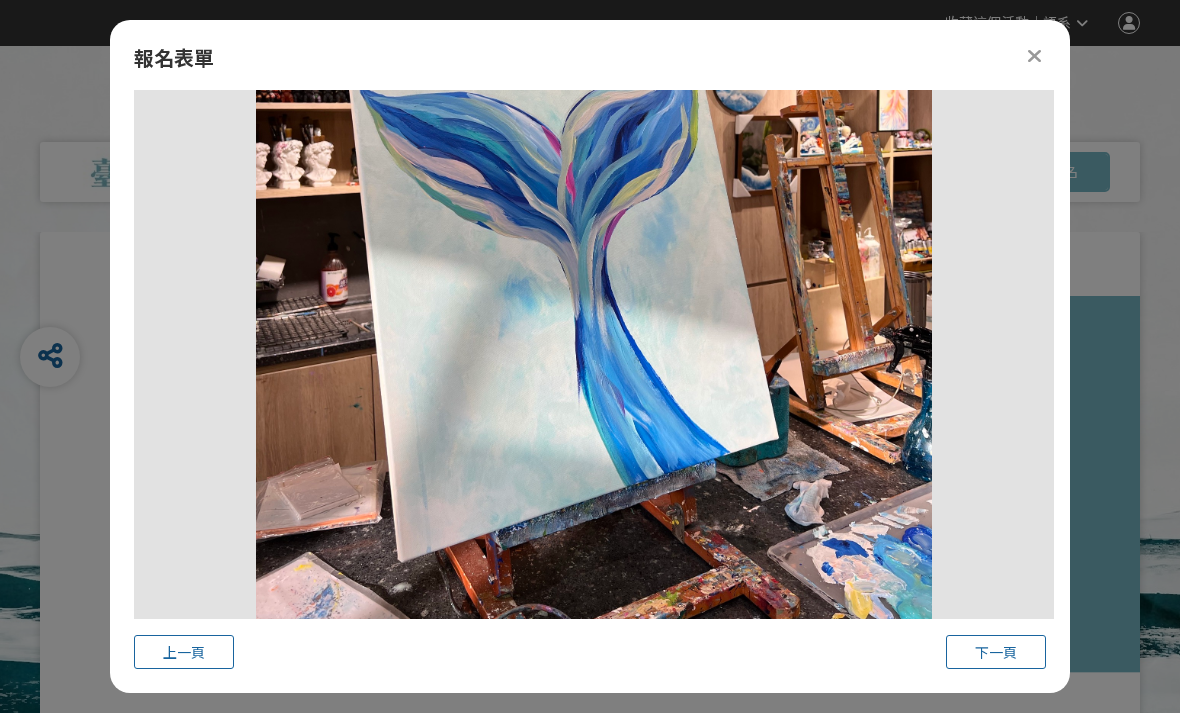 scroll, scrollTop: 2706, scrollLeft: 0, axis: vertical 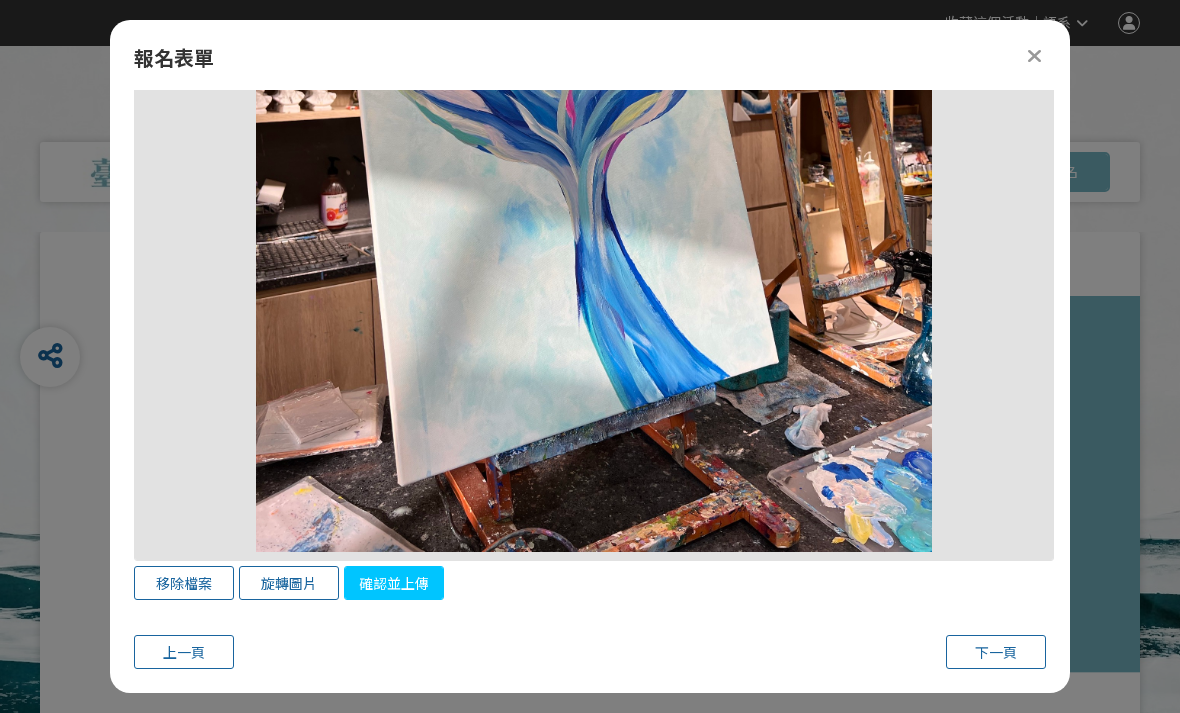 click on "確認並上傳" at bounding box center (394, 583) 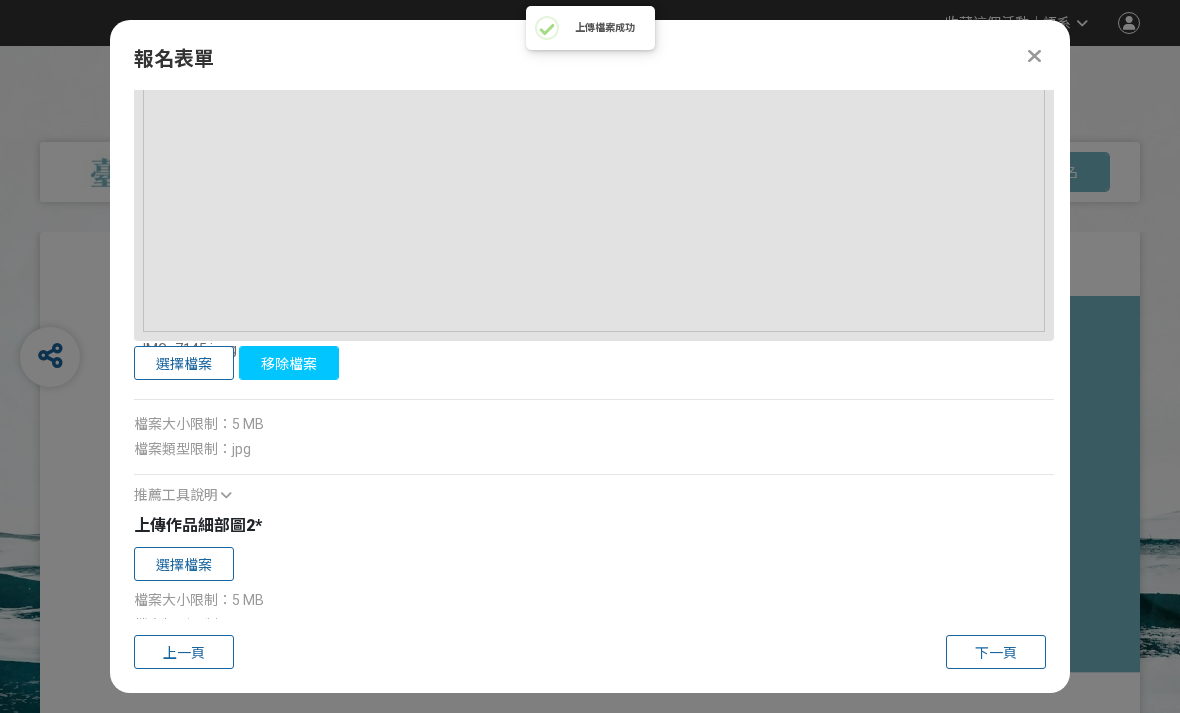 scroll, scrollTop: 2925, scrollLeft: 0, axis: vertical 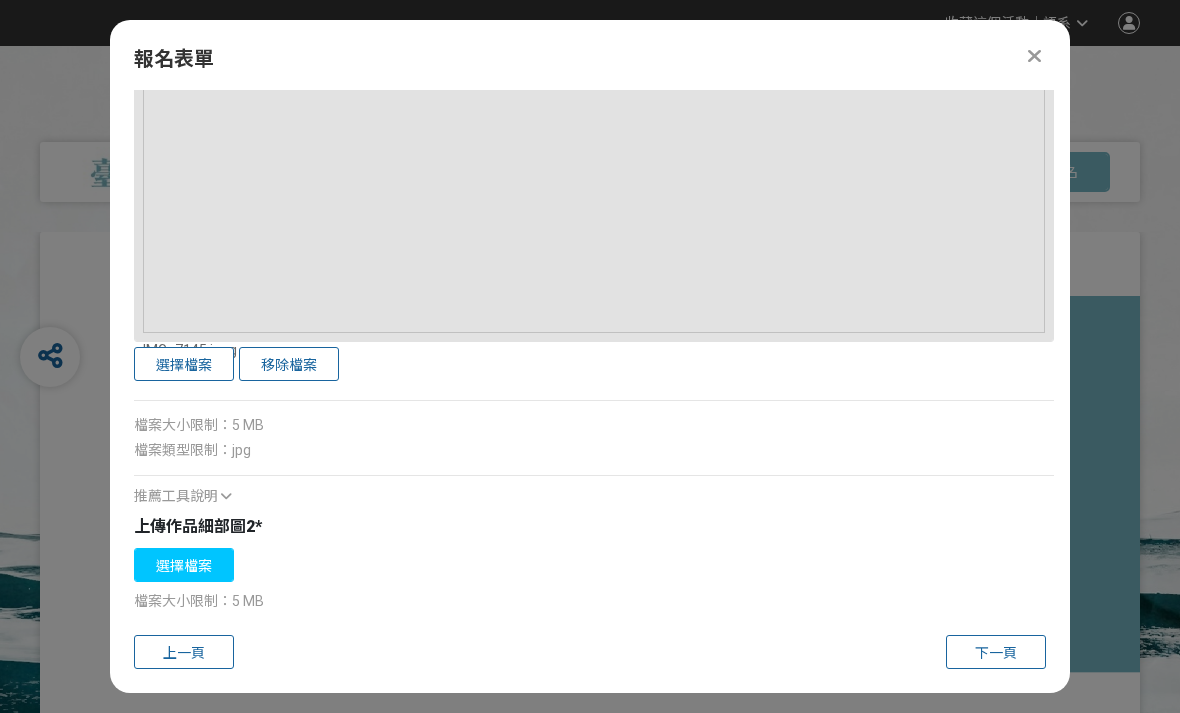 click on "選擇檔案" at bounding box center (184, 565) 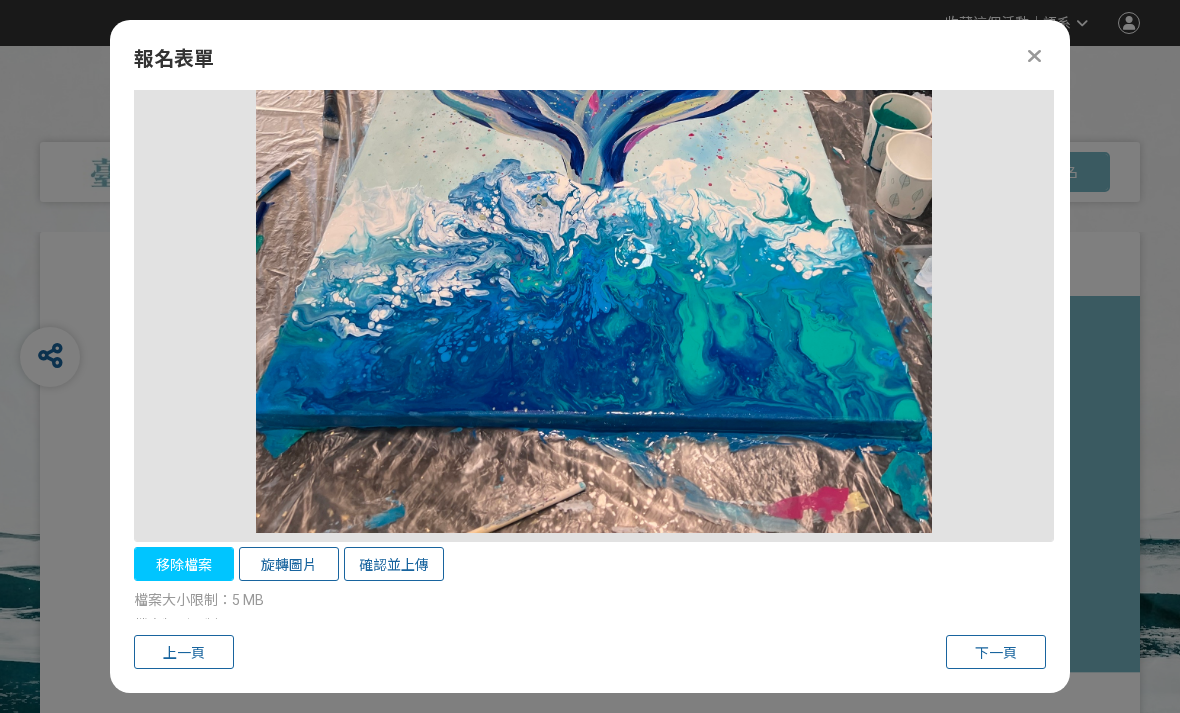 scroll, scrollTop: 3845, scrollLeft: 0, axis: vertical 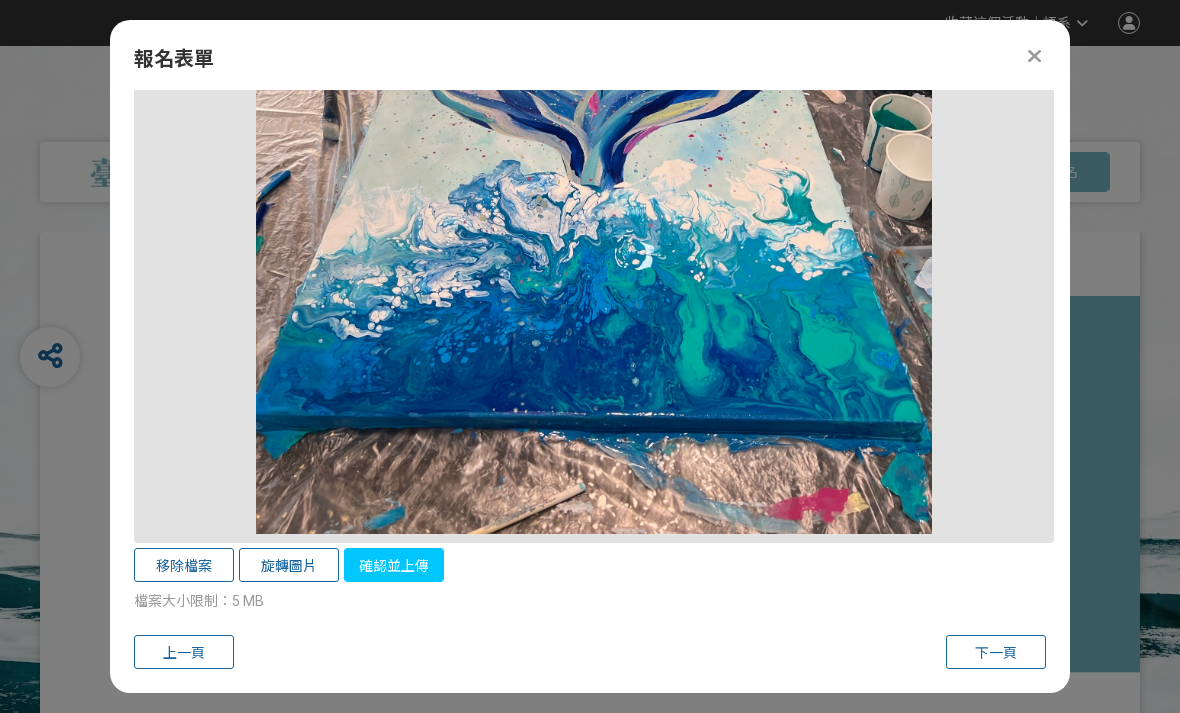 click on "確認並上傳" at bounding box center (394, 565) 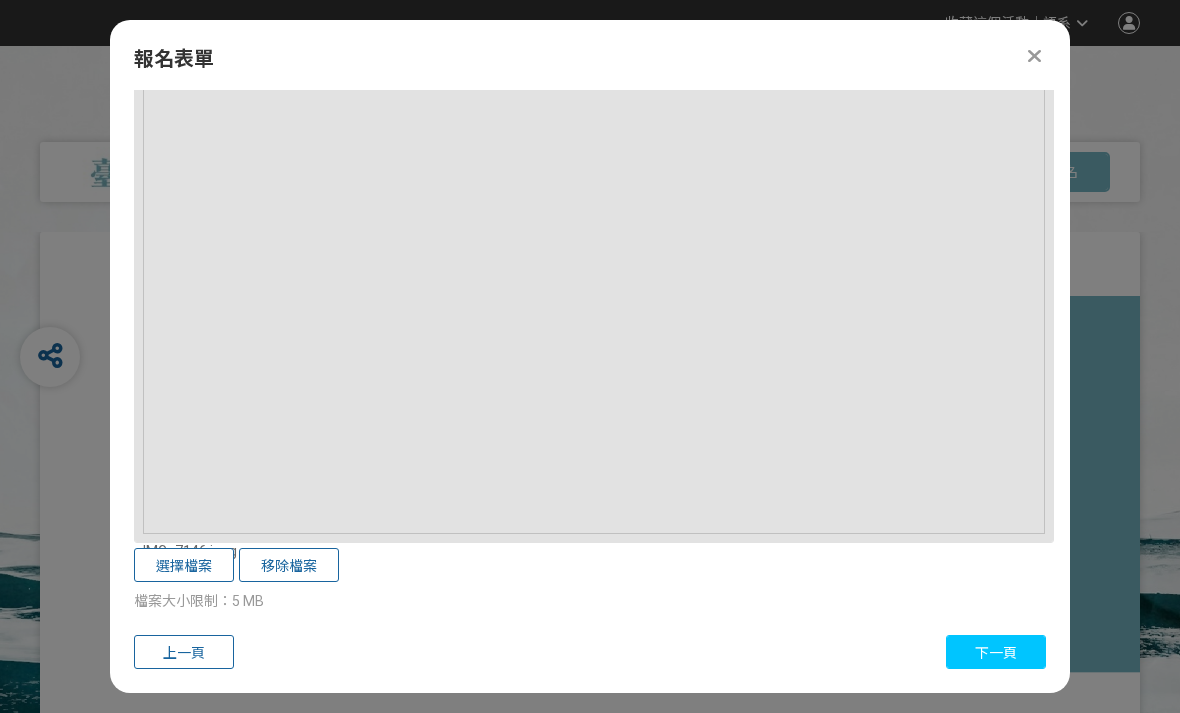 click on "下一頁" at bounding box center [996, 653] 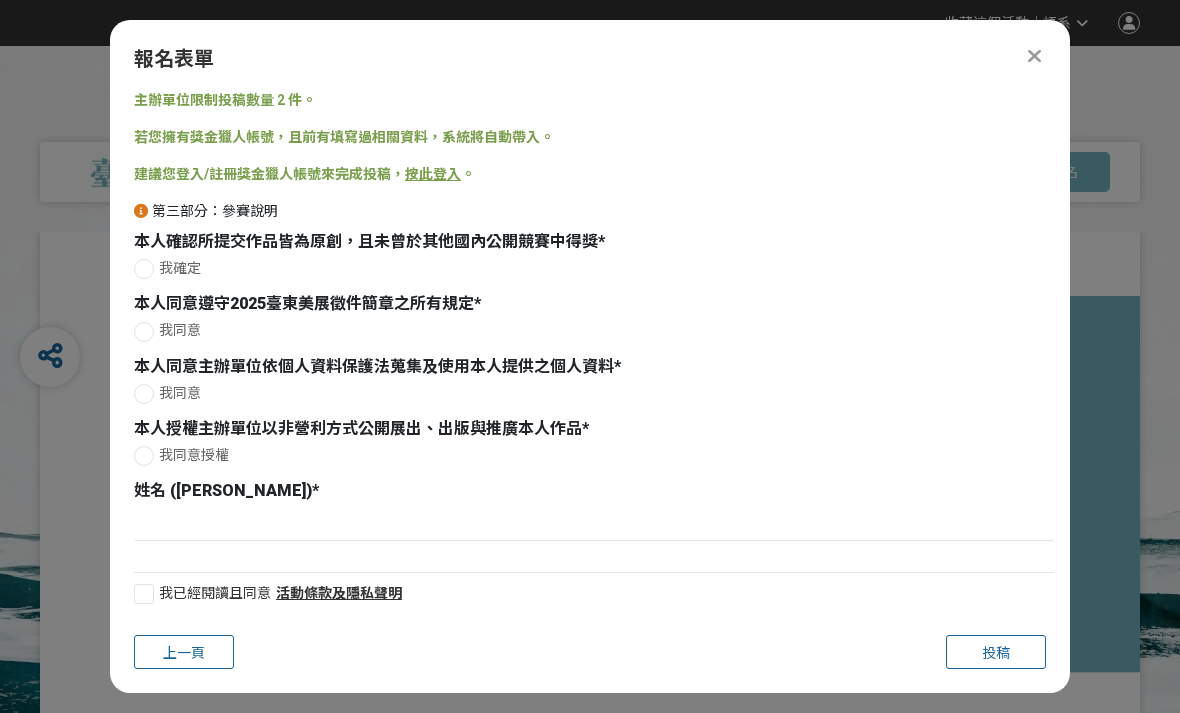 click at bounding box center [144, 269] 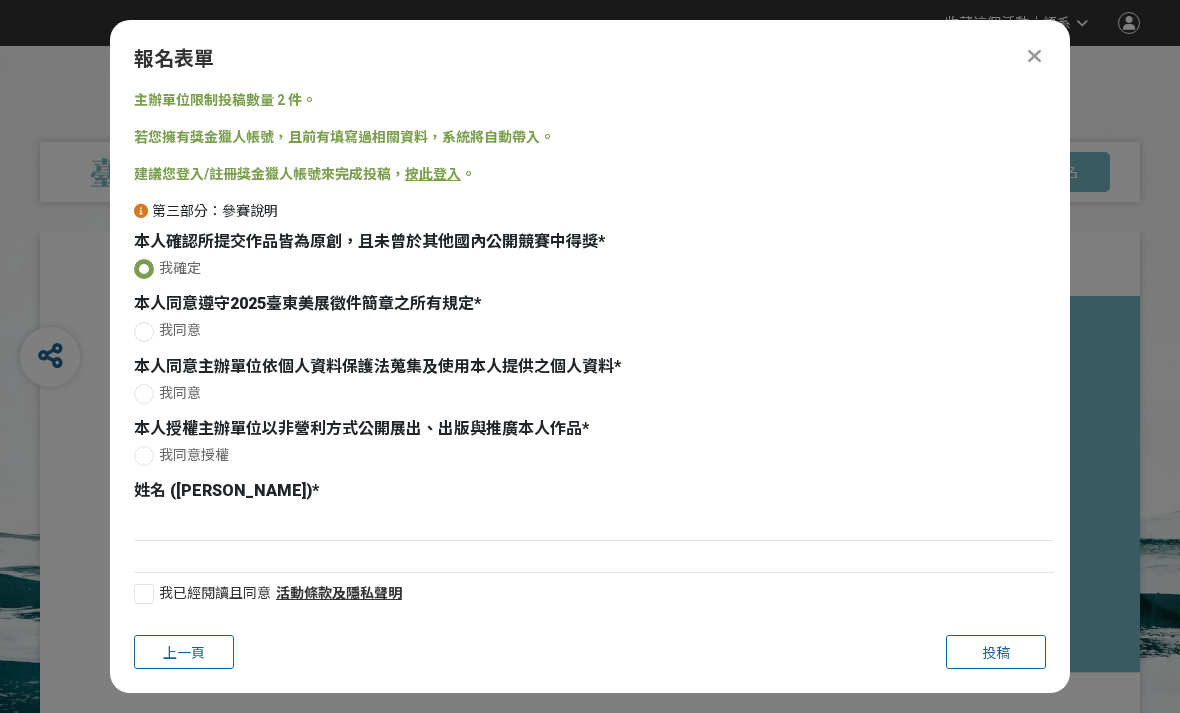 click at bounding box center (144, 332) 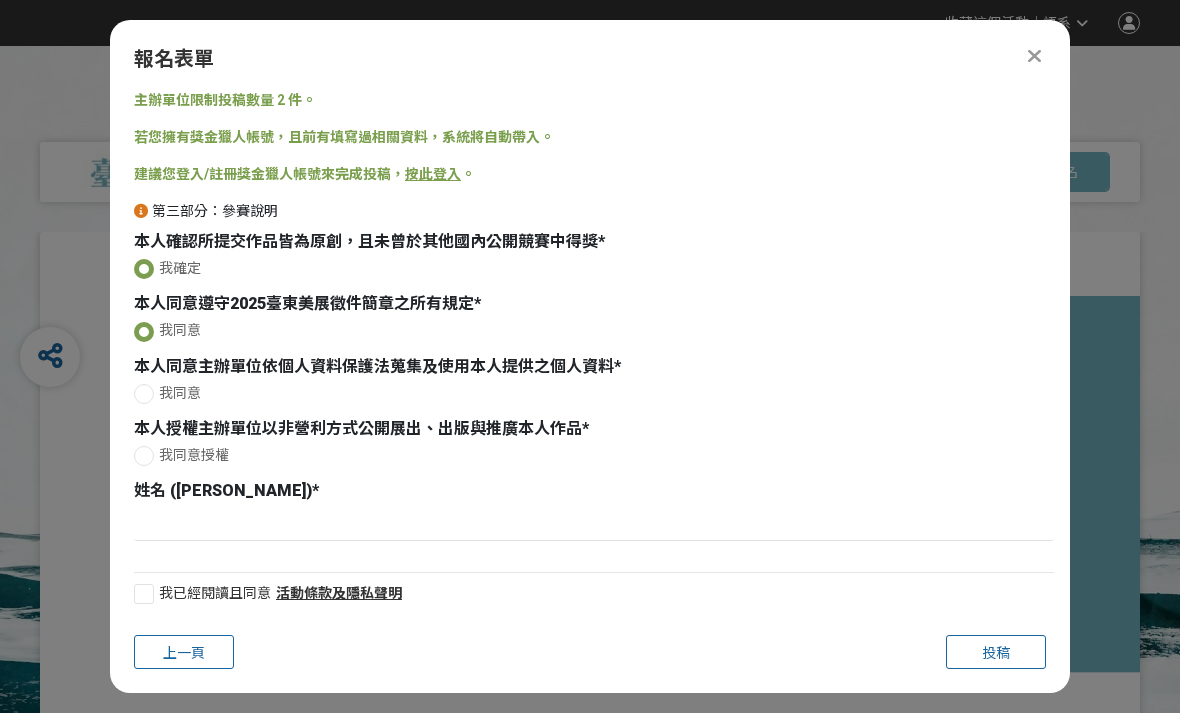 click at bounding box center [144, 394] 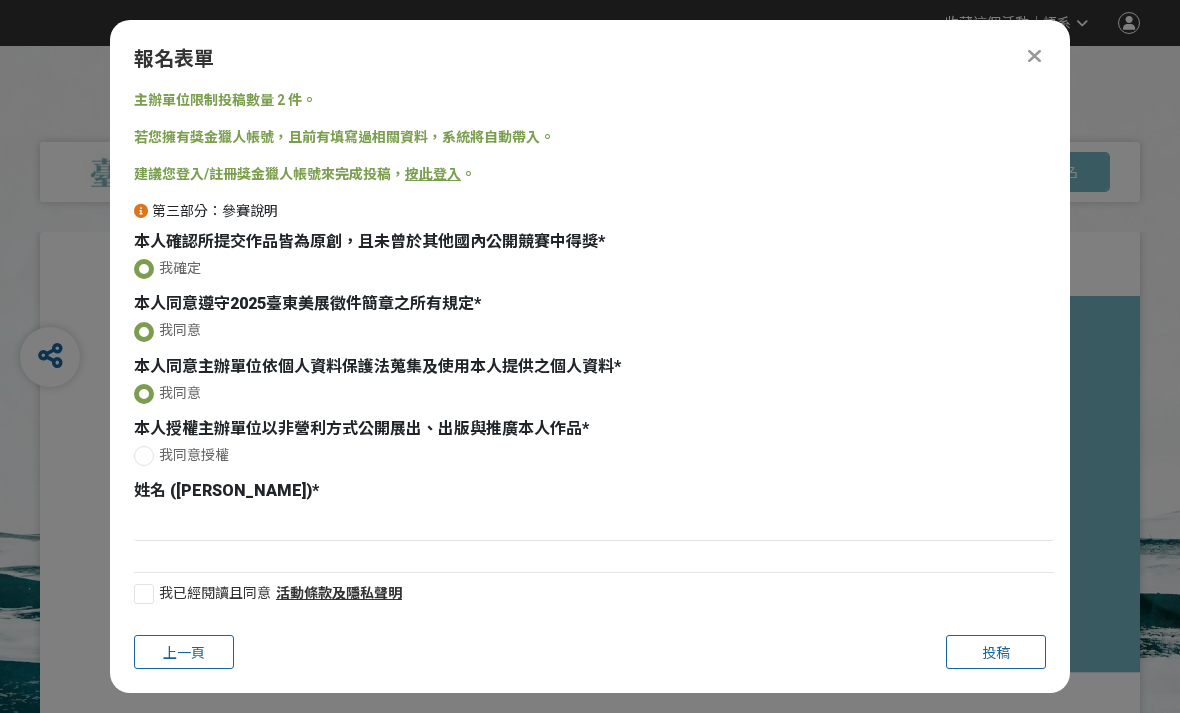click at bounding box center [144, 456] 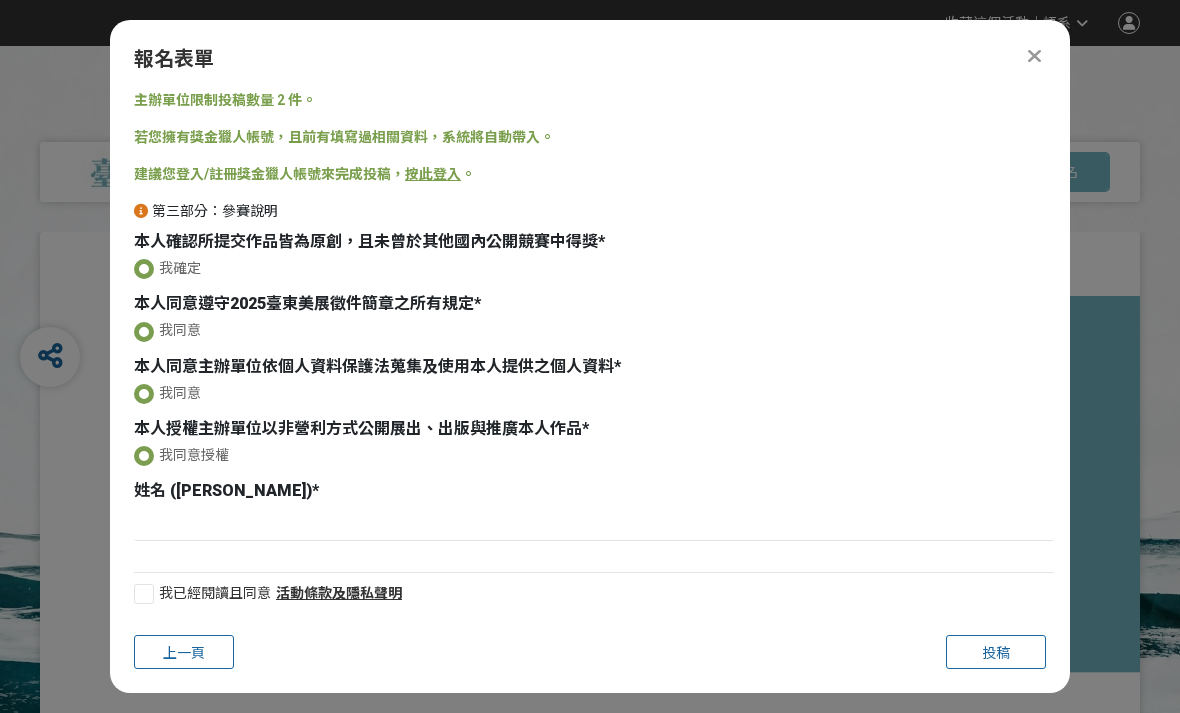radio on "true" 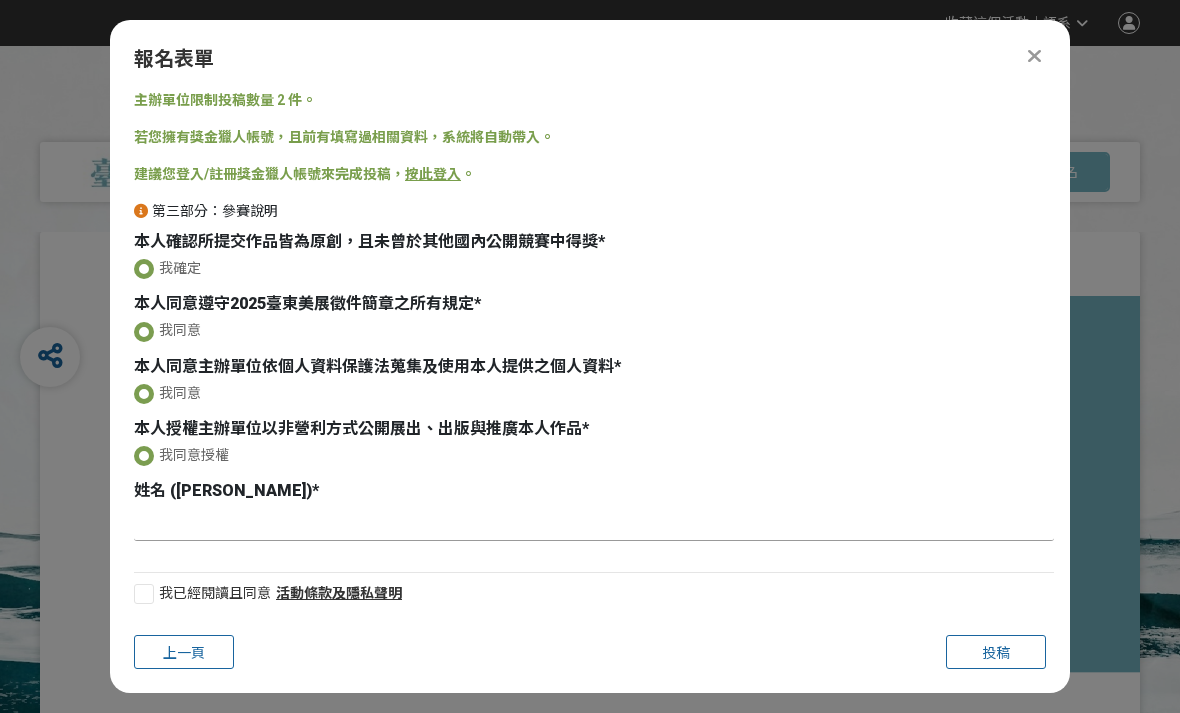 click at bounding box center (594, 524) 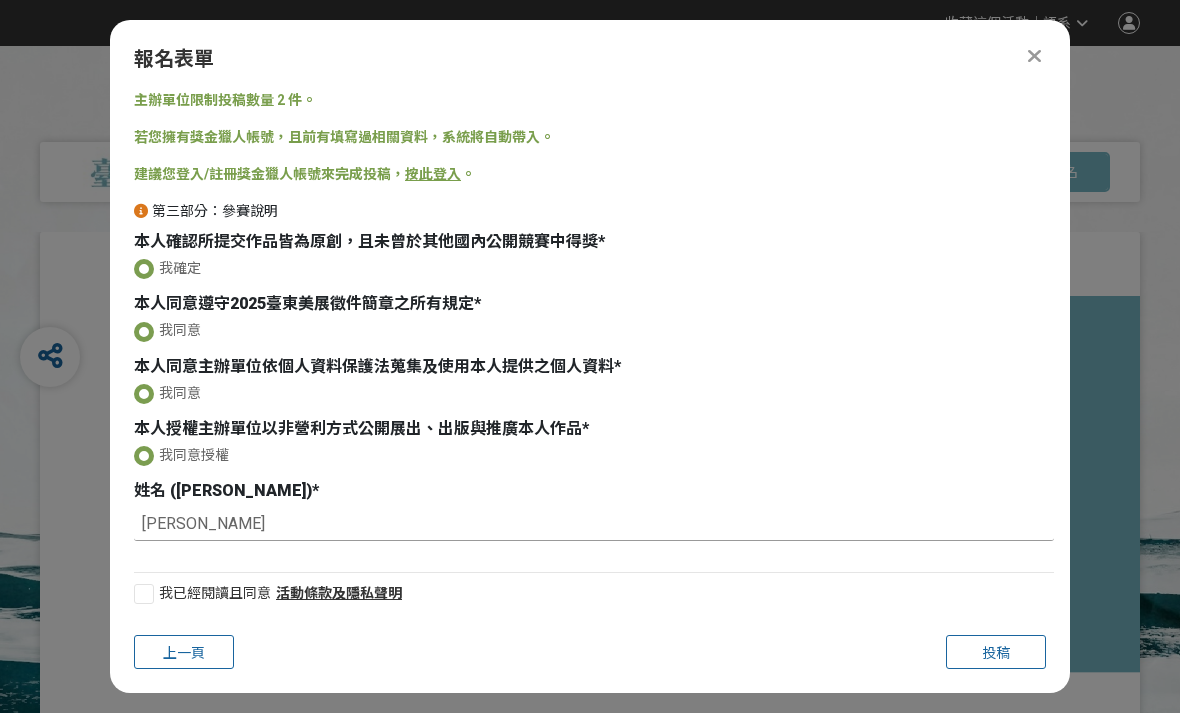 type on "黃品潔" 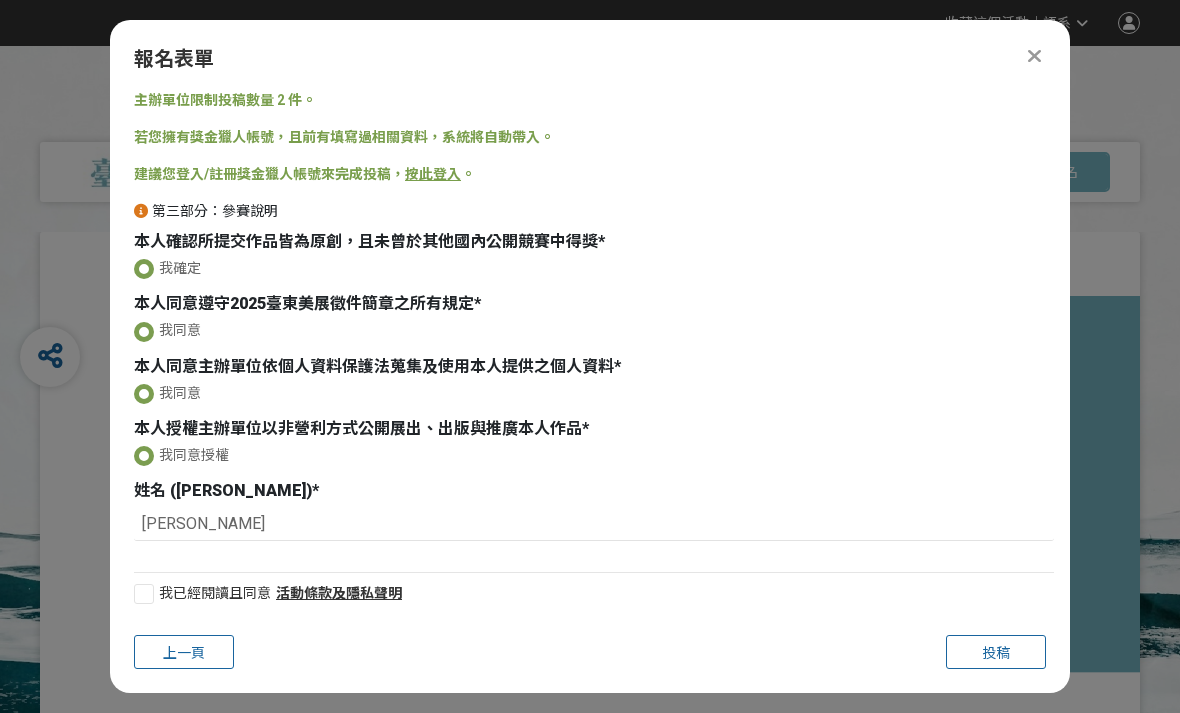 click at bounding box center (144, 594) 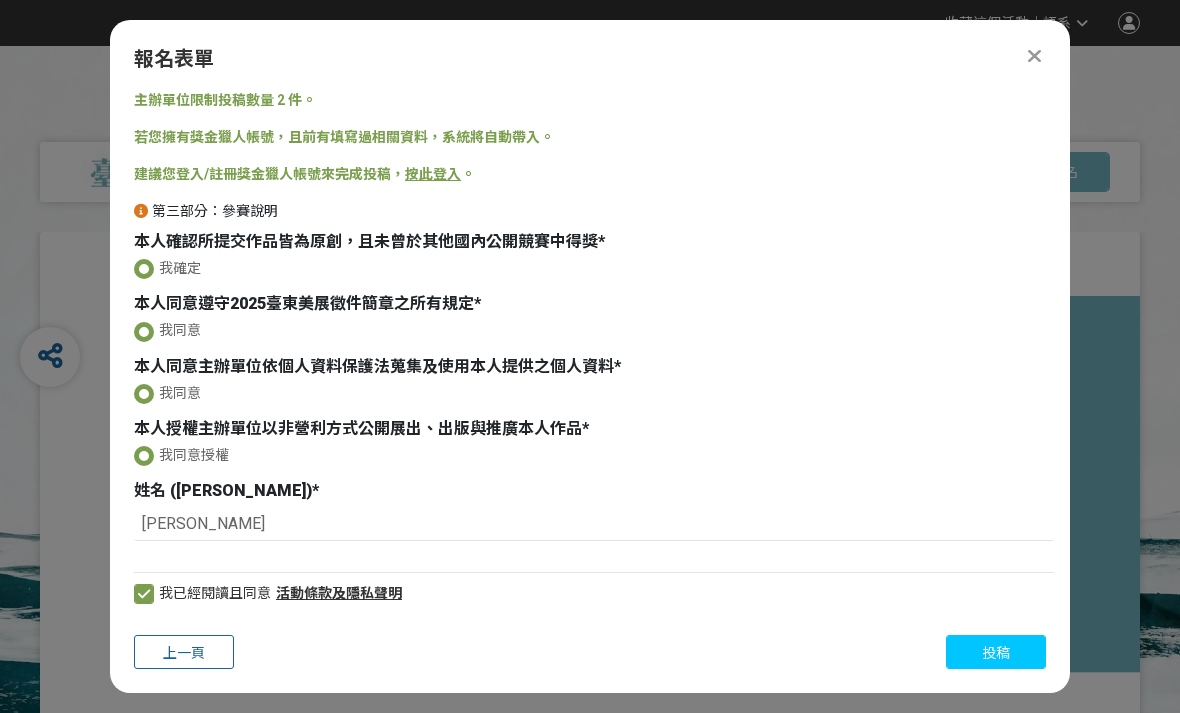 click on "投稿" at bounding box center (996, 653) 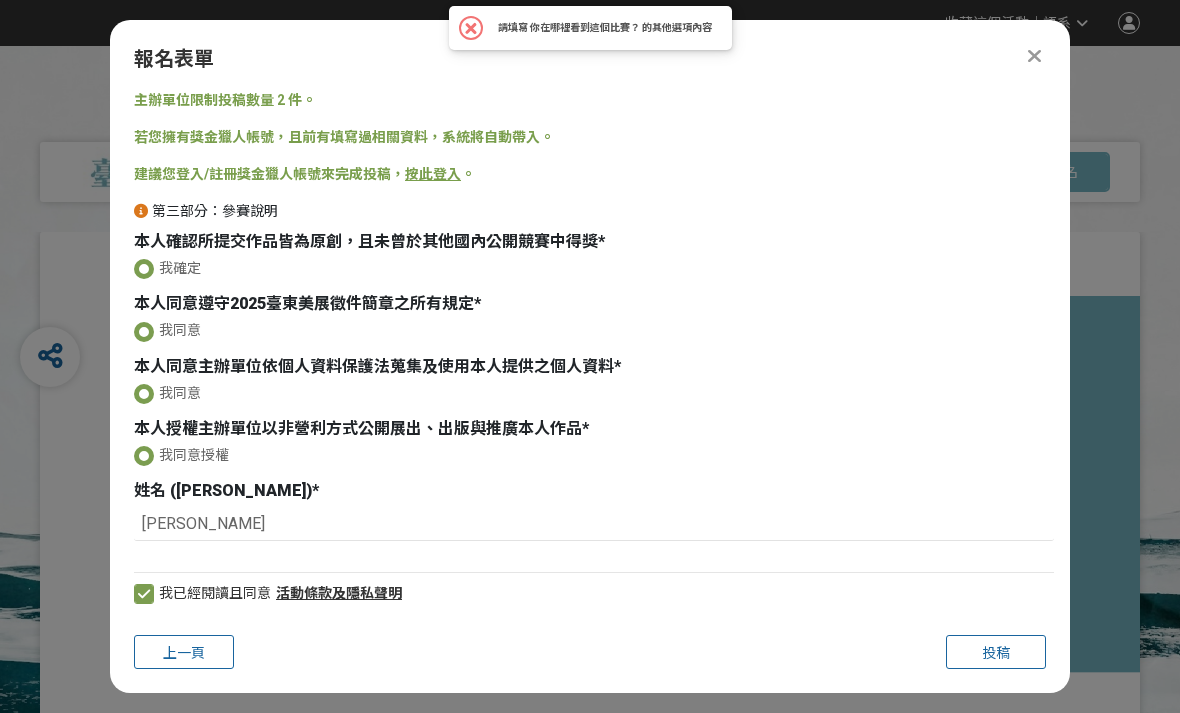 click on "請填寫 你在哪裡看到這個比賽？ 的其他選項內容" at bounding box center (605, 28) 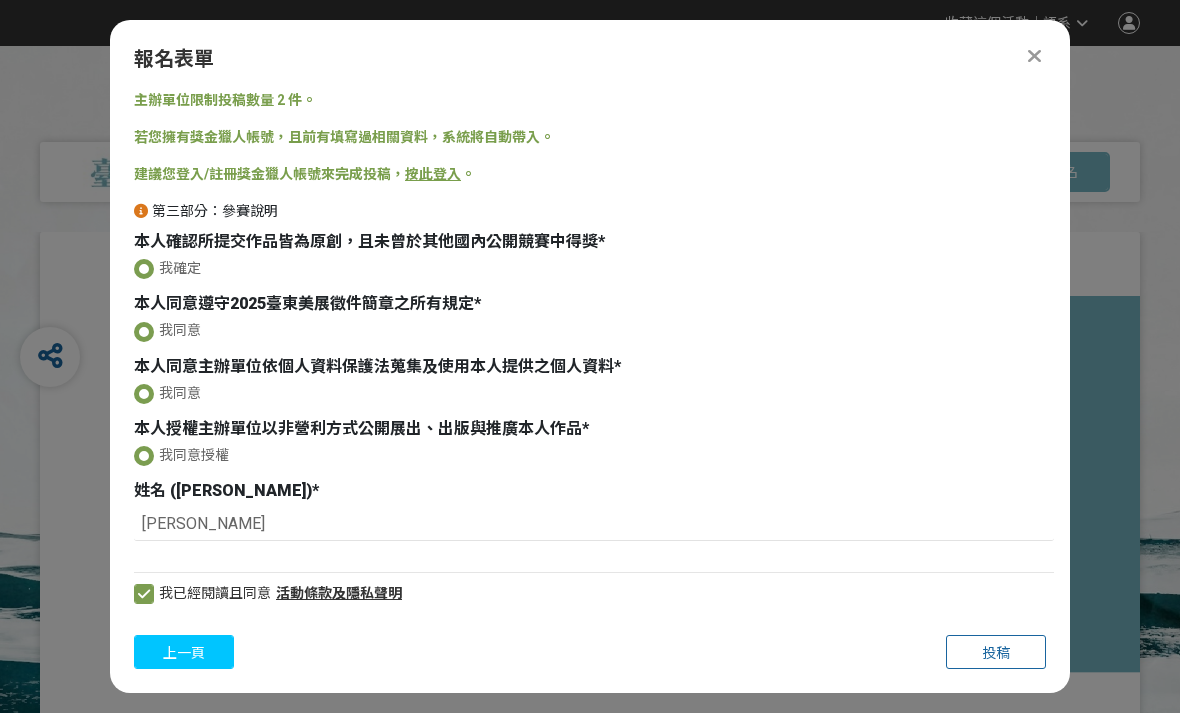 click on "上一頁" at bounding box center [184, 652] 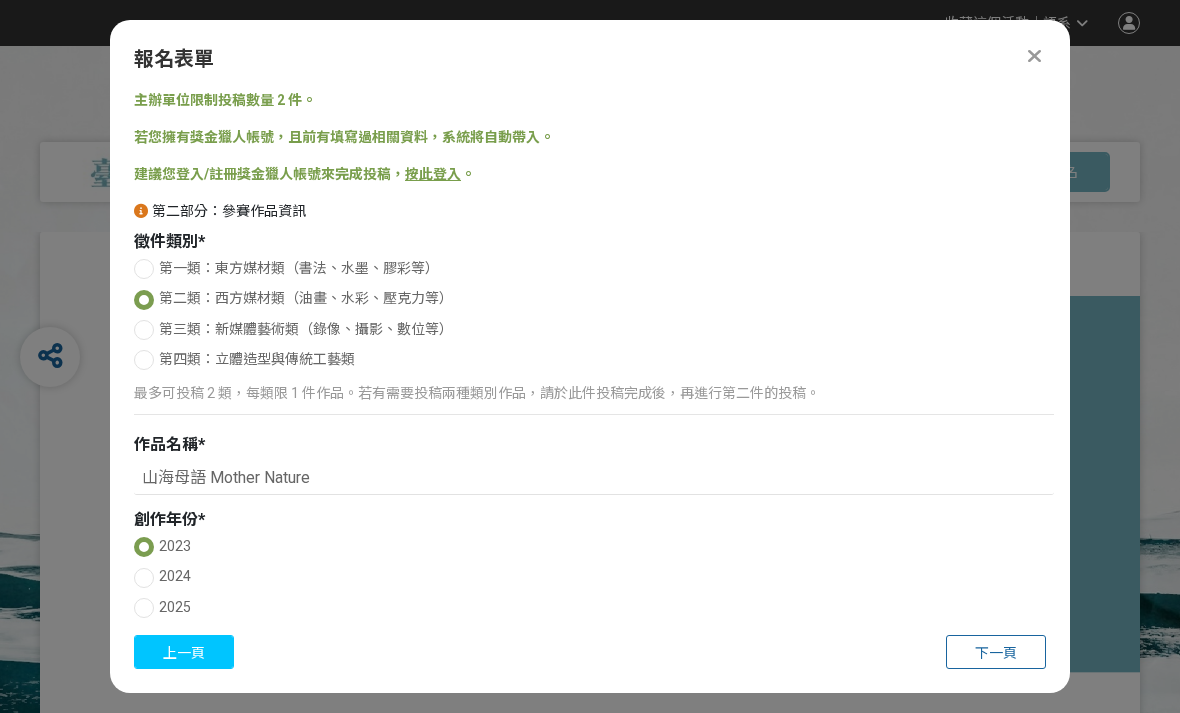 click on "上一頁" at bounding box center [184, 653] 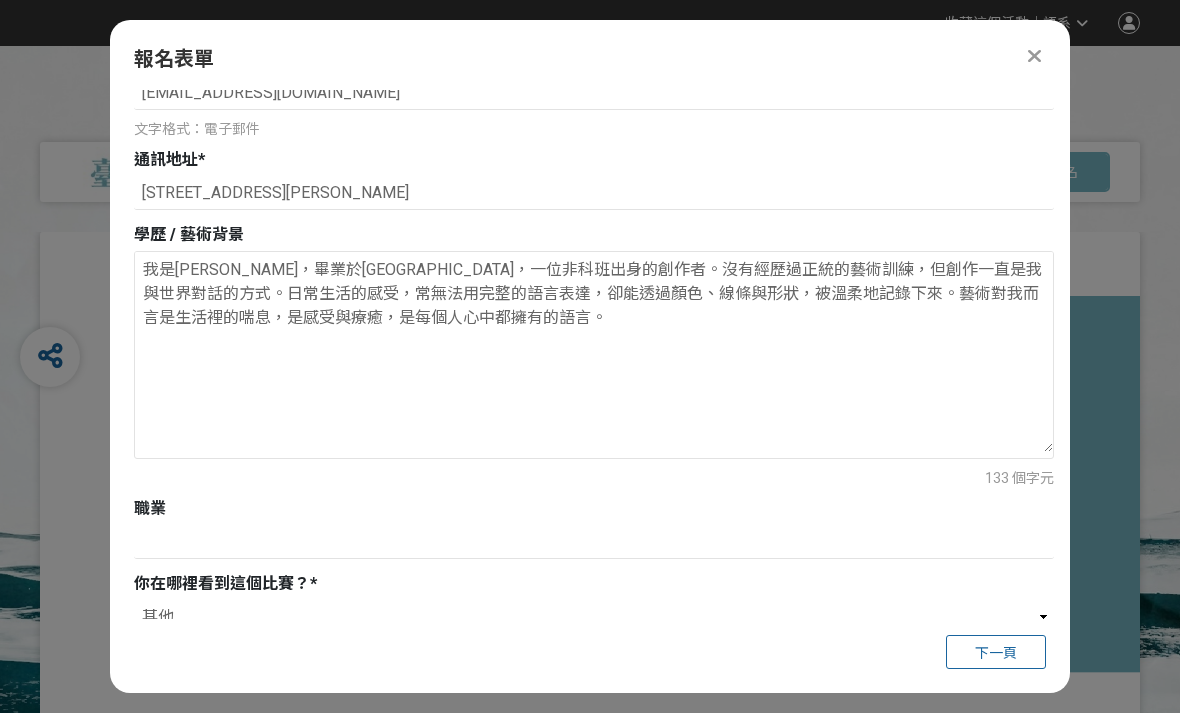 scroll, scrollTop: 683, scrollLeft: 0, axis: vertical 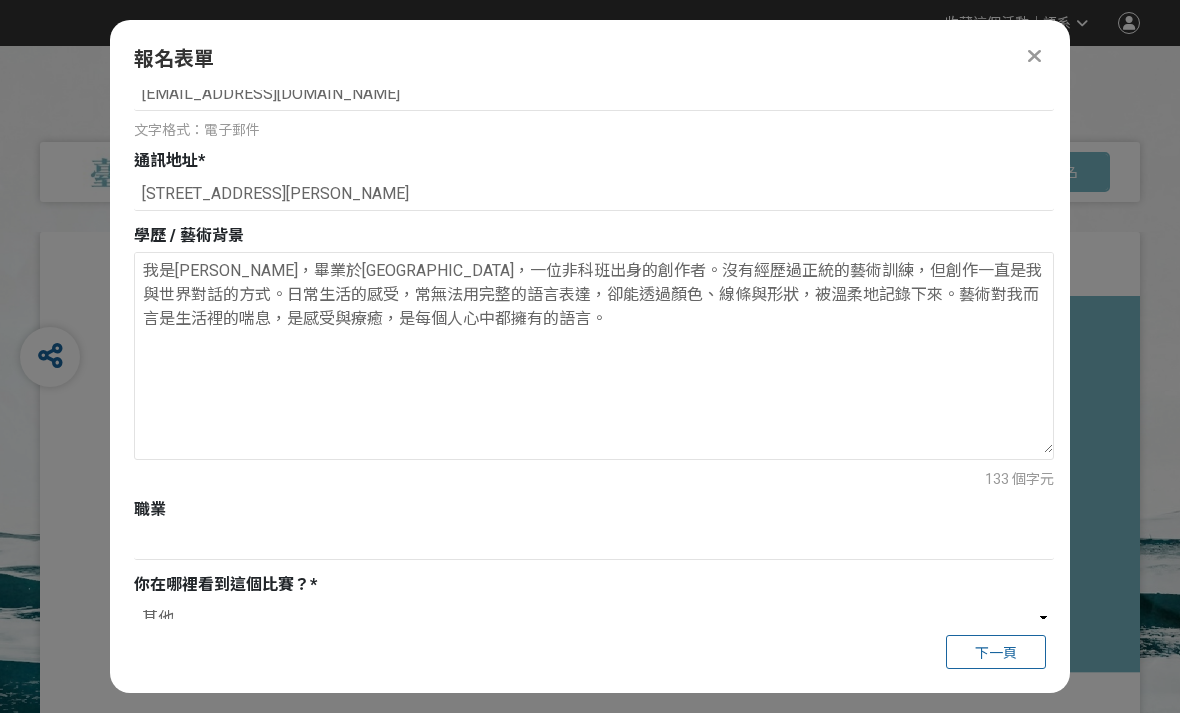 click on "請選擇... 獎金獵人網站 Facebook / Instagram 校園講座 / 老師系上推薦 電子郵件 海報 其他" at bounding box center [594, 618] 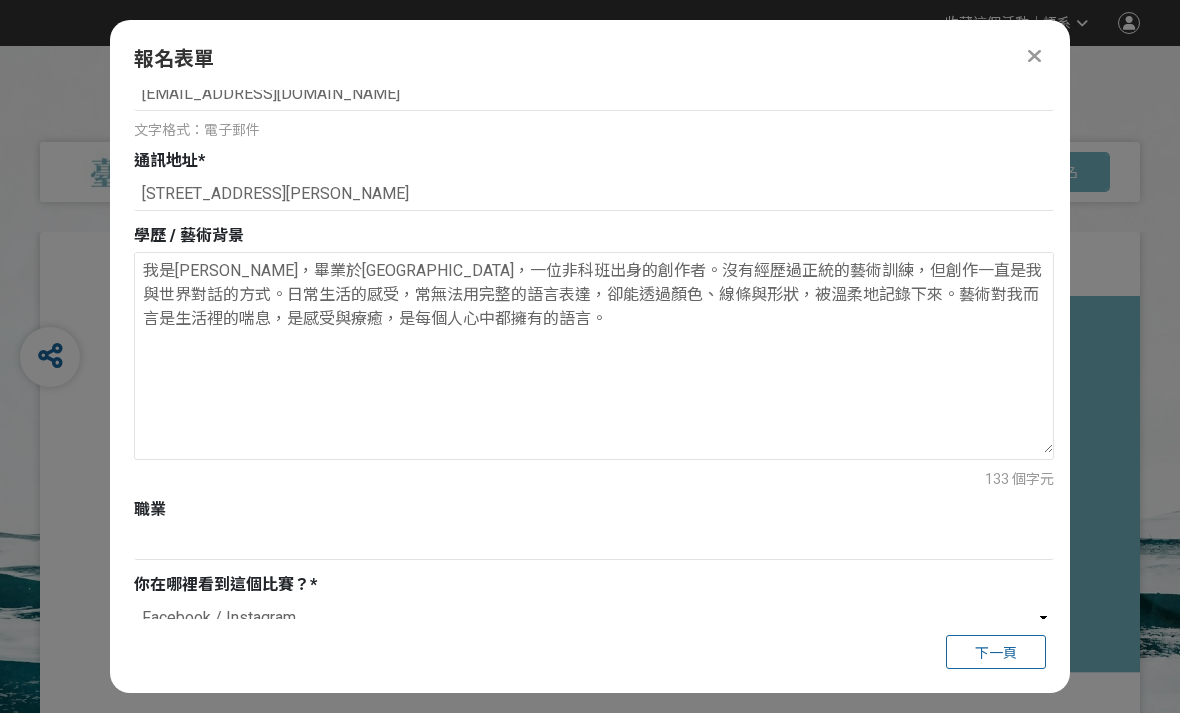 scroll, scrollTop: 640, scrollLeft: 0, axis: vertical 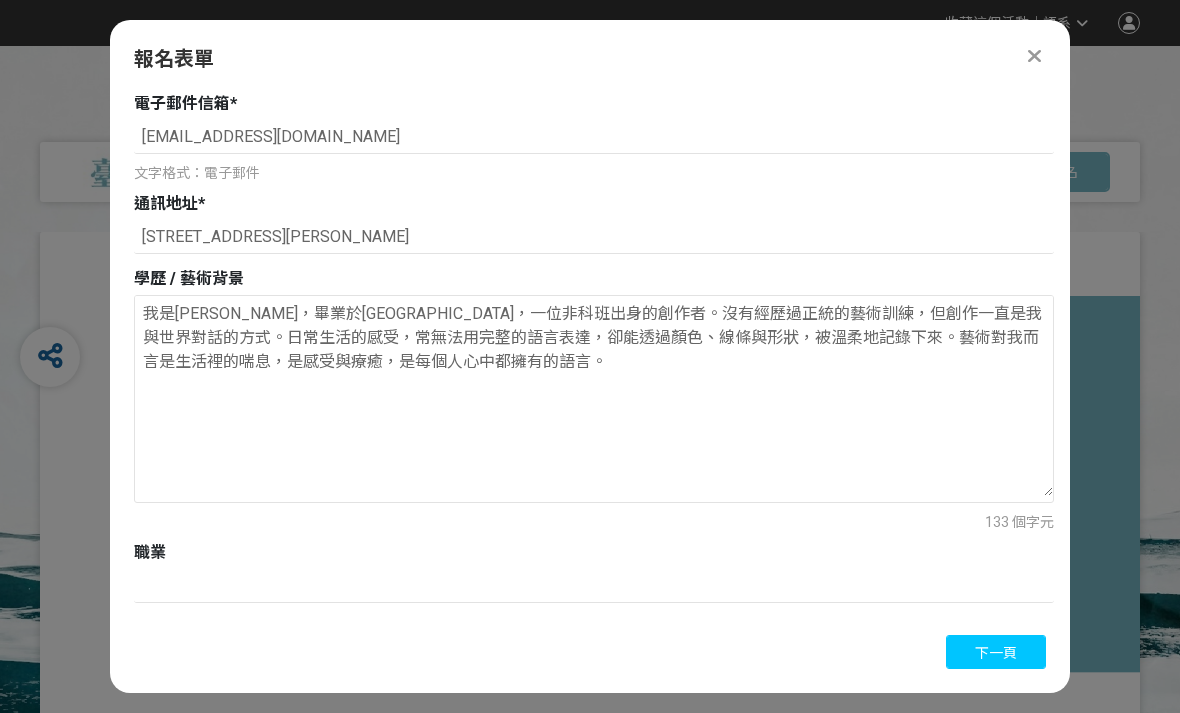 click on "下一頁" at bounding box center [996, 652] 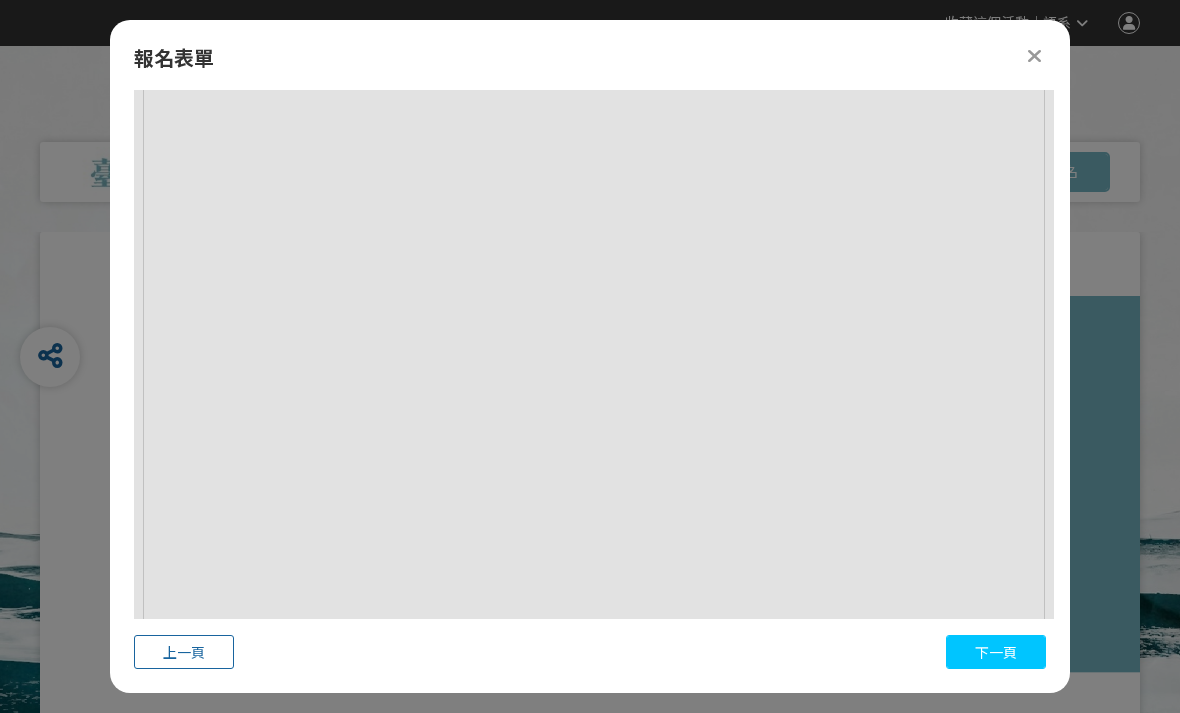 click on "下一頁" at bounding box center [996, 653] 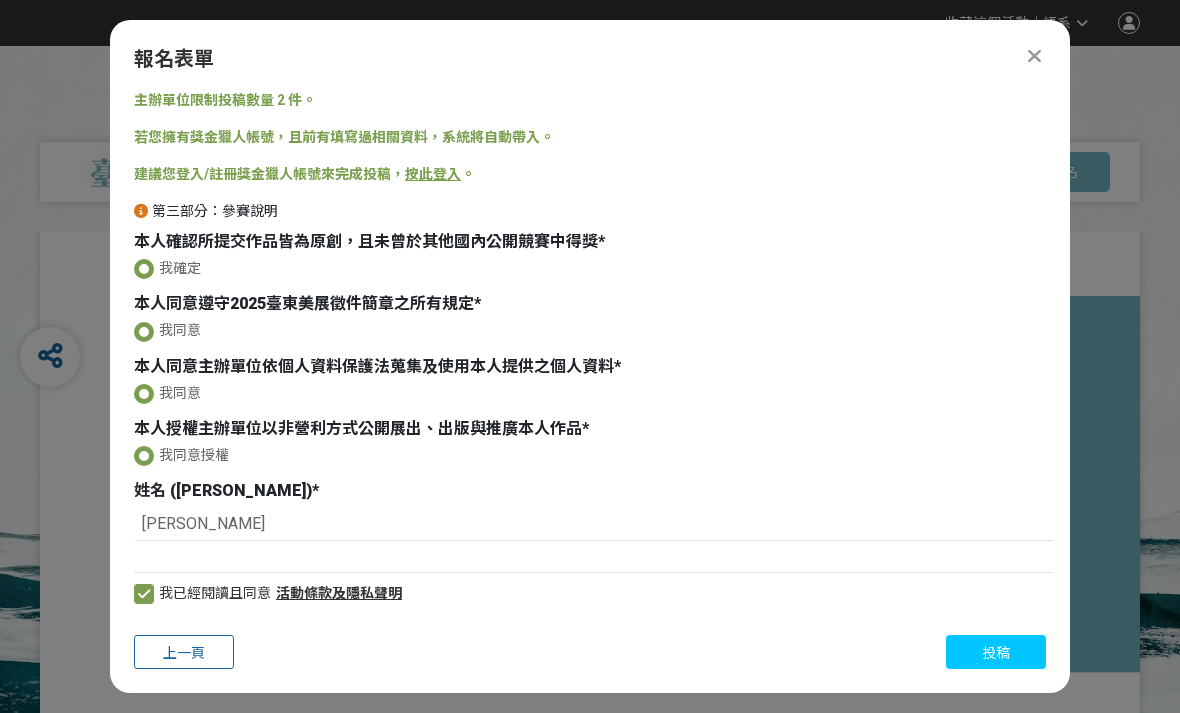 click on "投稿" at bounding box center [996, 653] 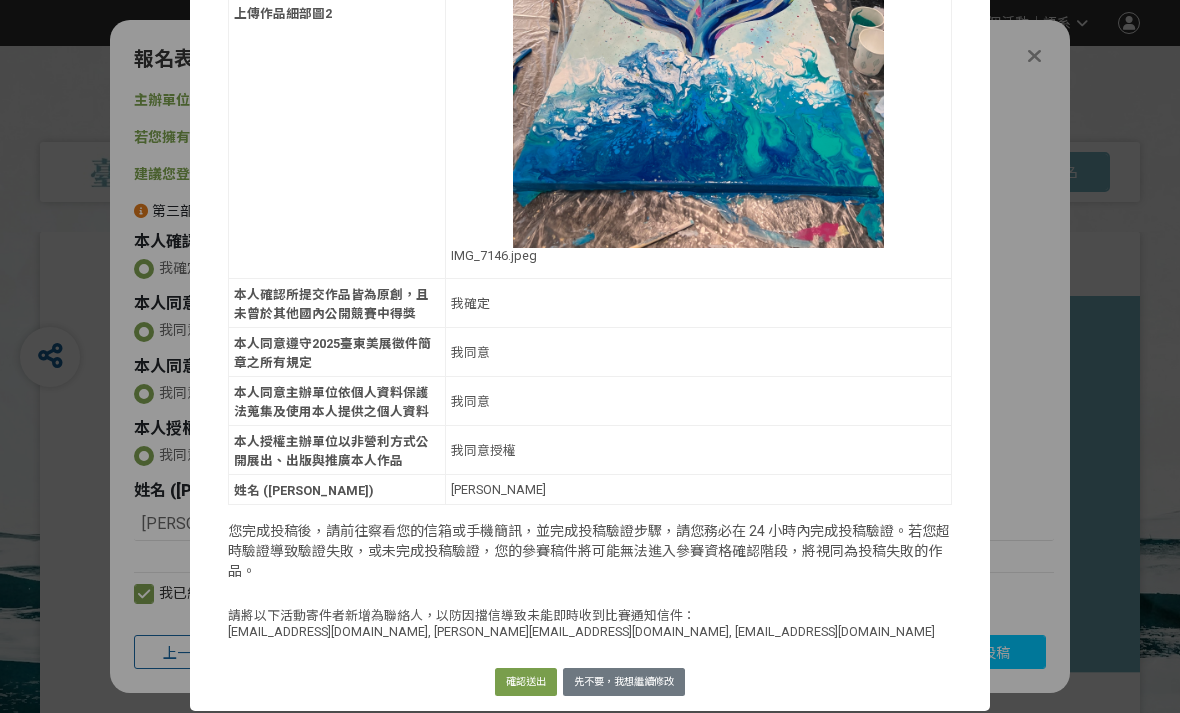 scroll, scrollTop: 2150, scrollLeft: 0, axis: vertical 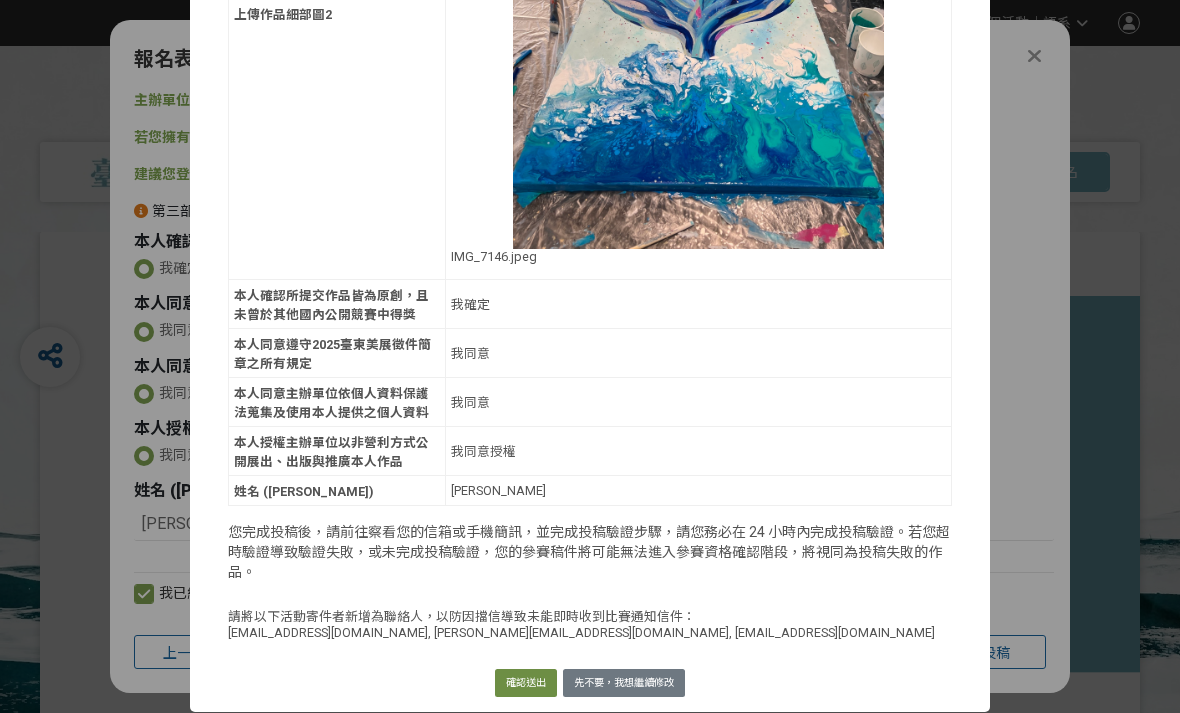 click on "確認送出" at bounding box center (526, 683) 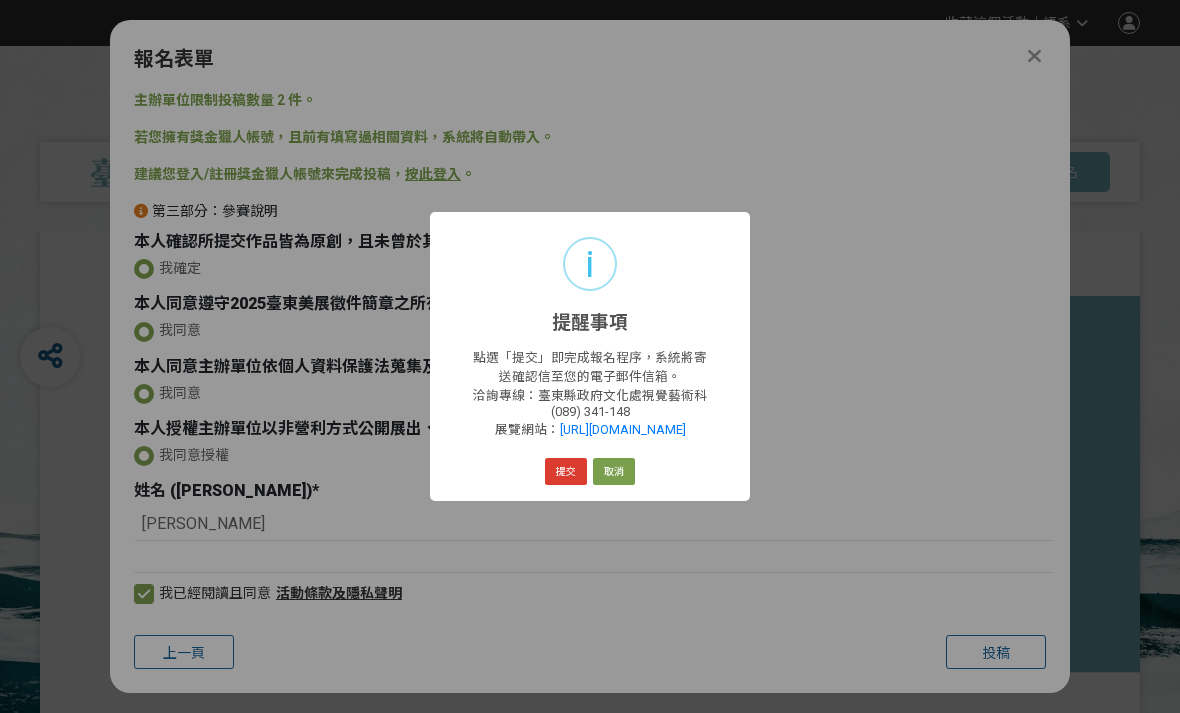 click on "提交" at bounding box center (566, 472) 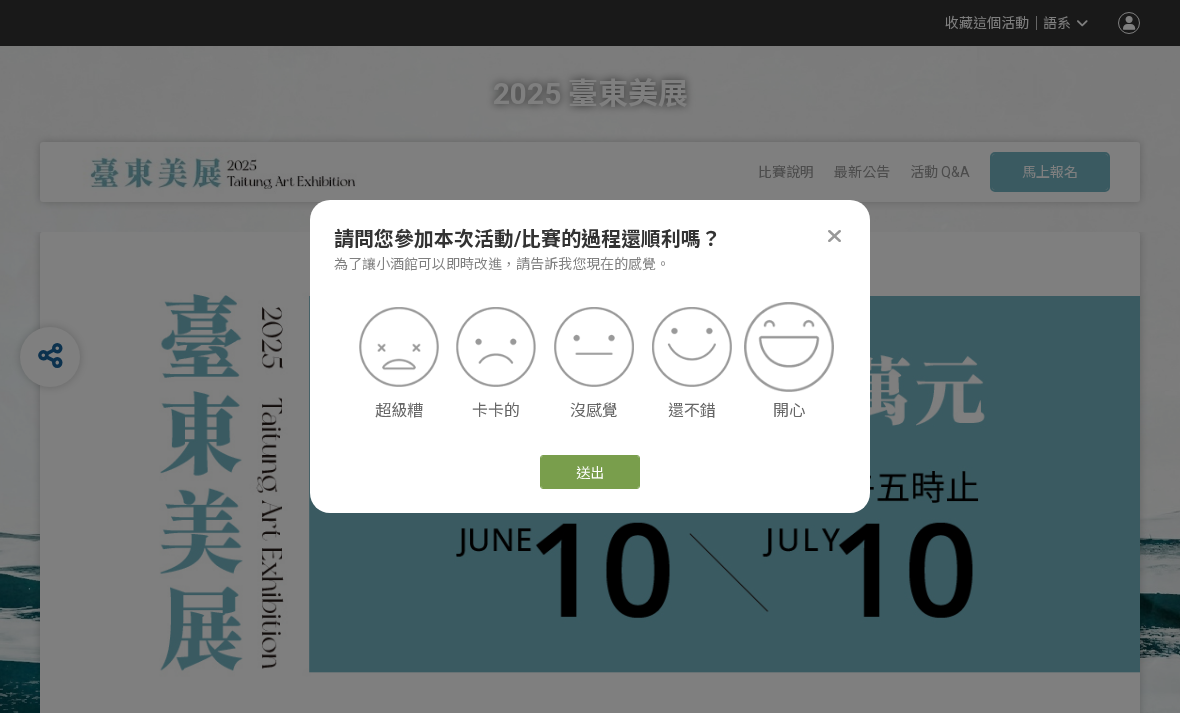 click at bounding box center (789, 347) 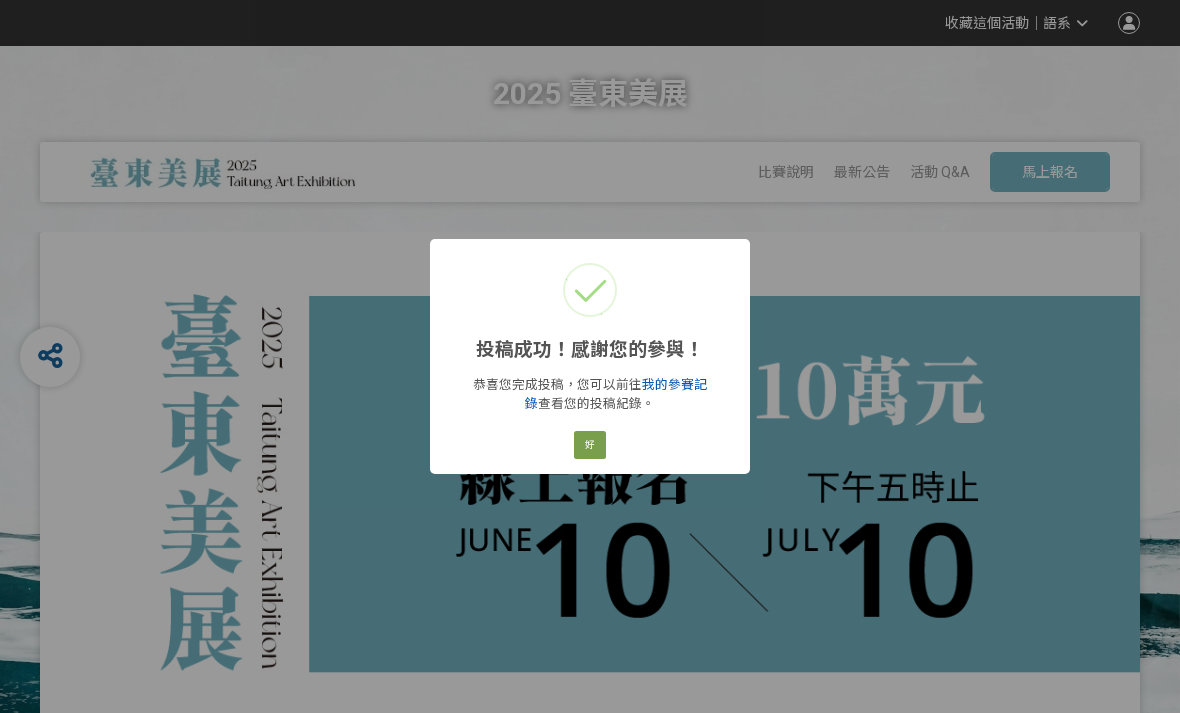click on "我的參賽記錄" at bounding box center (616, 394) 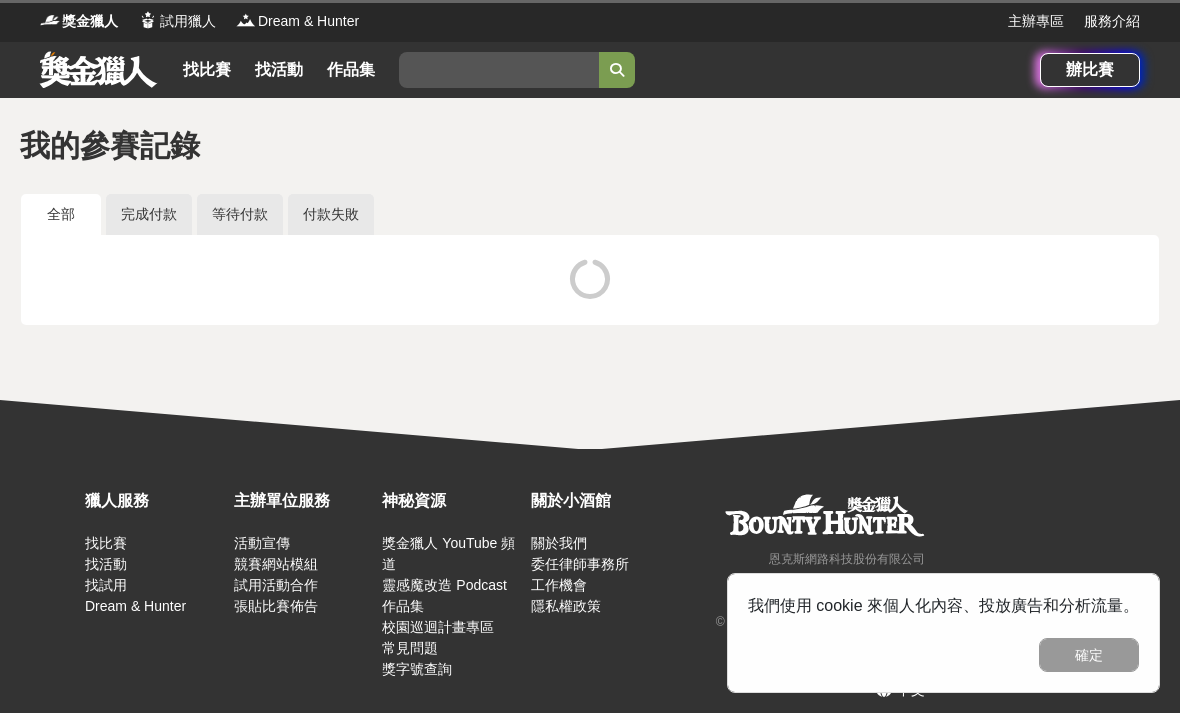 scroll, scrollTop: 0, scrollLeft: 0, axis: both 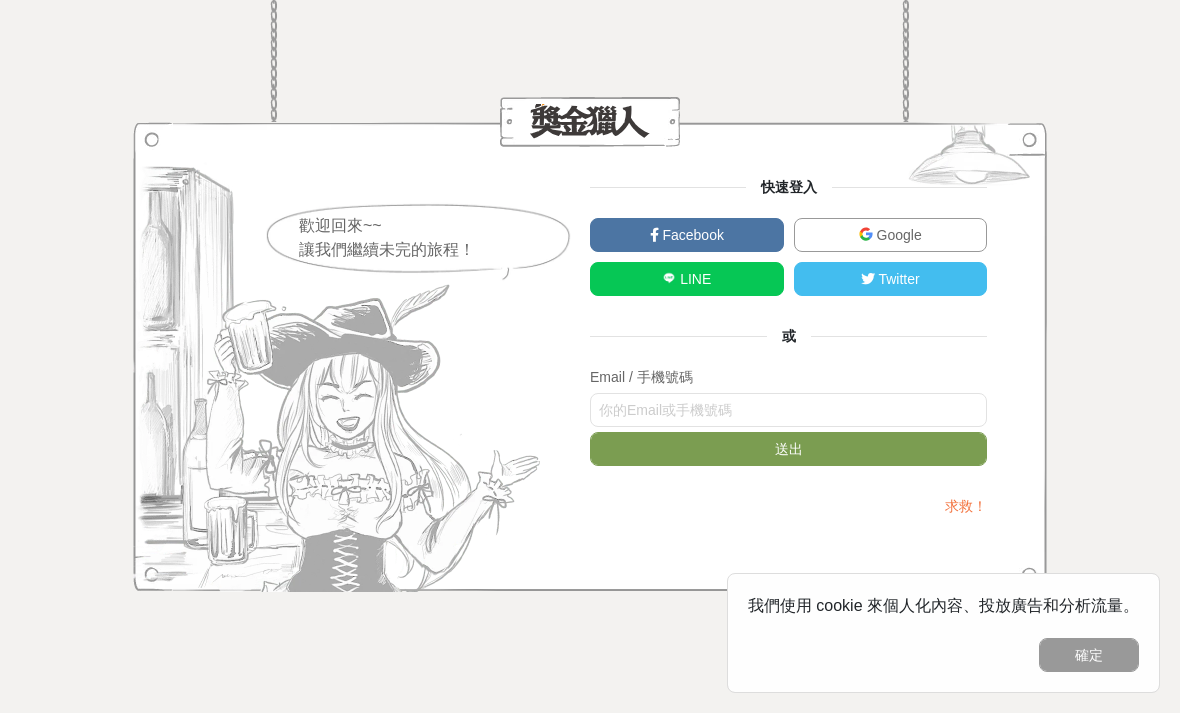 click on "LINE" at bounding box center (687, 279) 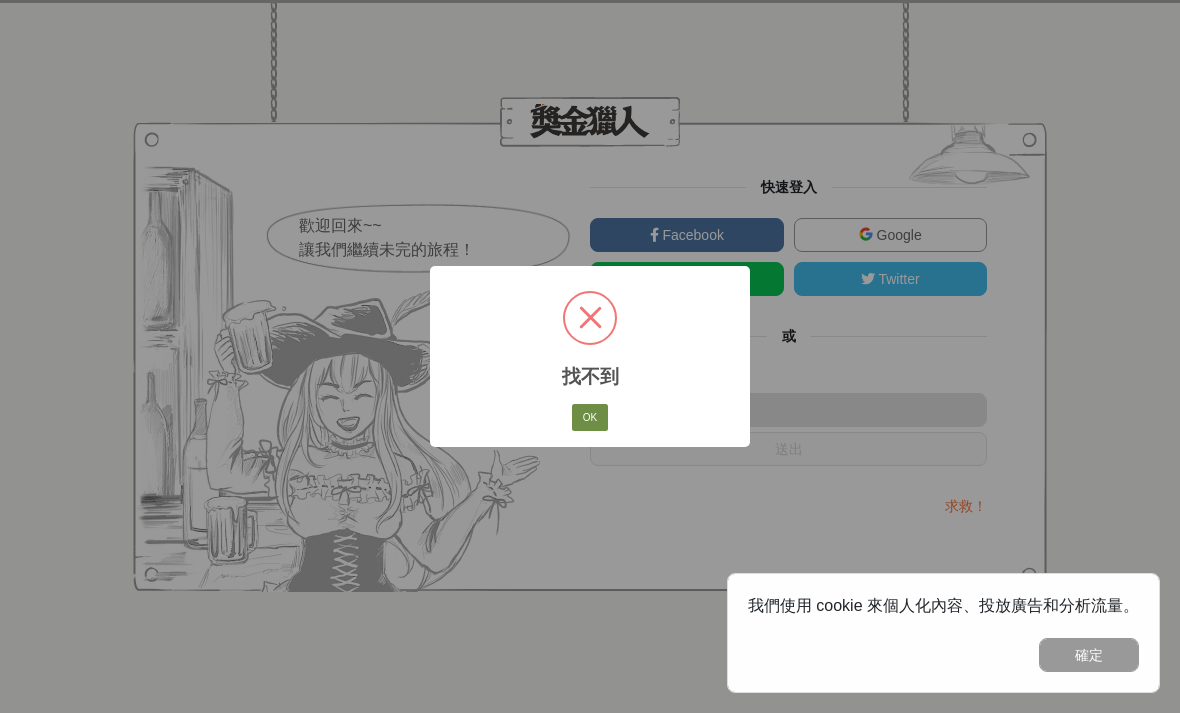 click on "OK" at bounding box center [590, 418] 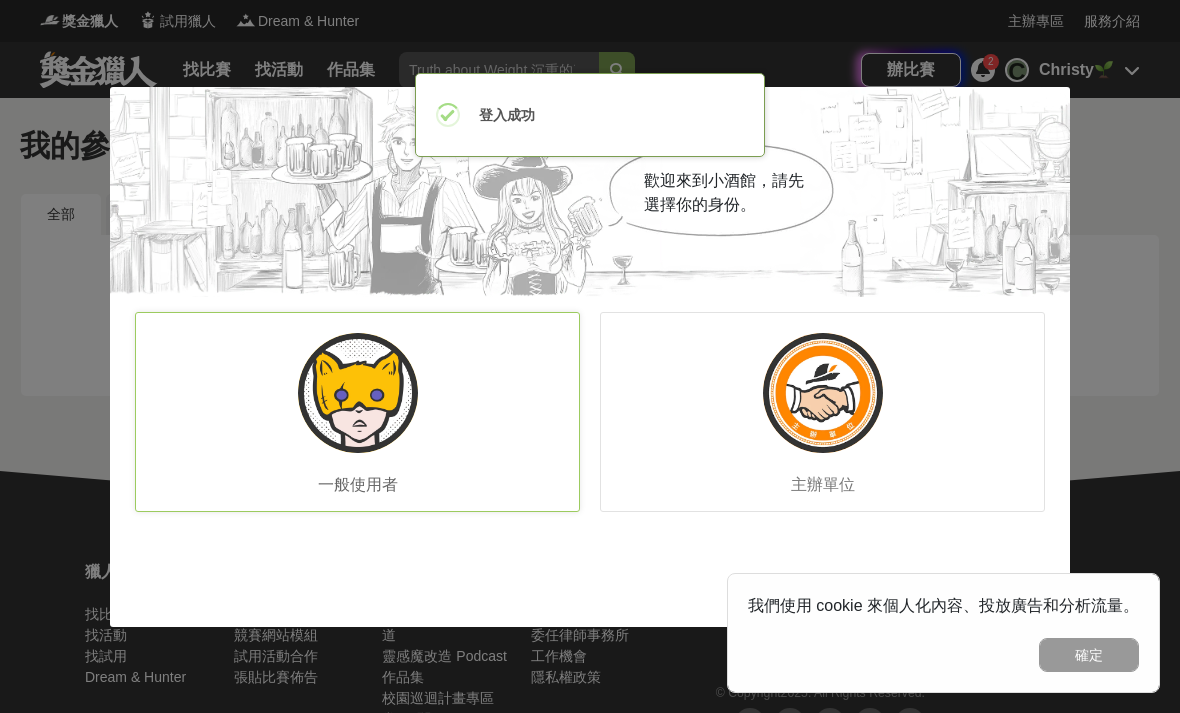 click on "一般使用者" at bounding box center (358, 484) 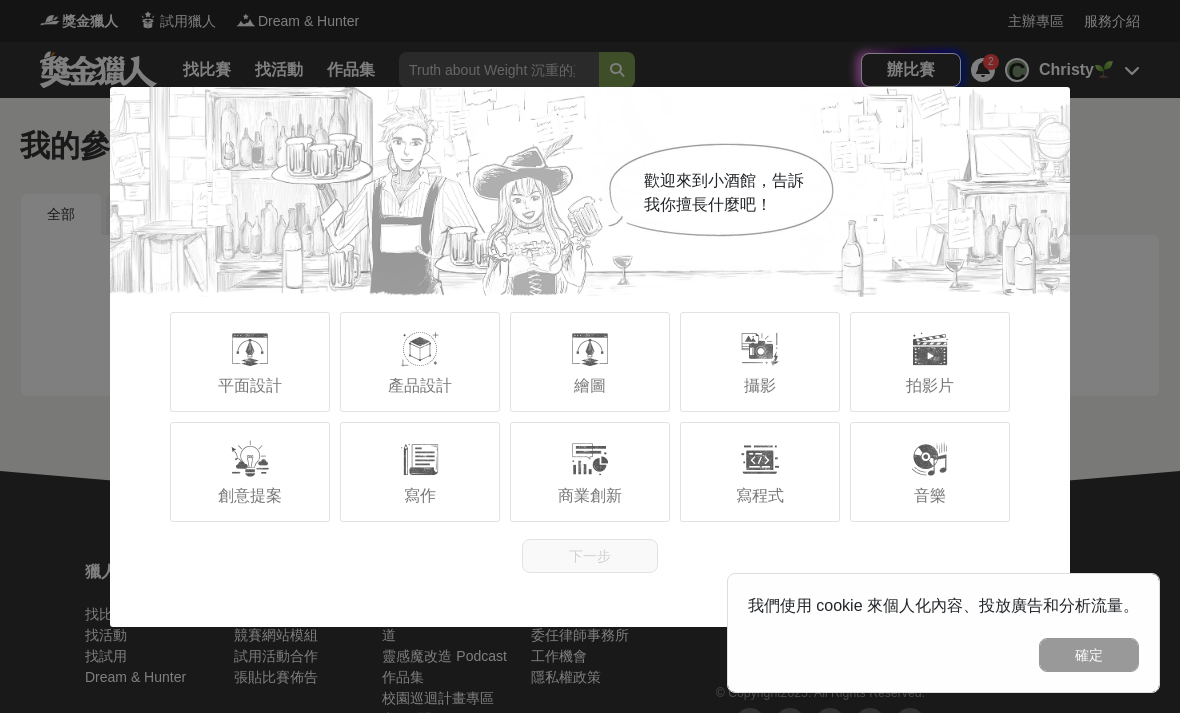 click on "歡迎來到小酒館，告訴我你擅長什麼吧！ 平面設計 產品設計 繪圖 攝影 拍影片 創意提案 寫作 商業創新 寫程式 音樂 下一步" at bounding box center (590, 356) 